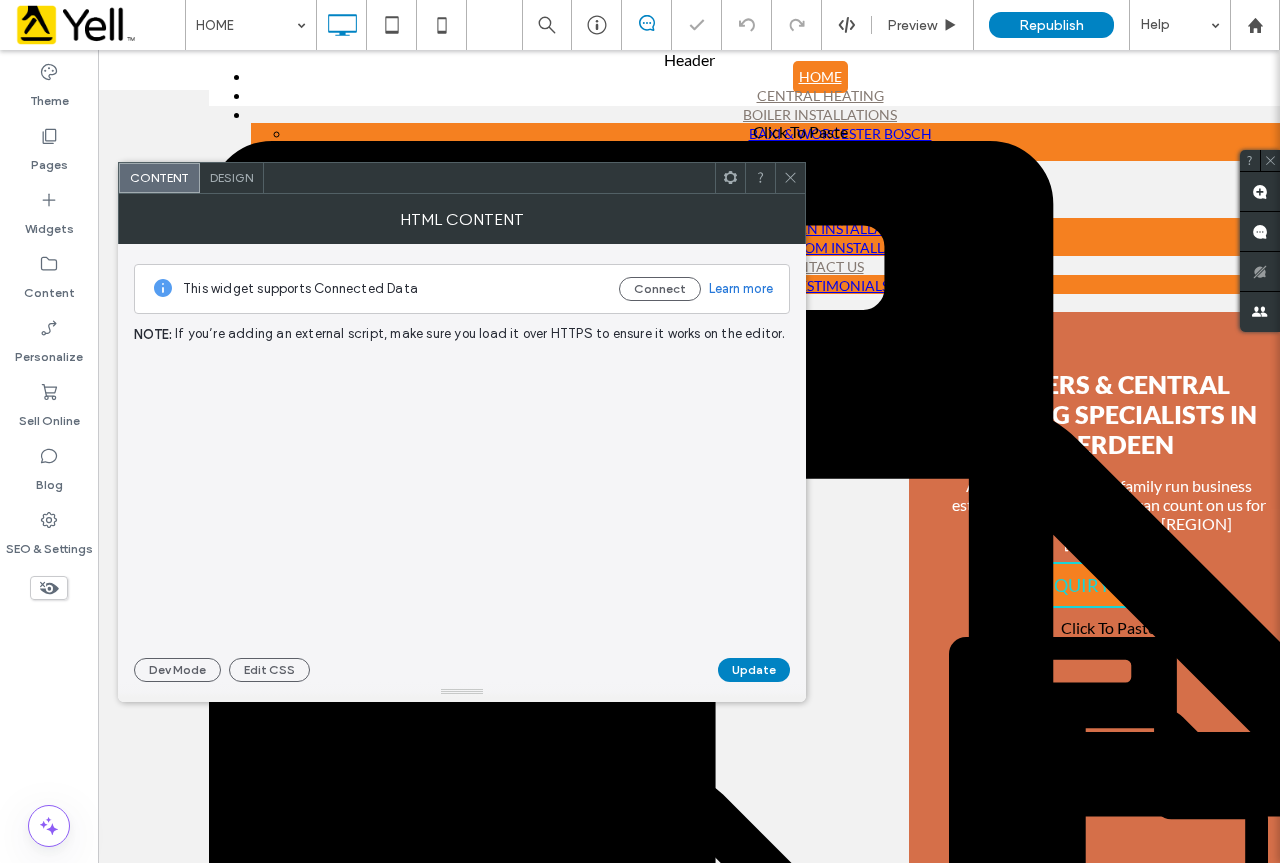 scroll, scrollTop: 1500, scrollLeft: 0, axis: vertical 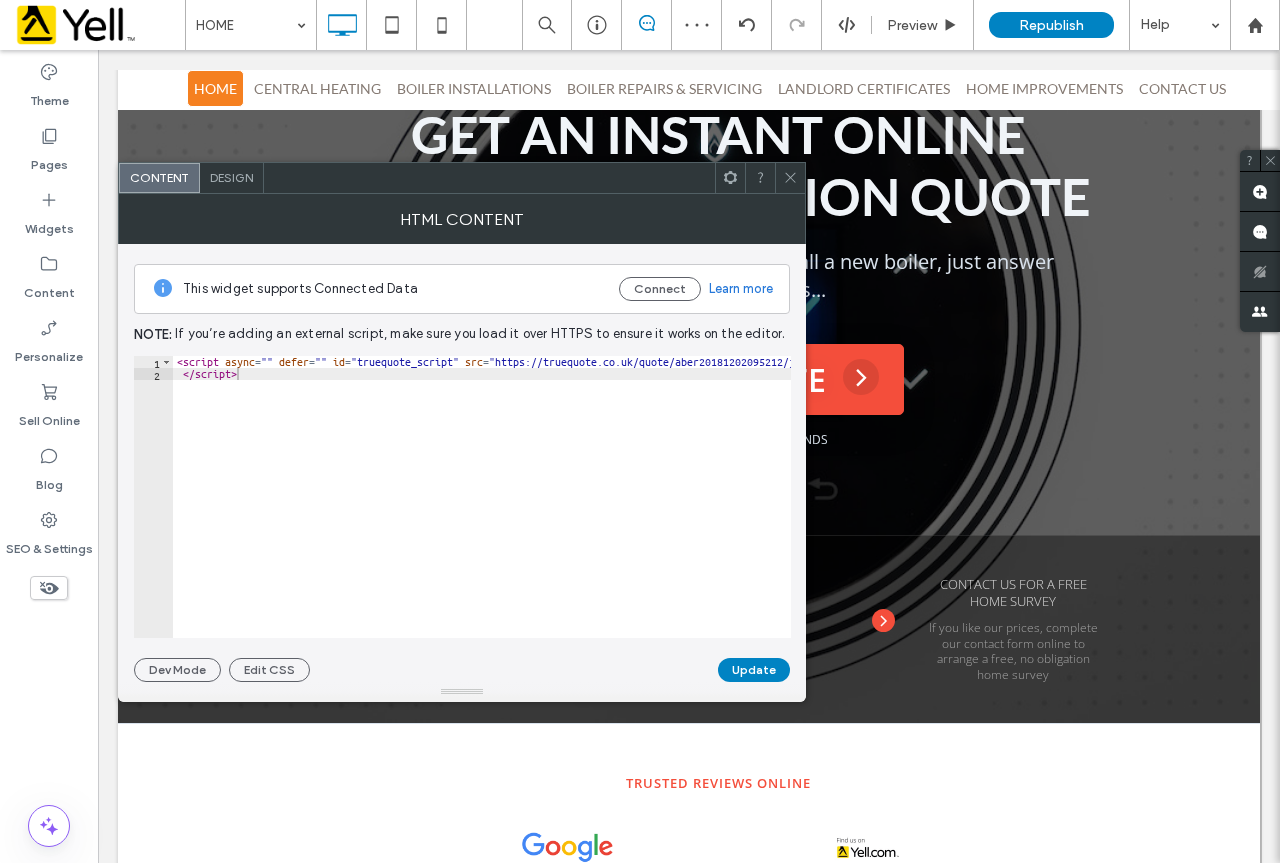 click at bounding box center (790, 178) 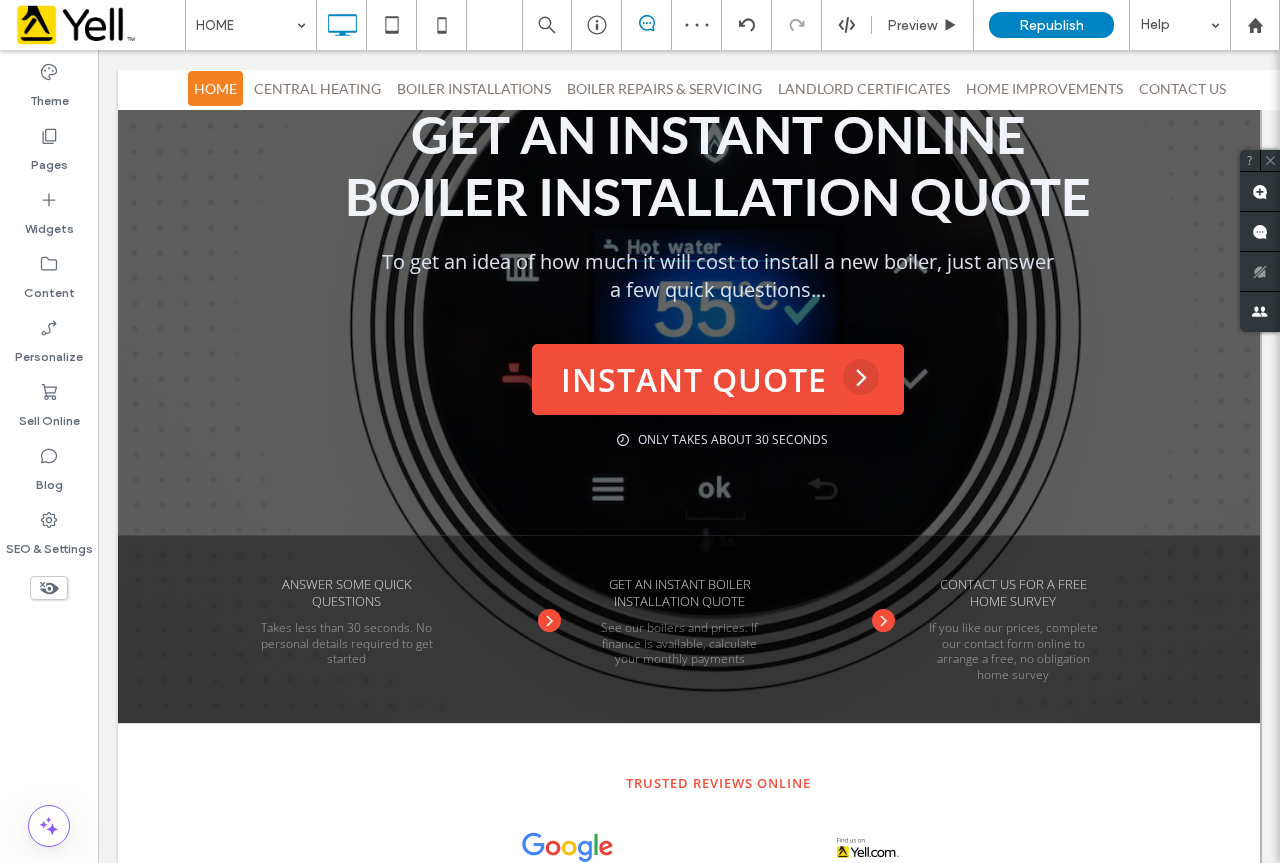 click at bounding box center [718, 674] 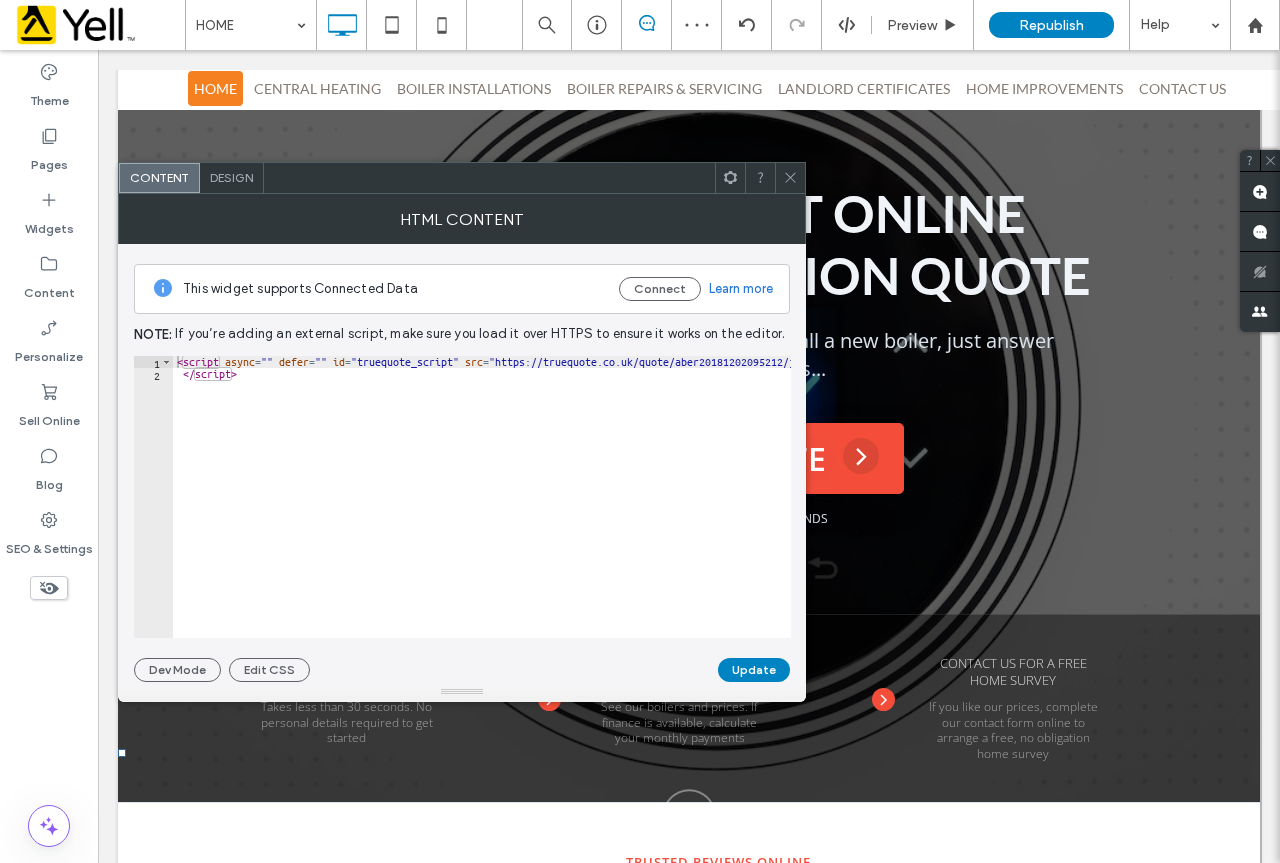 scroll, scrollTop: 1300, scrollLeft: 0, axis: vertical 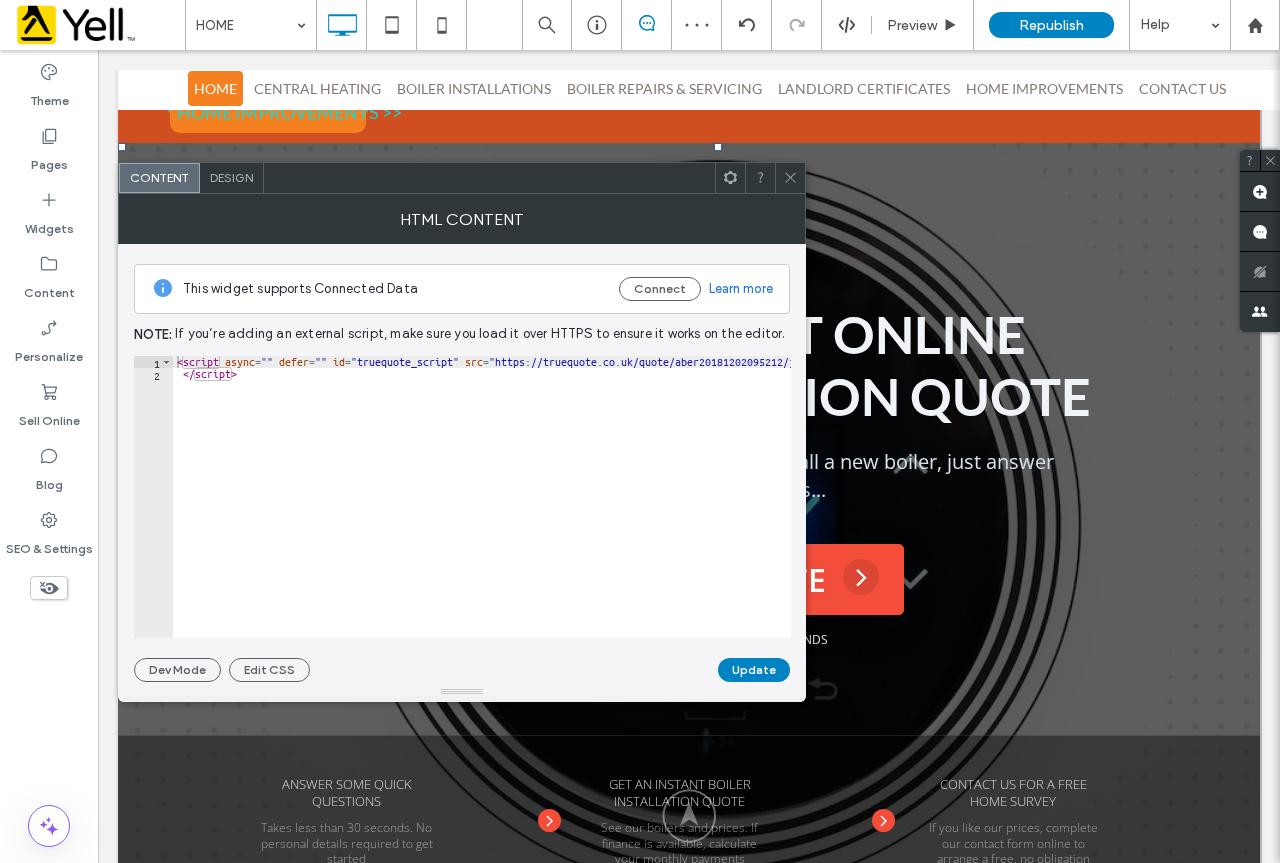 click on "To get an idea of how much it will cost to install a new boiler, just answer a few quick questions..." at bounding box center [718, 476] 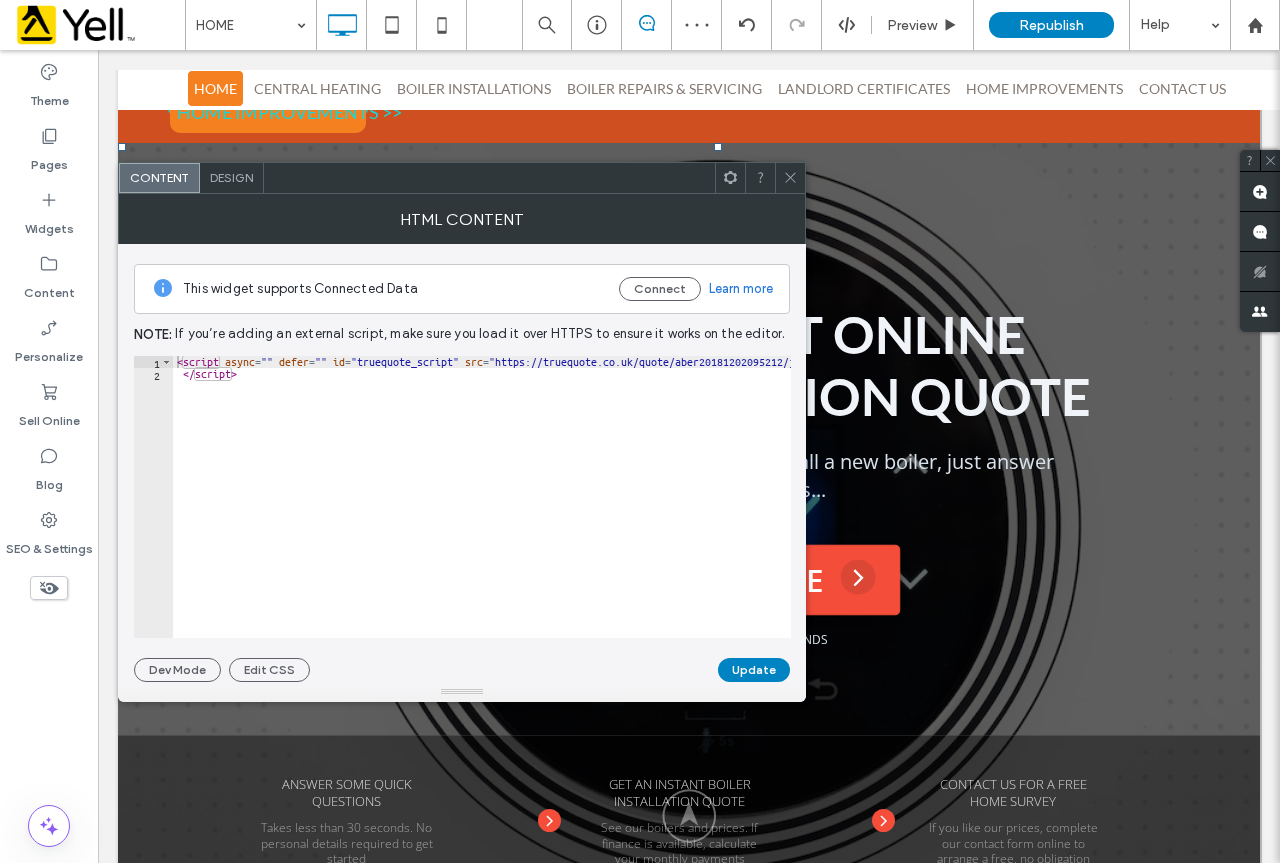 click on "INSTANT QUOTE Arrow Right" at bounding box center [718, 579] 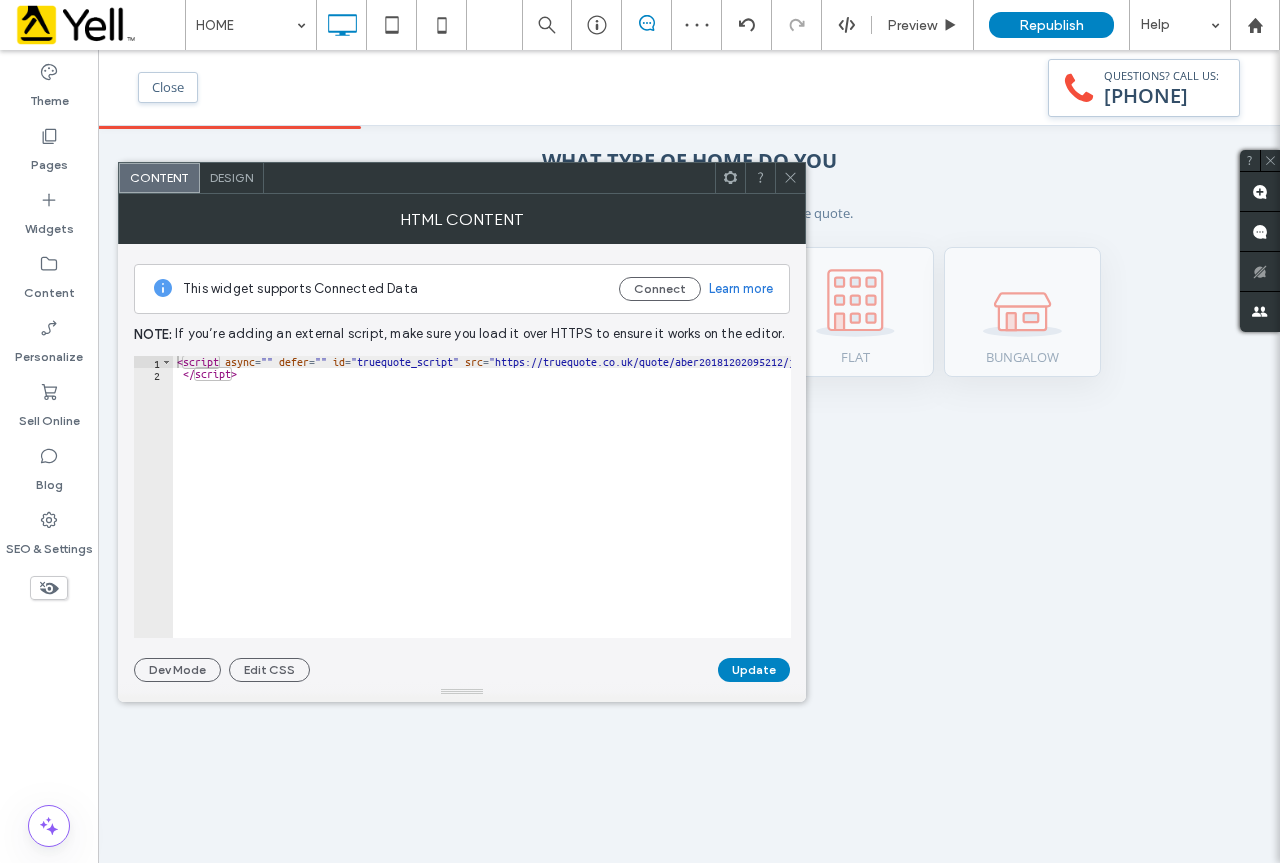 scroll, scrollTop: 0, scrollLeft: 0, axis: both 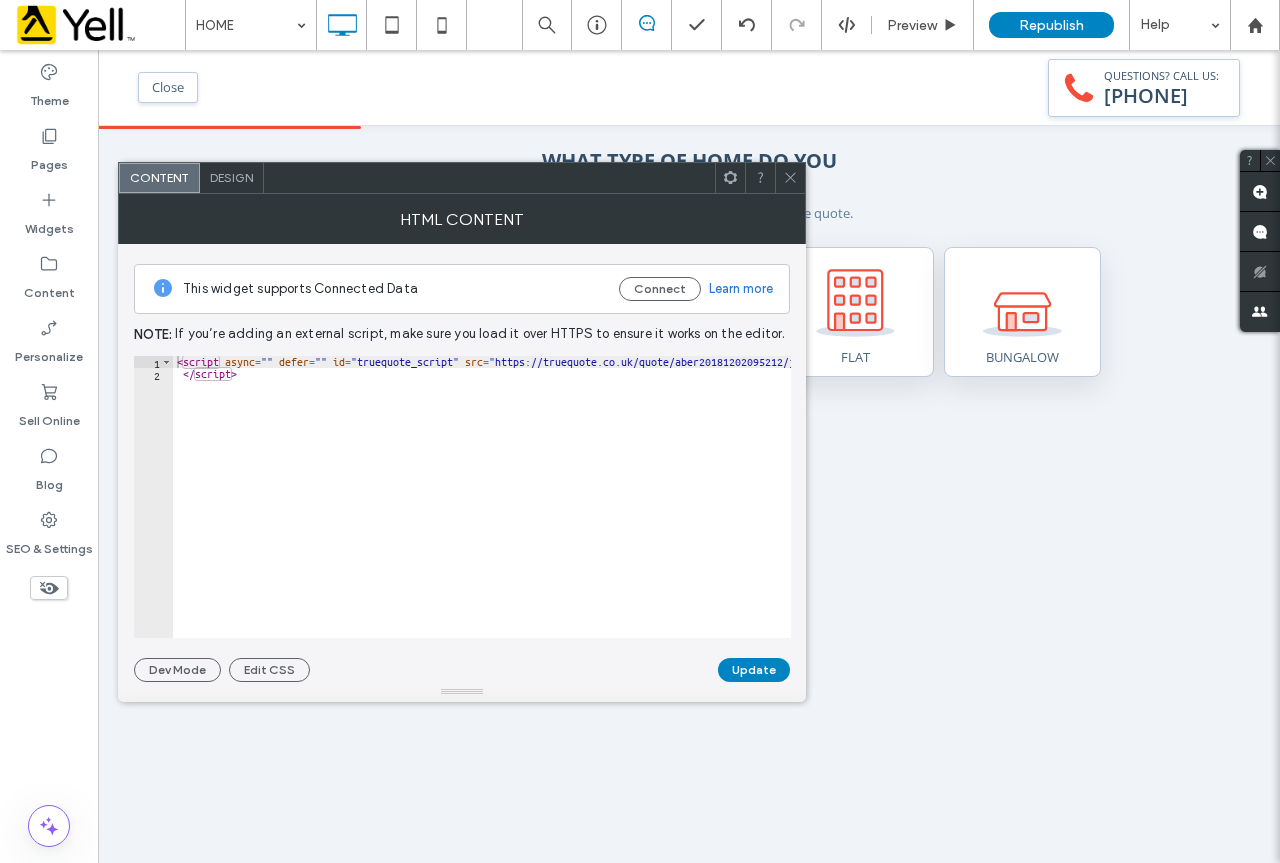 click 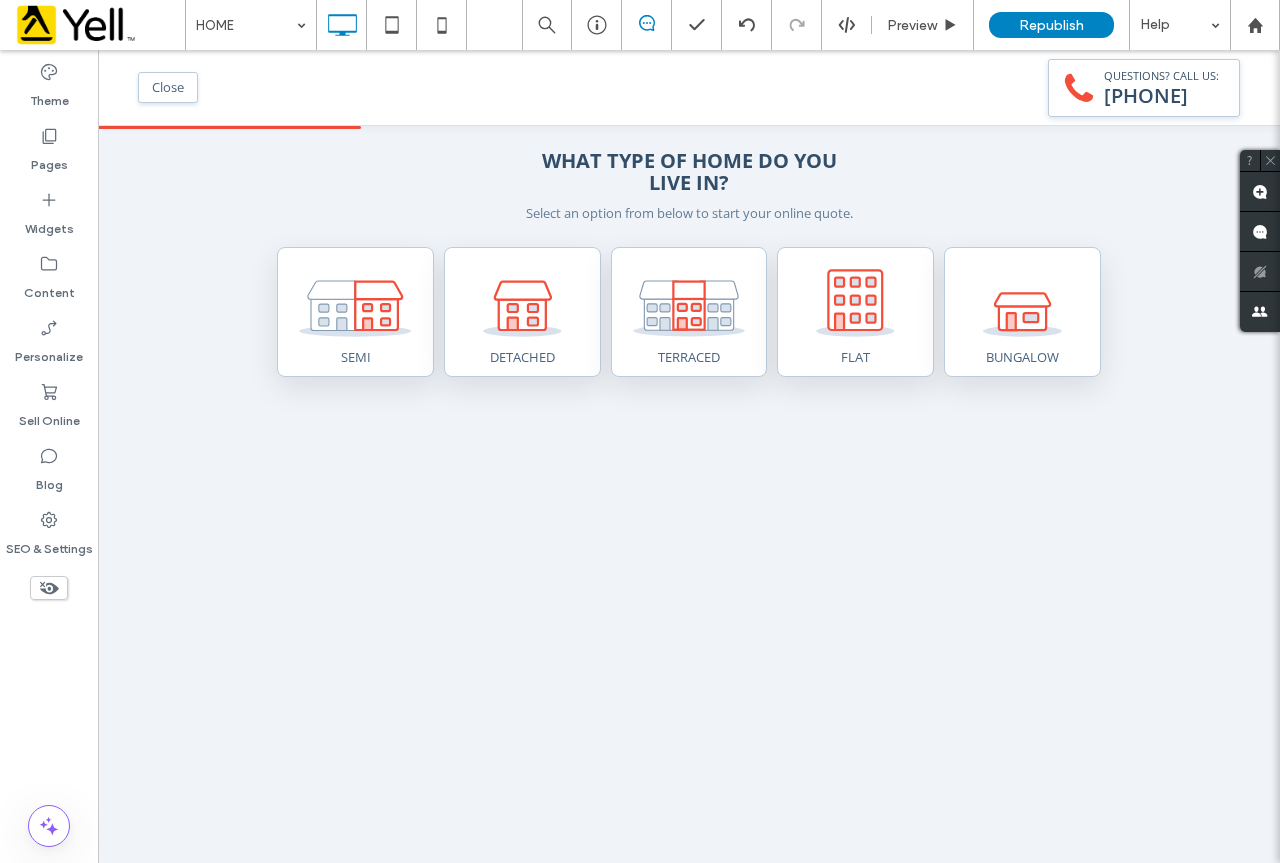 click on "Close" at bounding box center [168, 87] 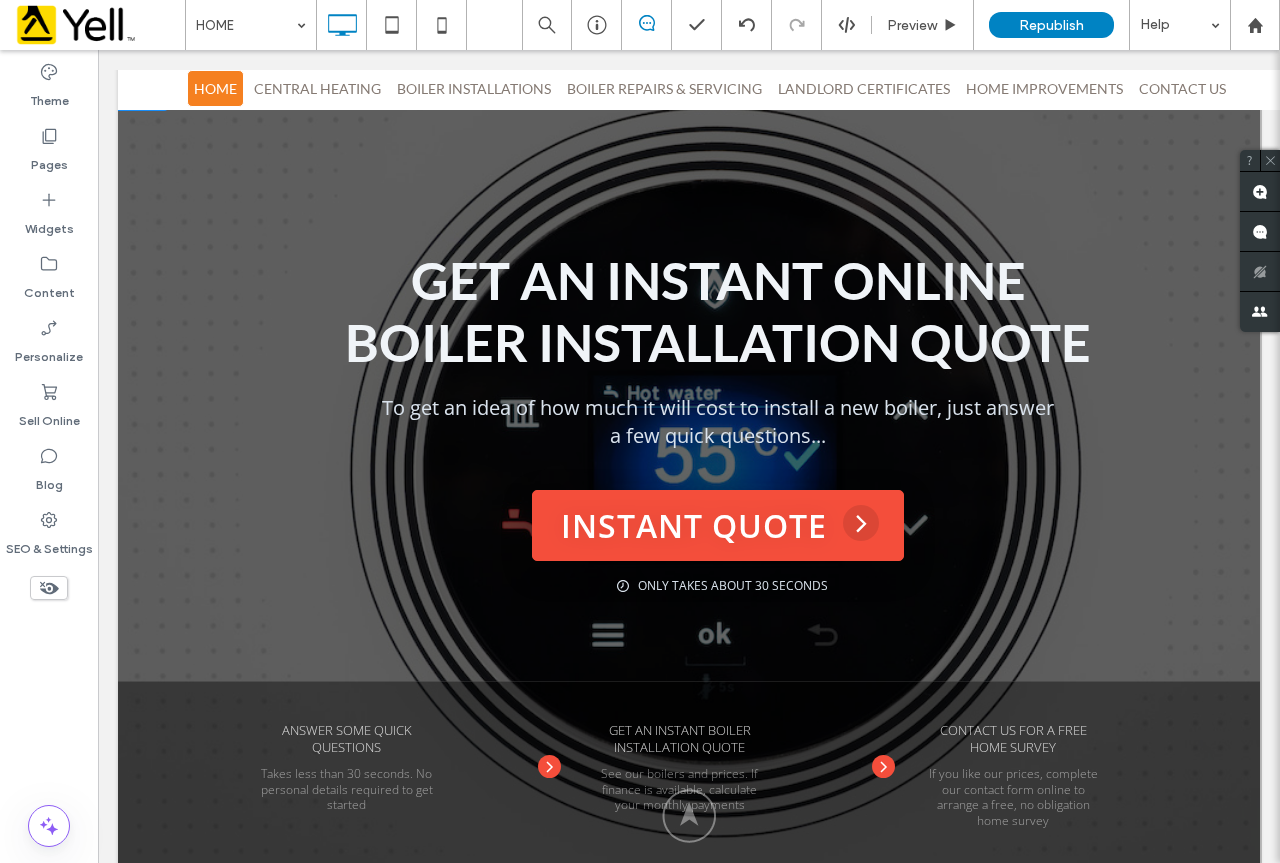scroll, scrollTop: 1200, scrollLeft: 0, axis: vertical 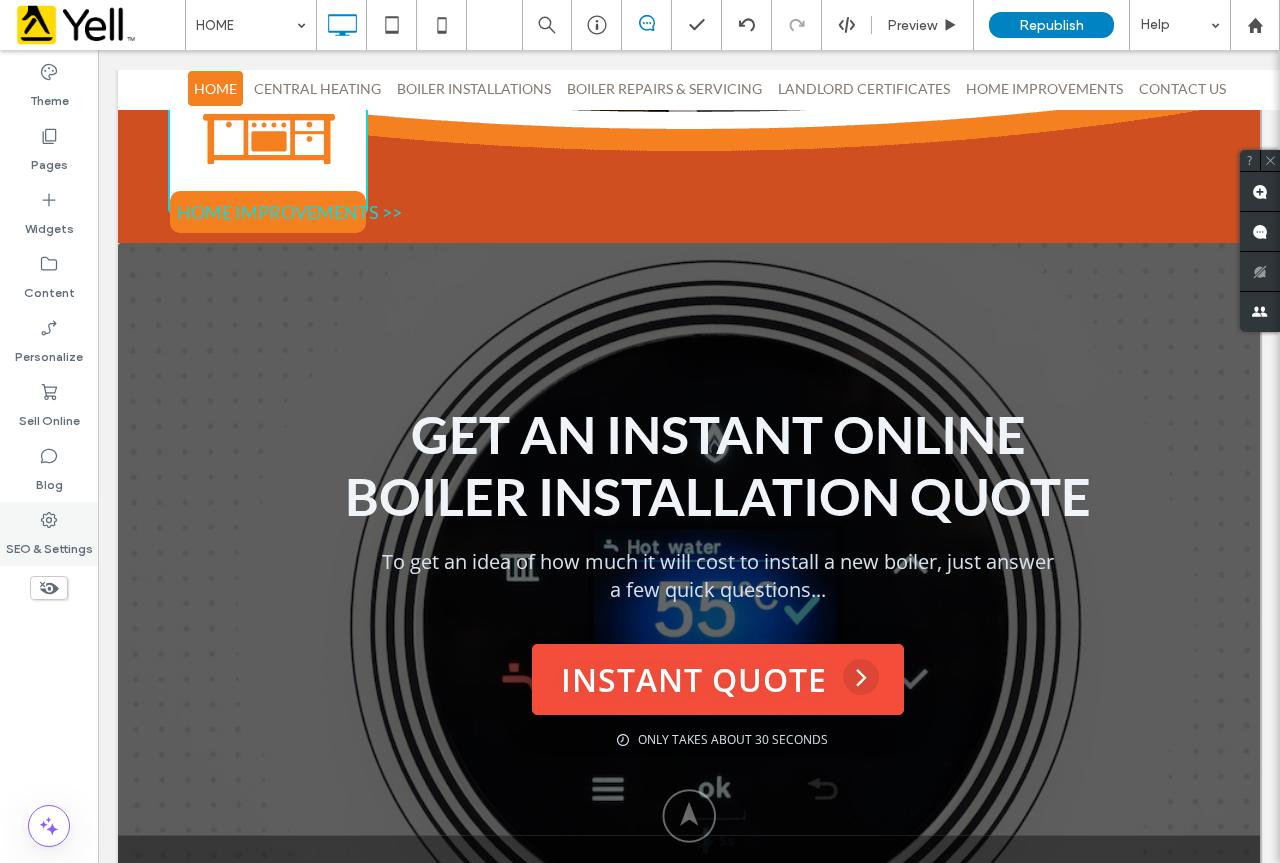 click on "SEO & Settings" at bounding box center (49, 544) 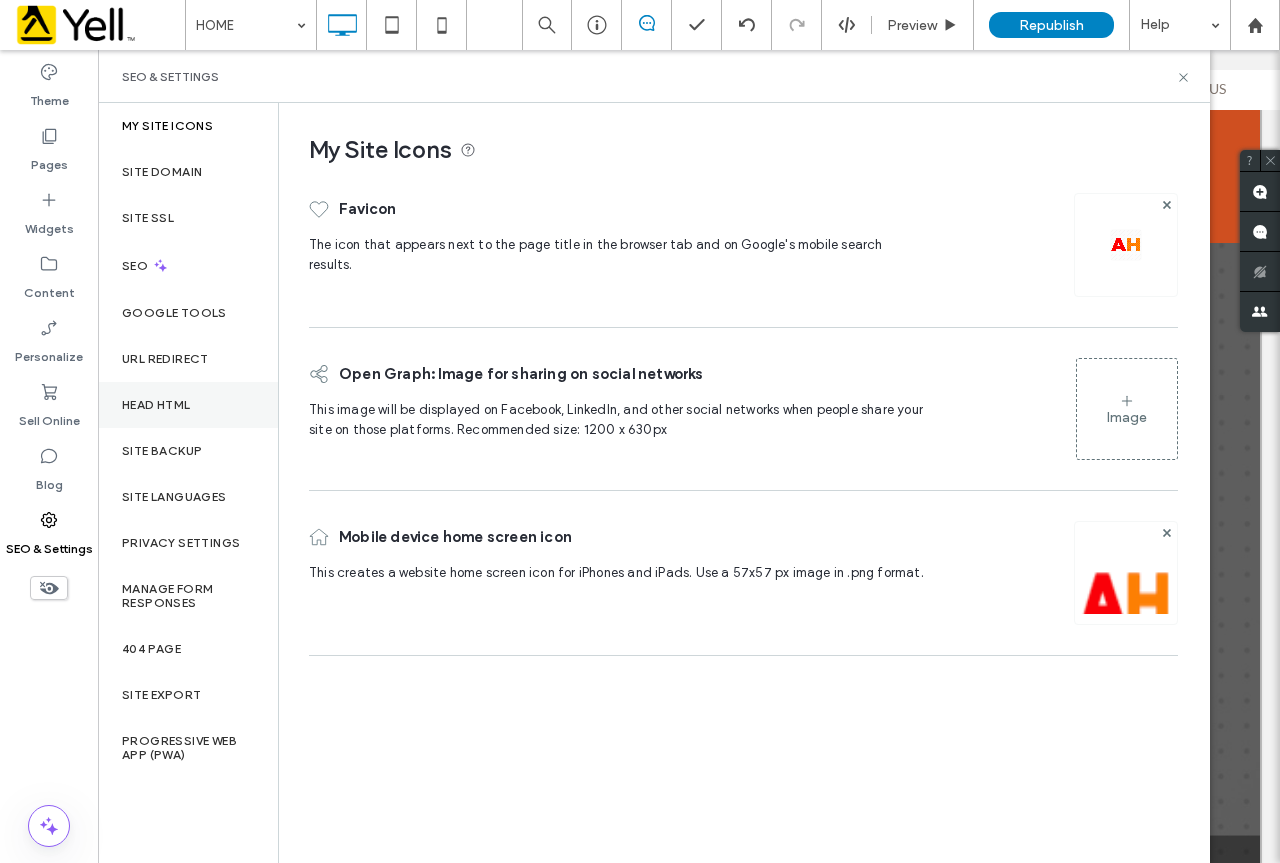 click on "Head HTML" at bounding box center (156, 405) 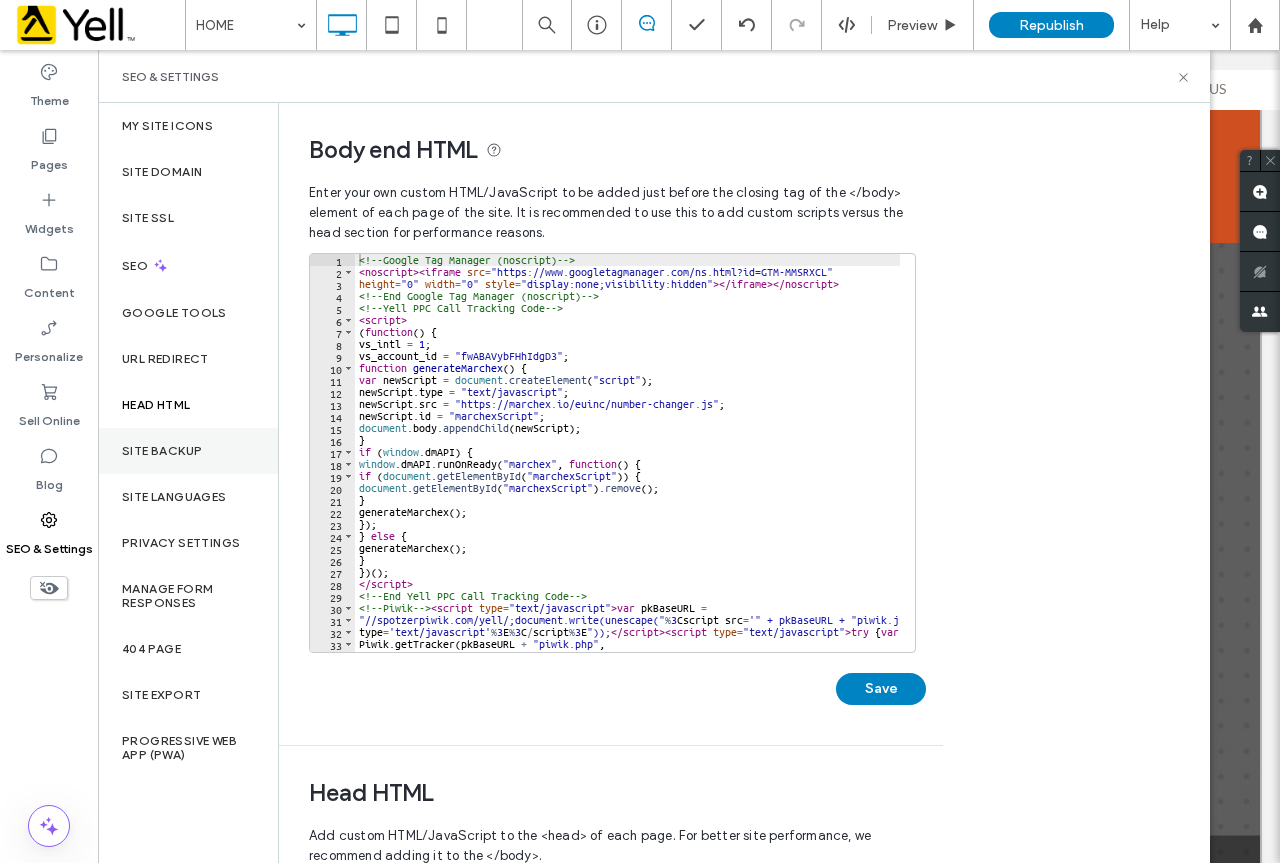 click on "Site Backup" at bounding box center (162, 451) 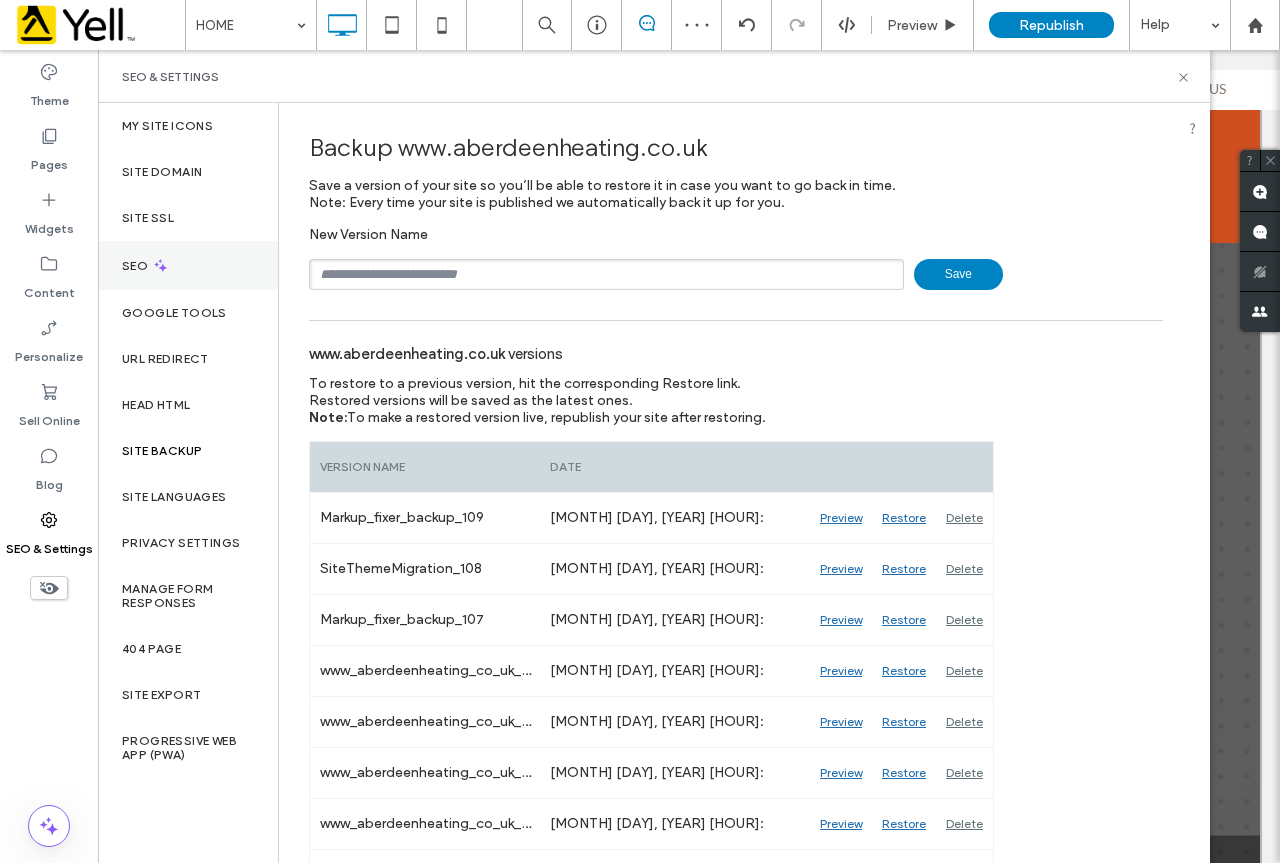 click on "SEO" at bounding box center (137, 266) 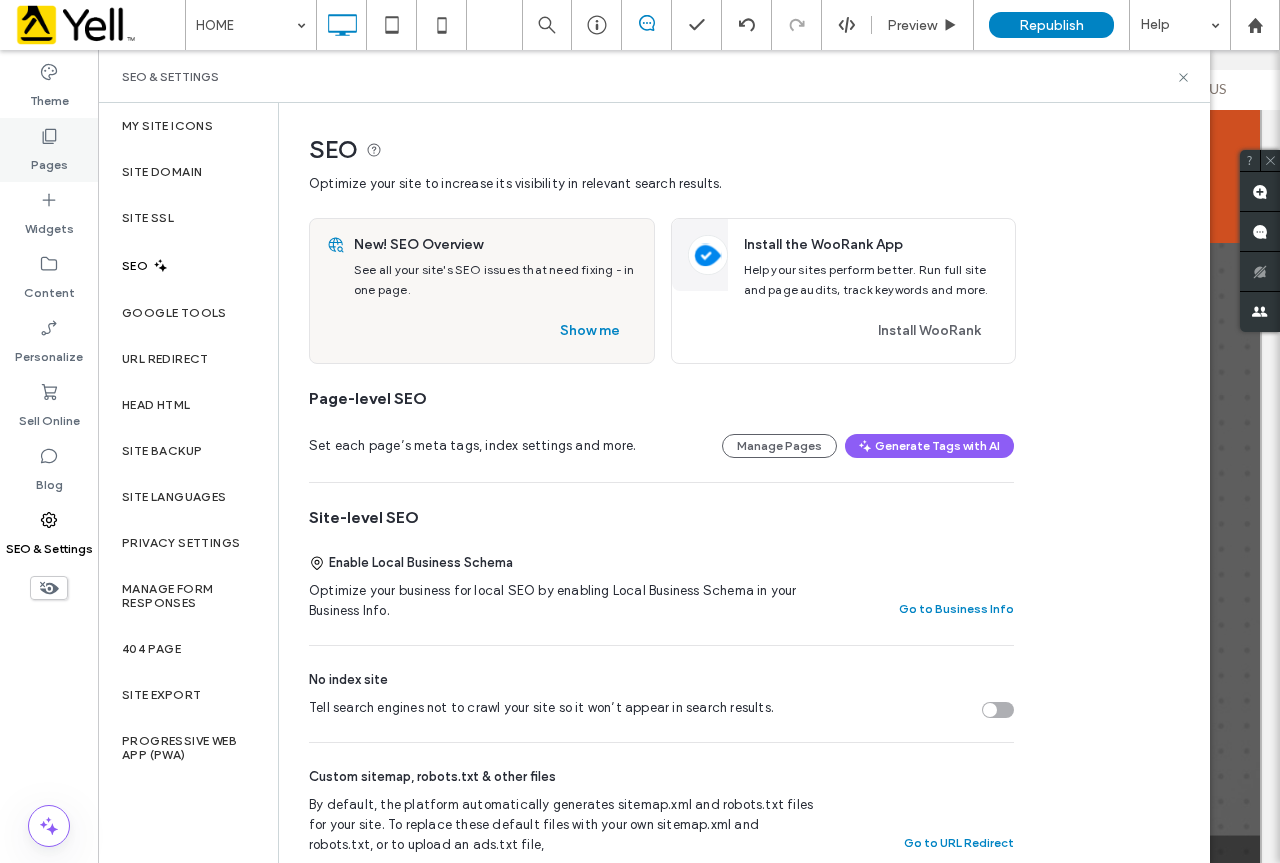 click on "Pages" at bounding box center [49, 160] 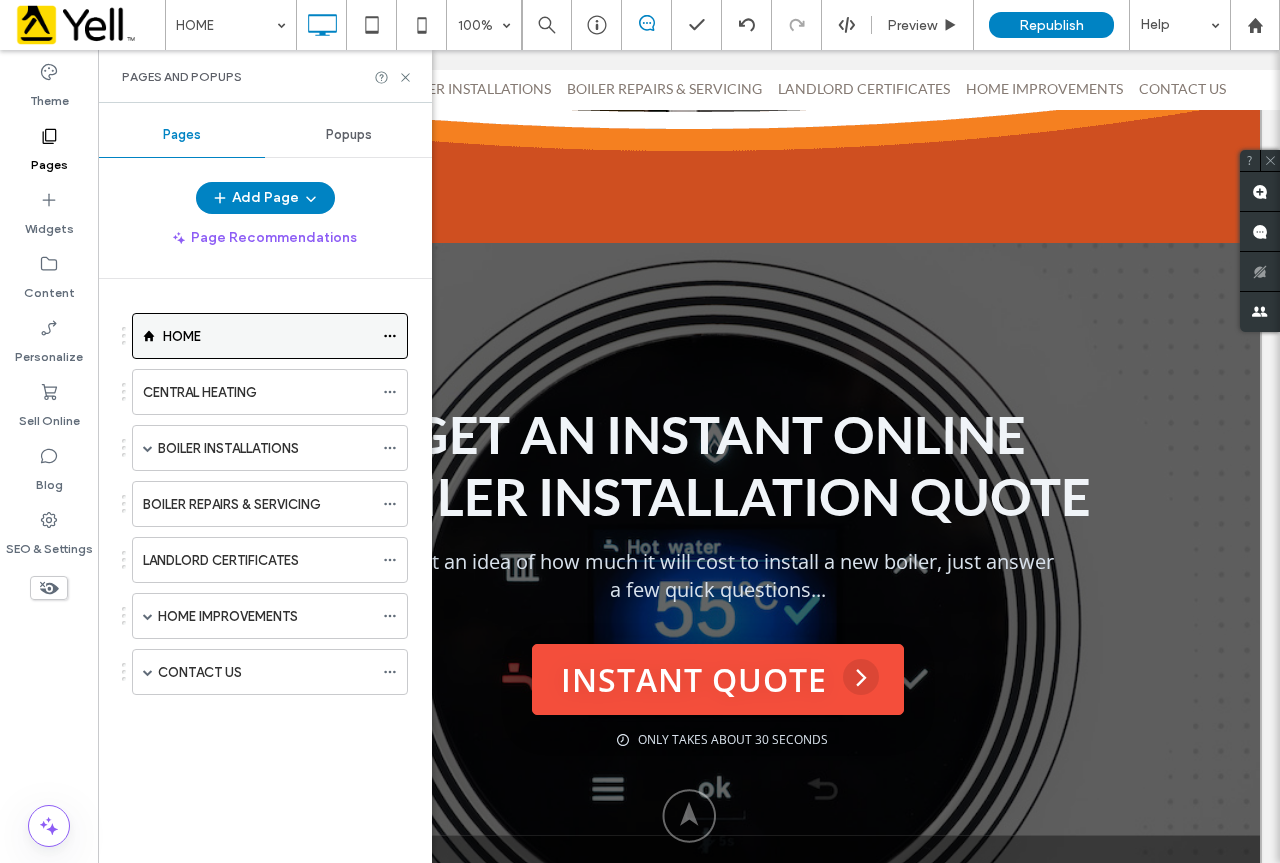 click 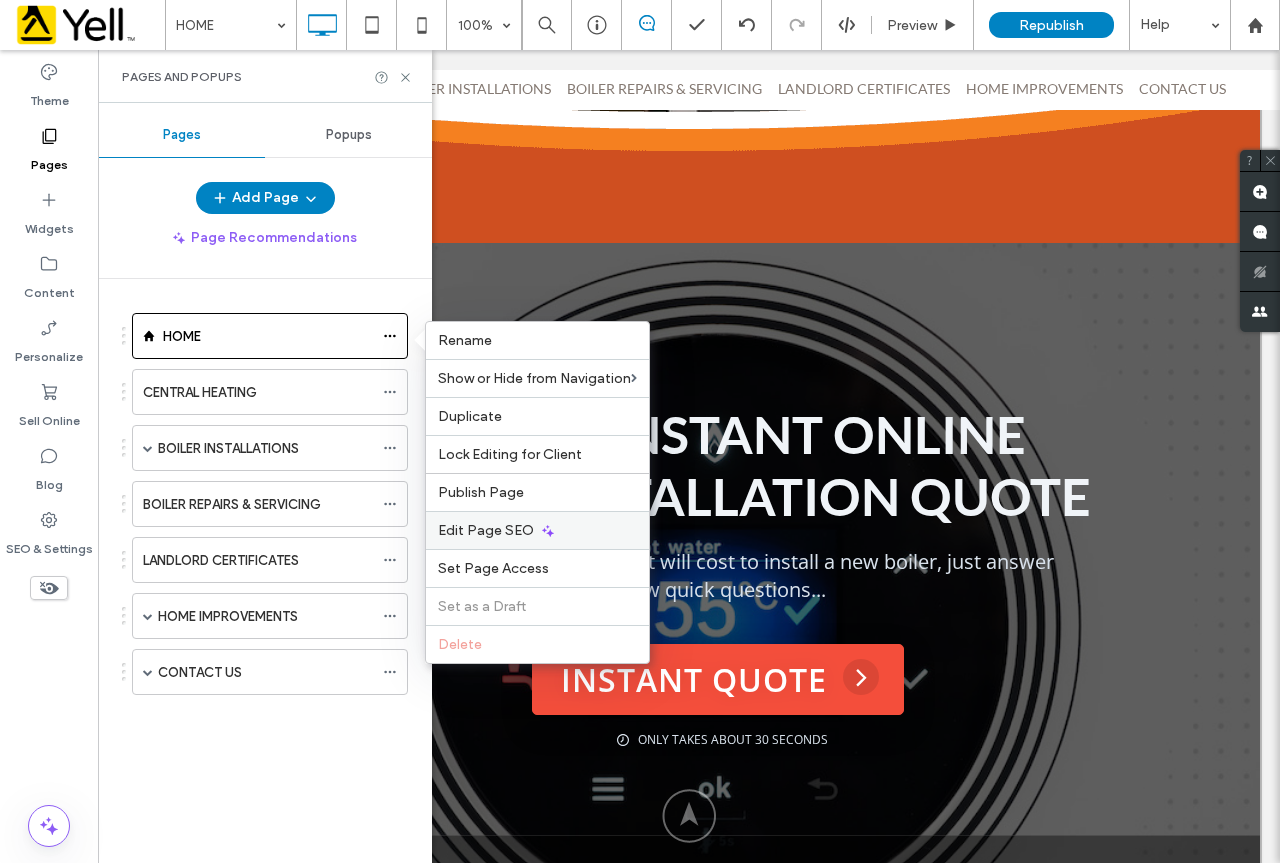 click on "Edit Page SEO" at bounding box center [486, 530] 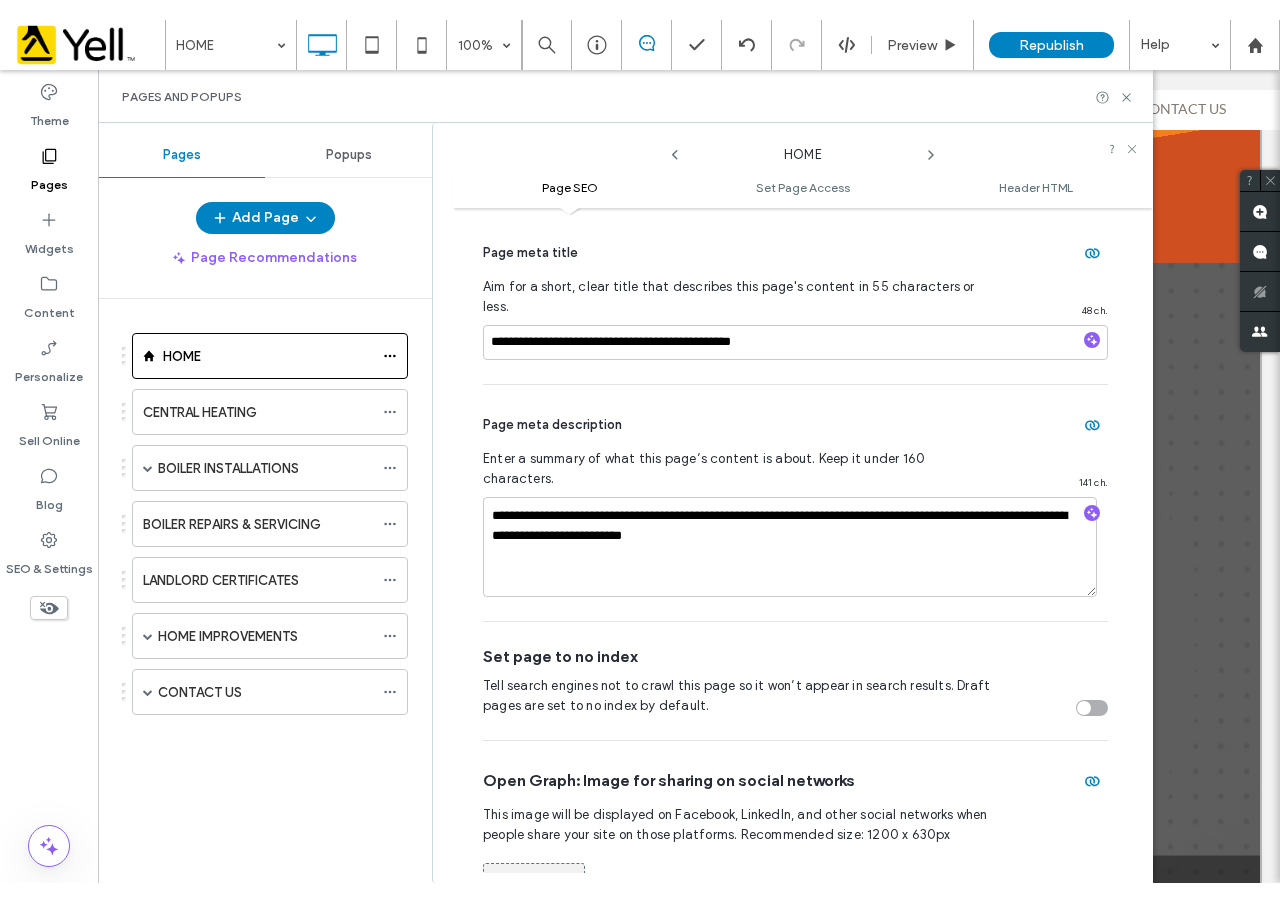 scroll, scrollTop: 10, scrollLeft: 0, axis: vertical 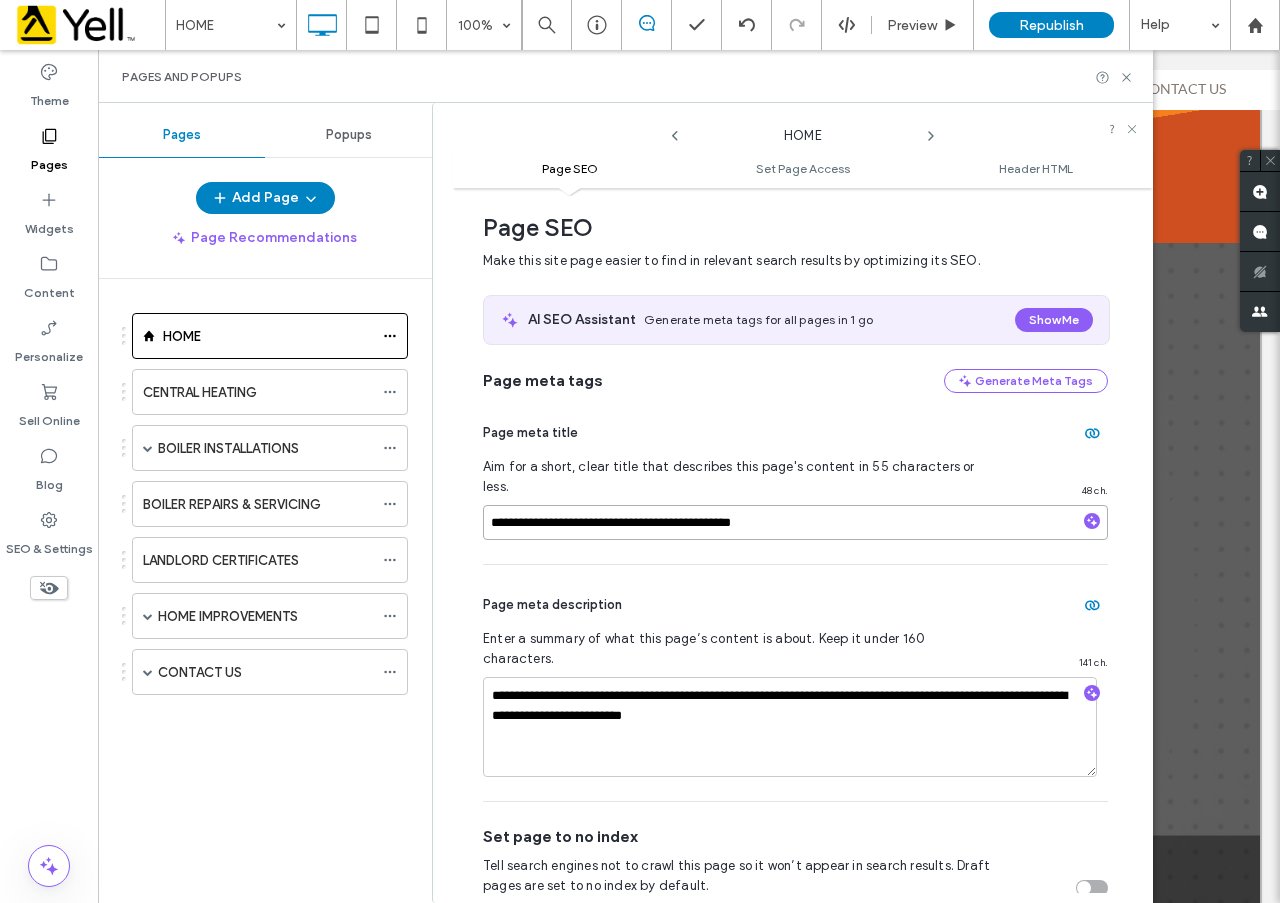 click on "**********" at bounding box center (795, 522) 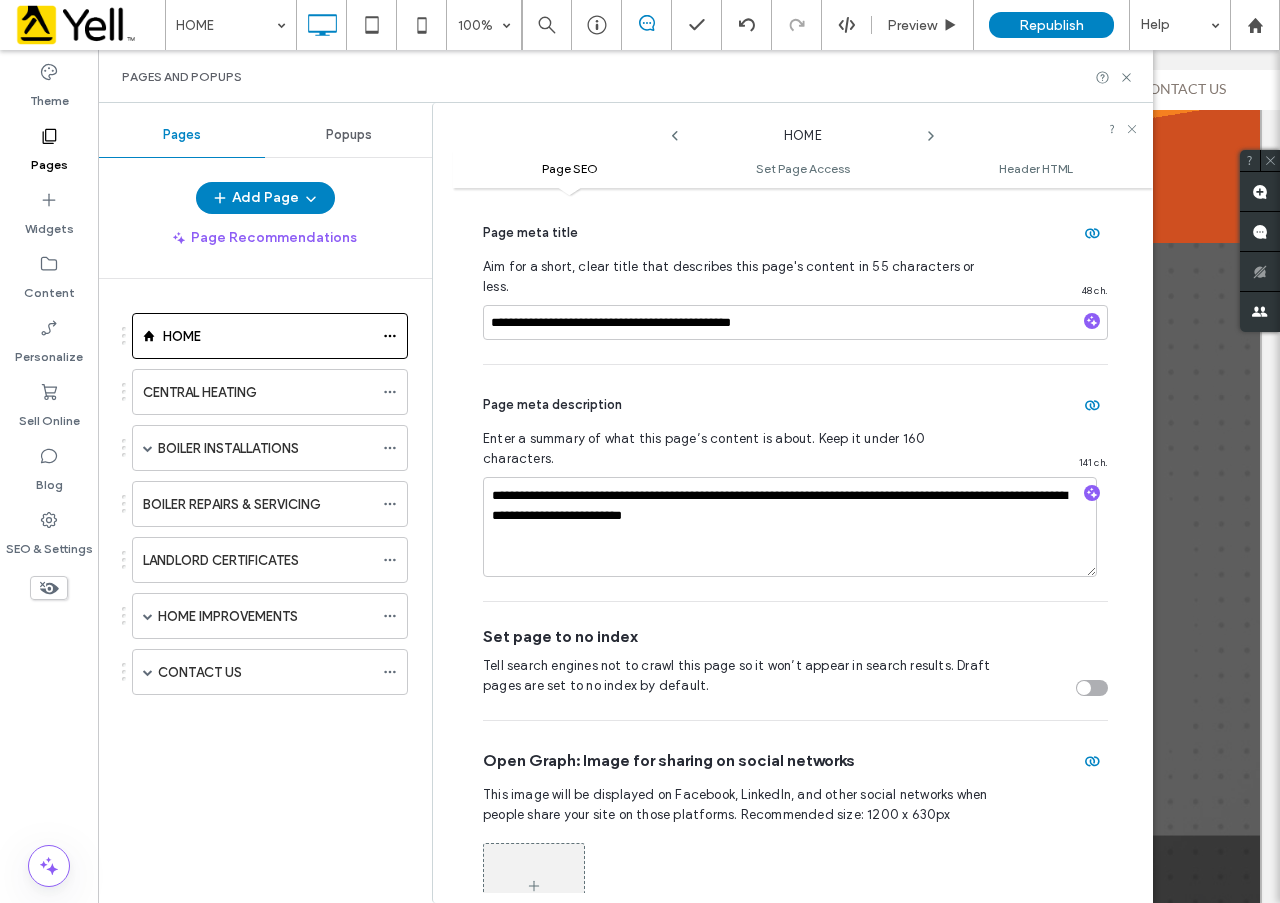 scroll, scrollTop: 110, scrollLeft: 0, axis: vertical 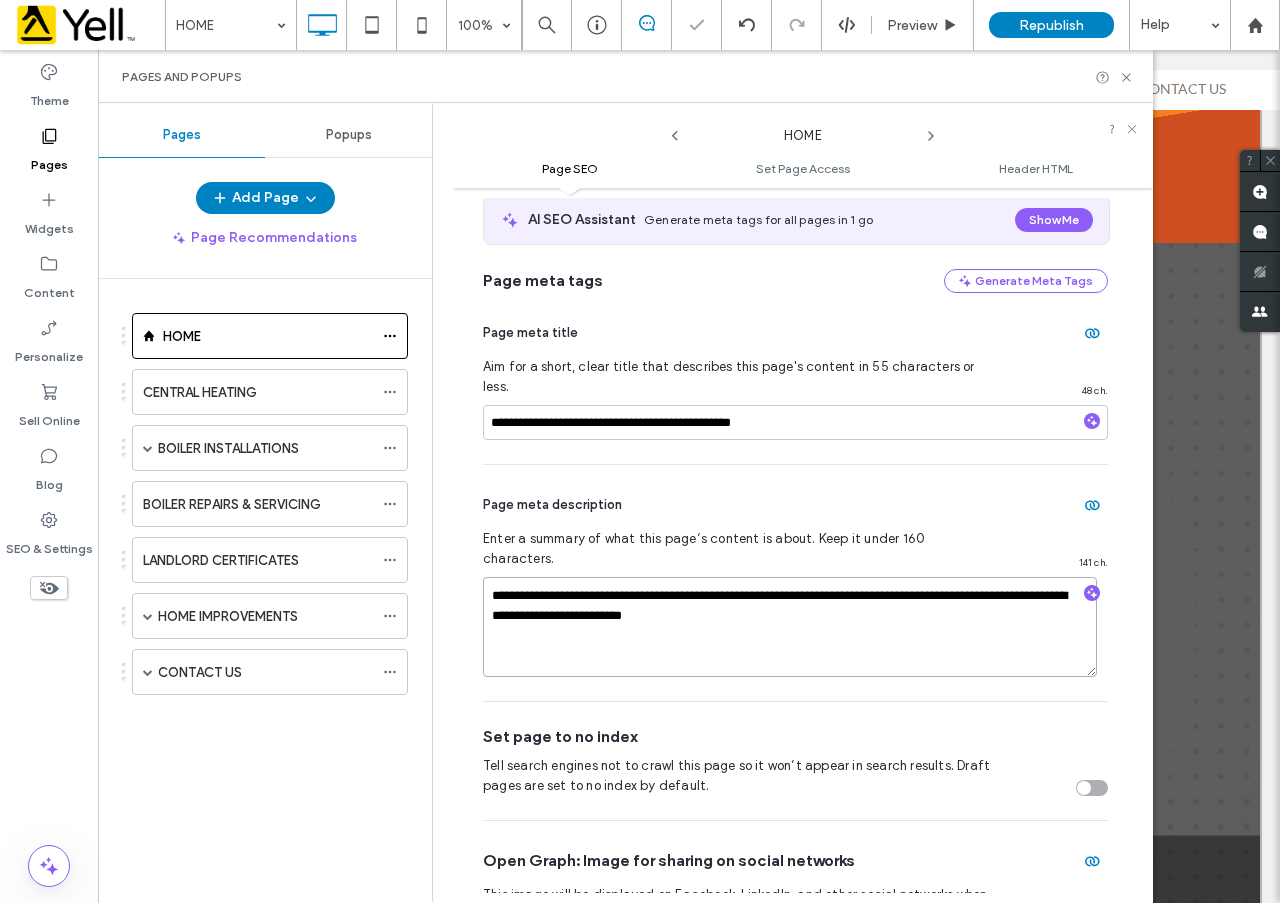 drag, startPoint x: 813, startPoint y: 578, endPoint x: 479, endPoint y: 544, distance: 335.72607 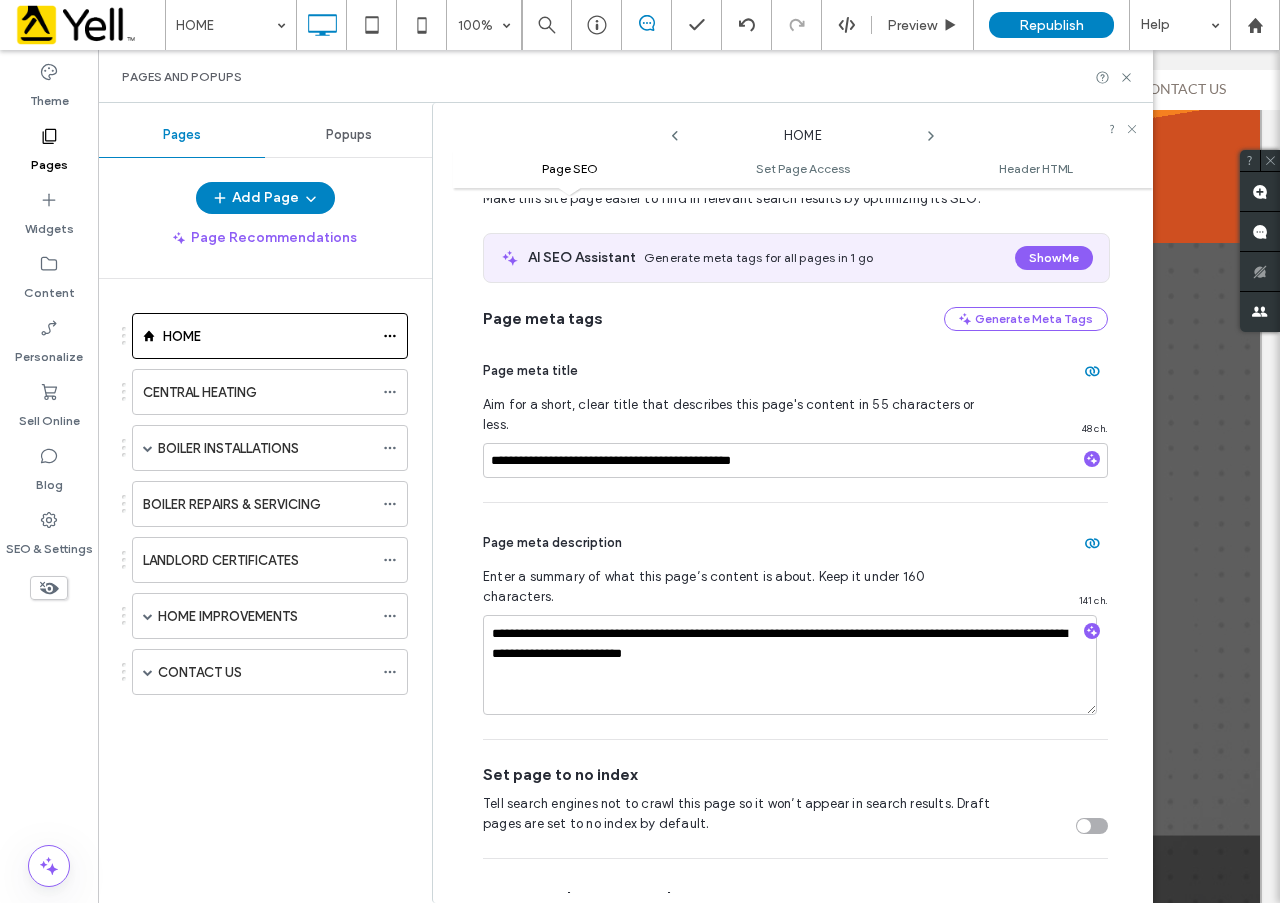 scroll, scrollTop: 0, scrollLeft: 0, axis: both 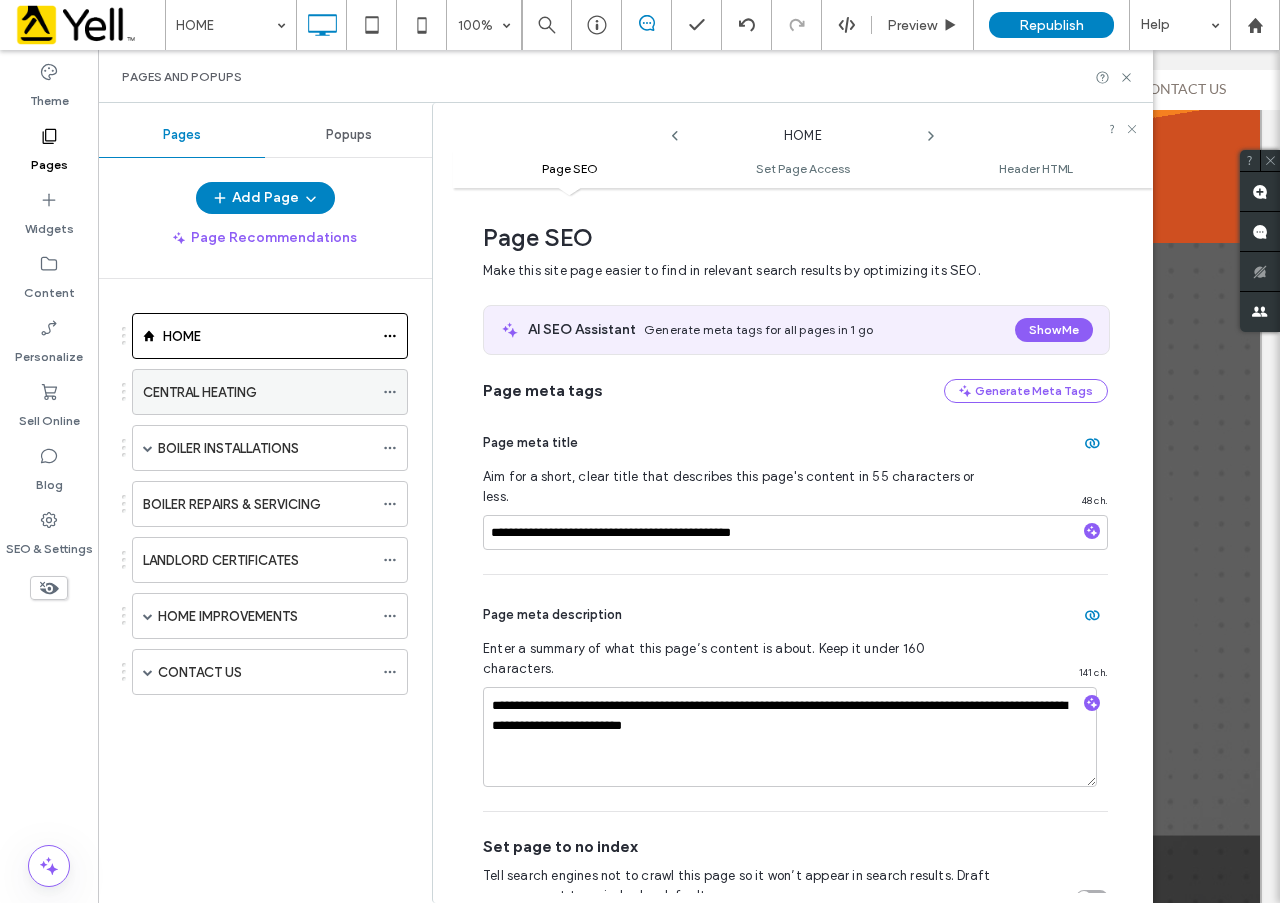 click on "CENTRAL HEATING" at bounding box center (258, 392) 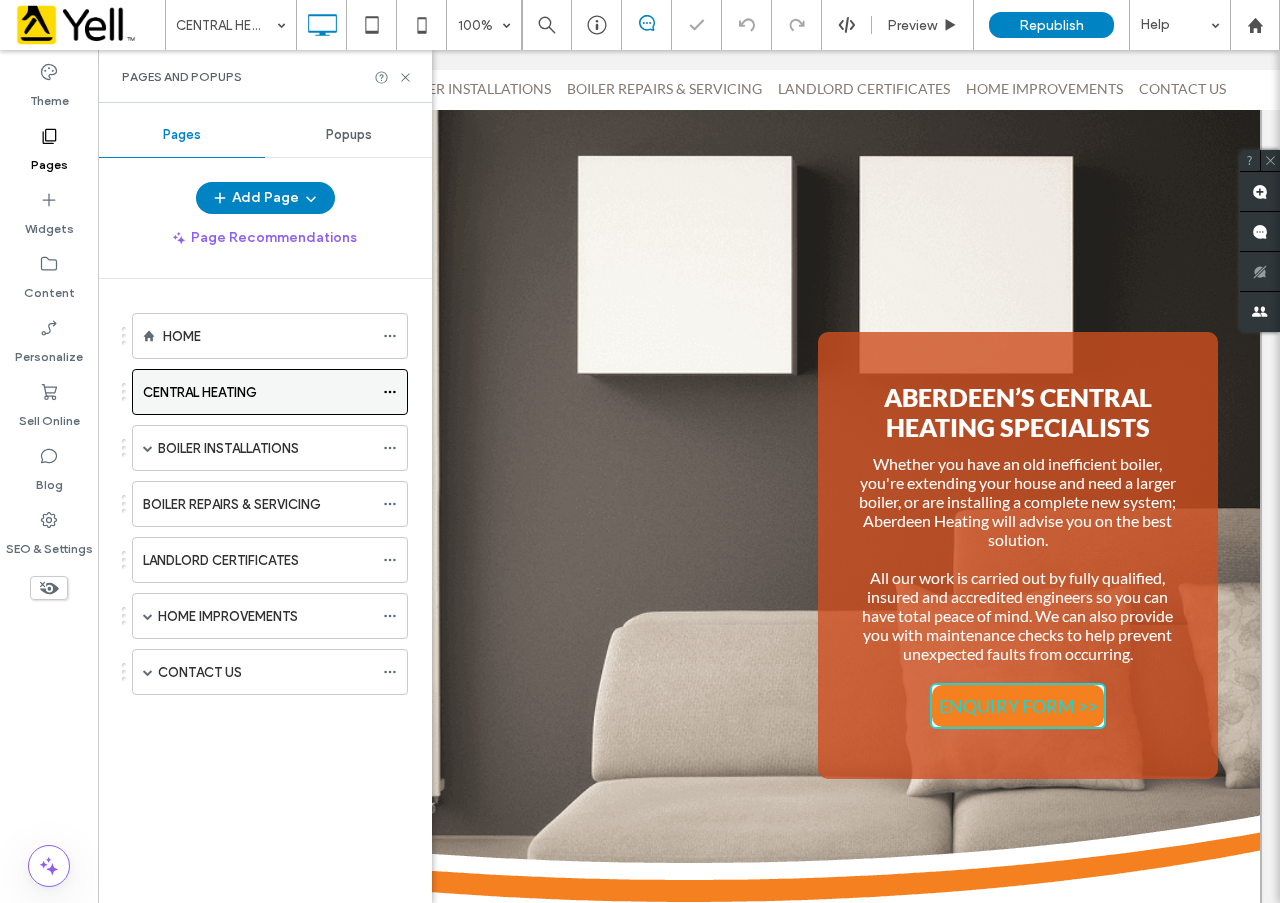 scroll, scrollTop: 0, scrollLeft: 0, axis: both 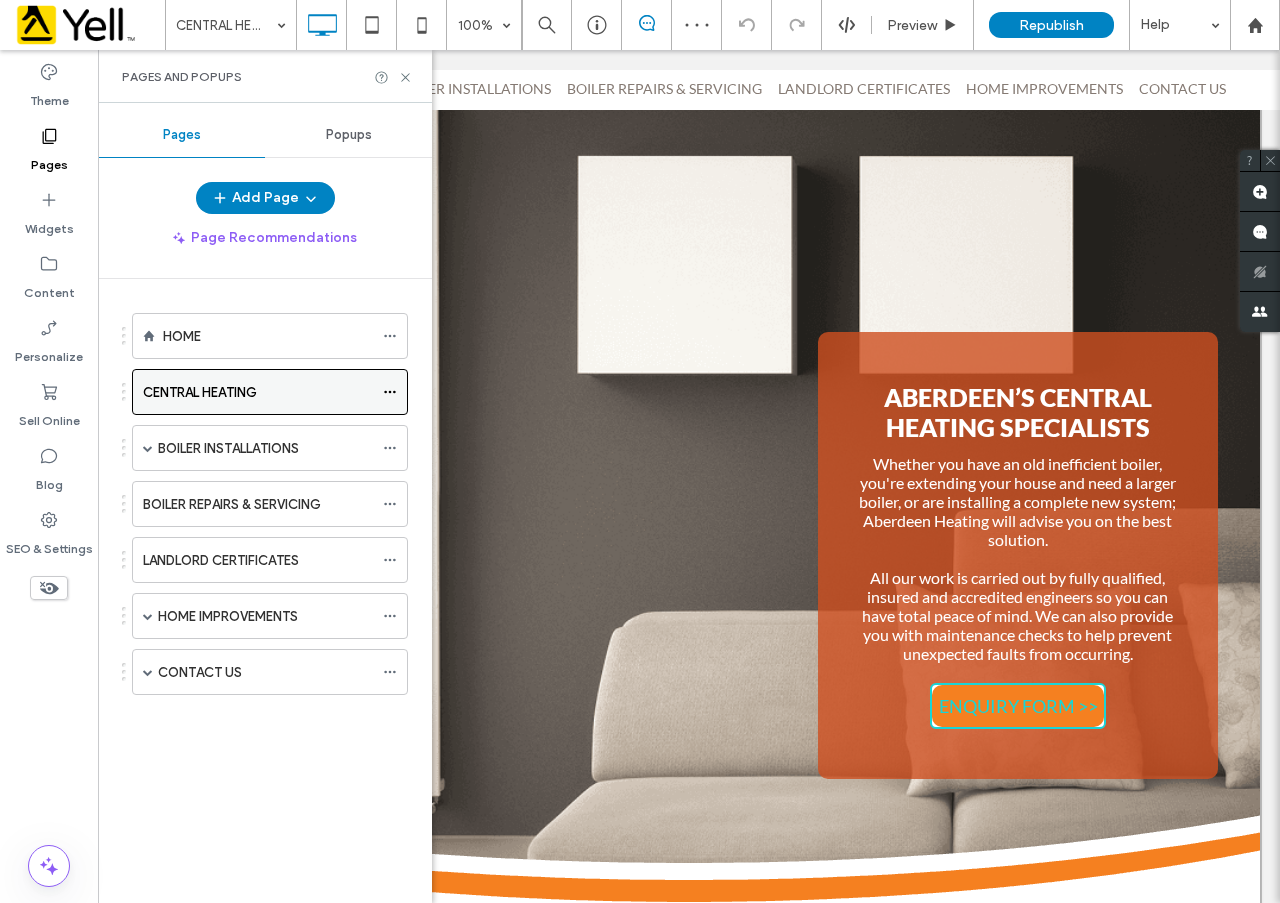 click 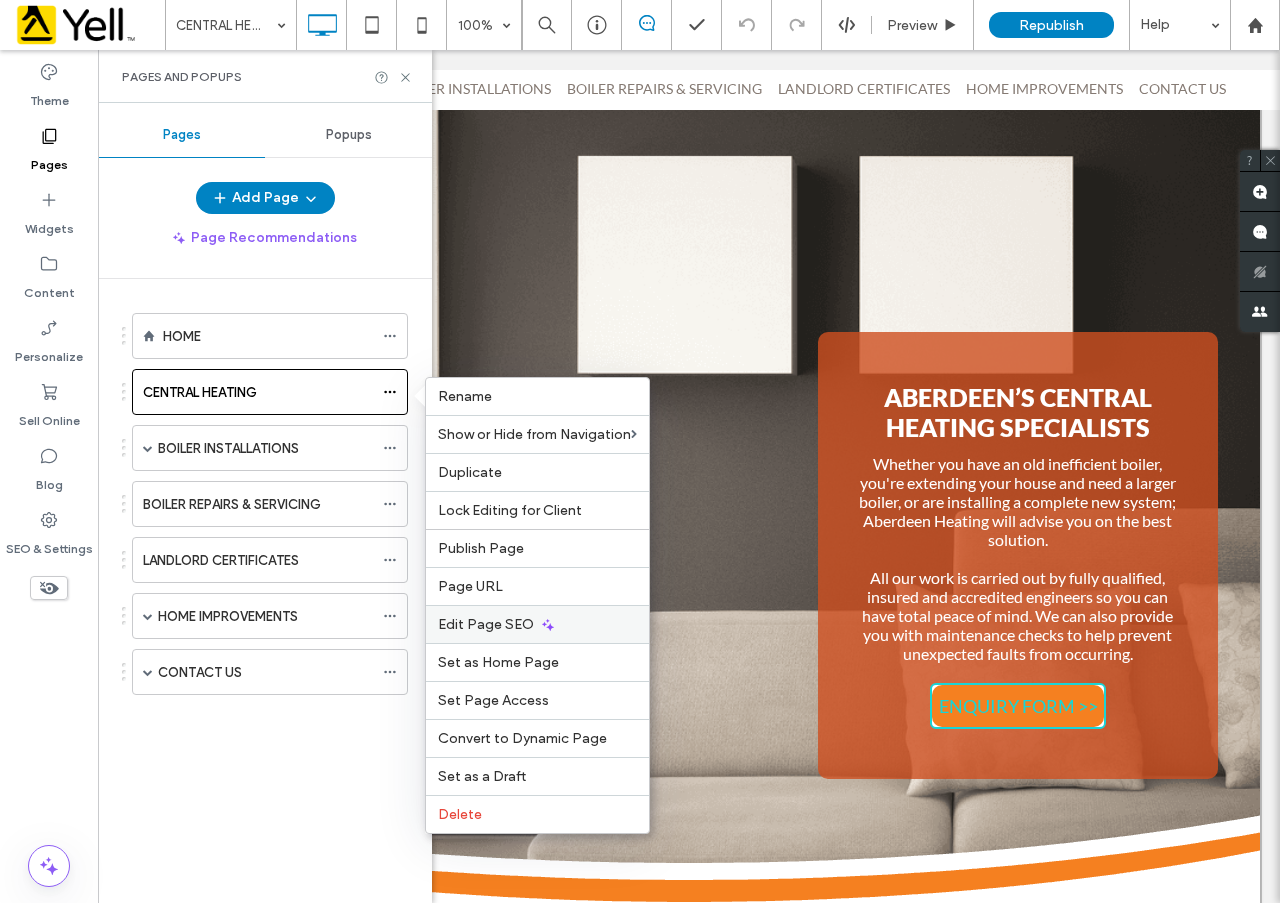 click on "Edit Page SEO" at bounding box center (486, 624) 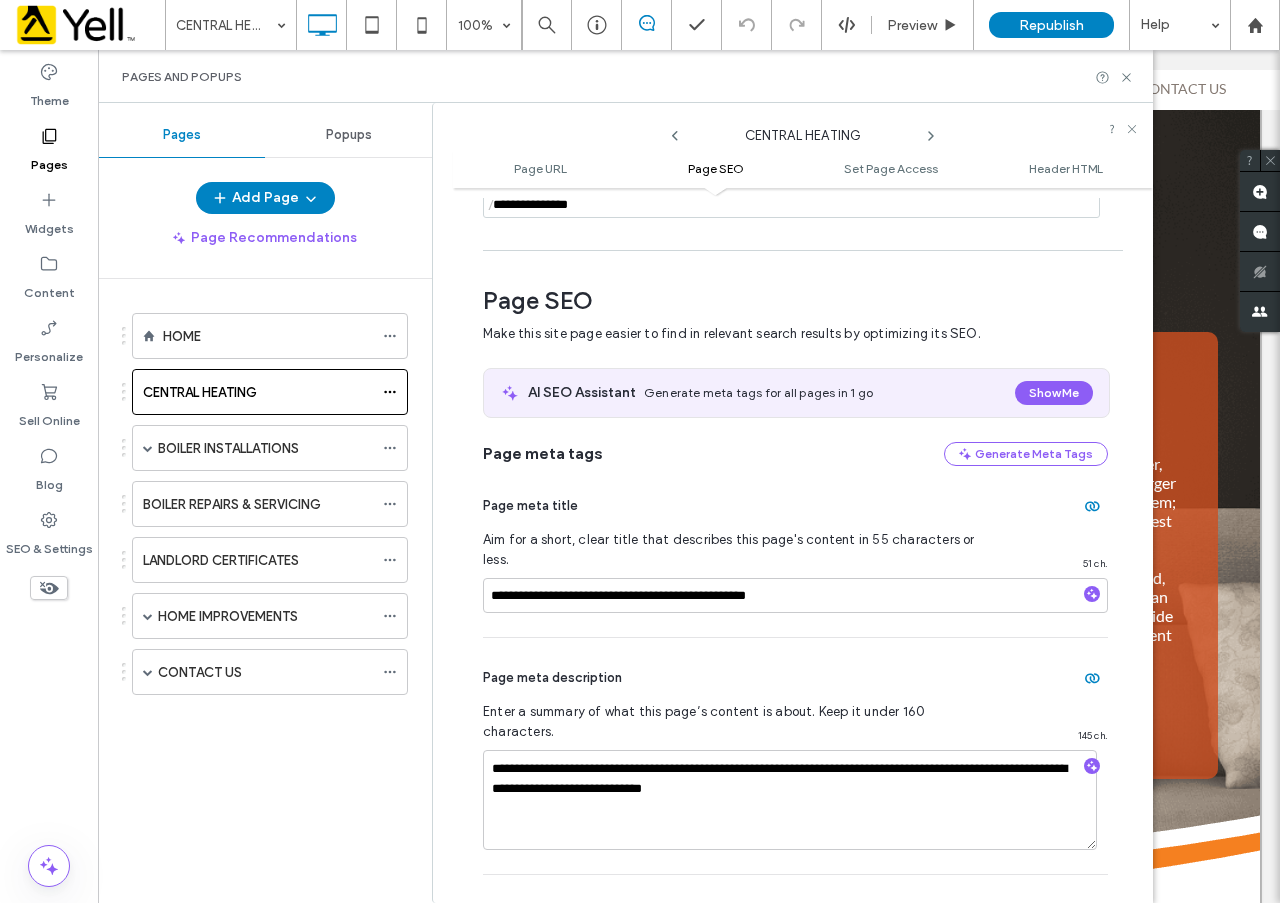 scroll, scrollTop: 274, scrollLeft: 0, axis: vertical 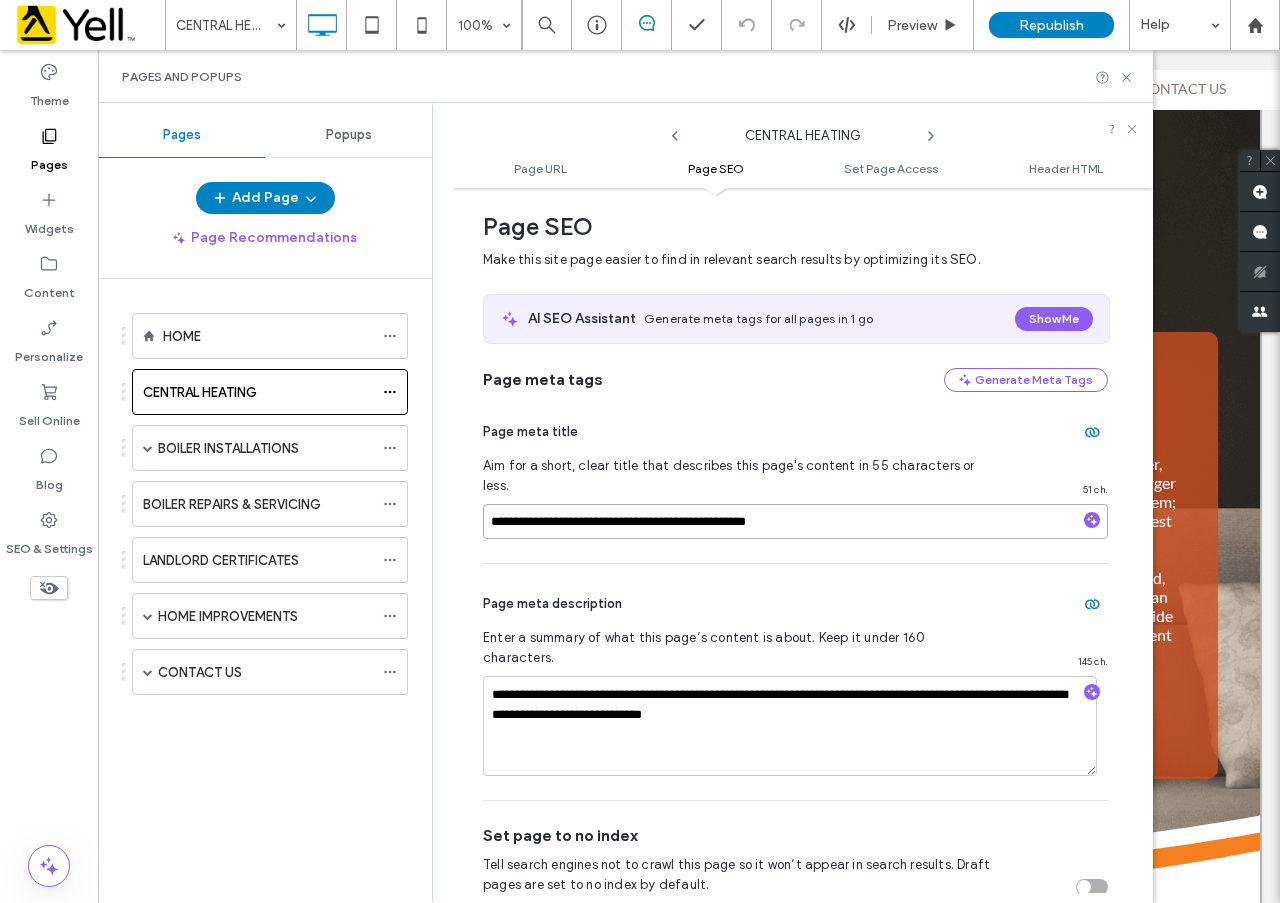 click on "**********" at bounding box center [795, 521] 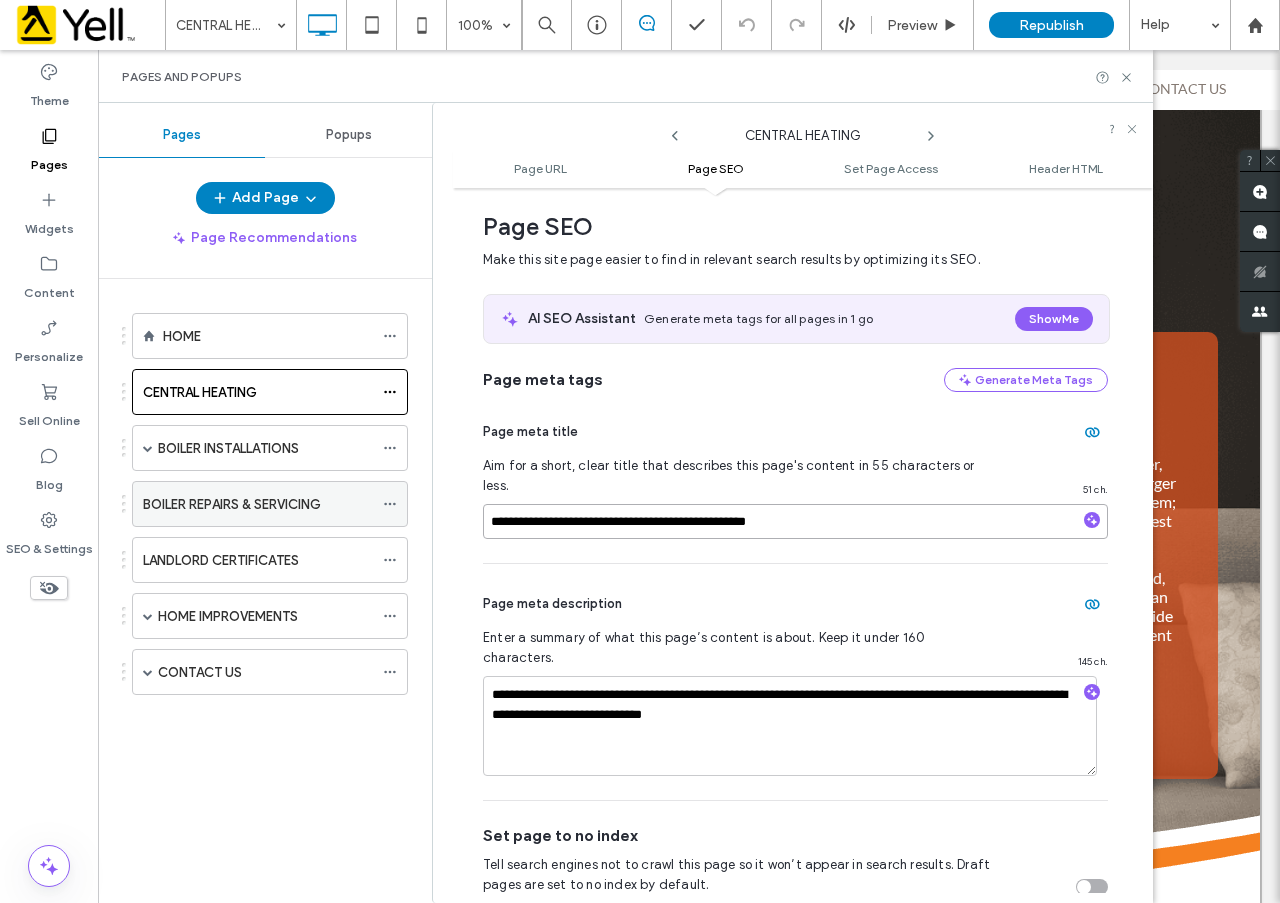 drag, startPoint x: 773, startPoint y: 490, endPoint x: 309, endPoint y: 485, distance: 464.02695 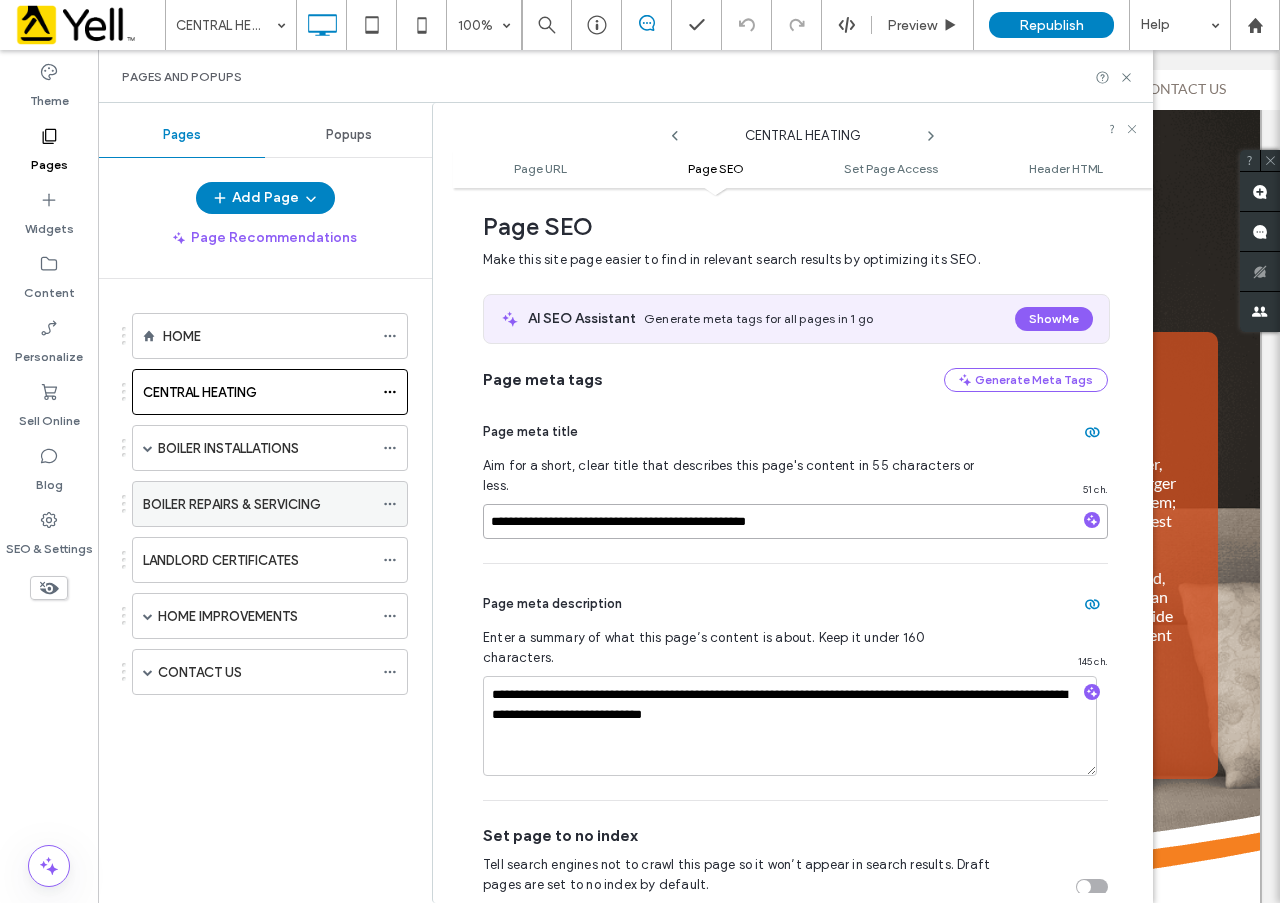 click on "**********" at bounding box center (625, 503) 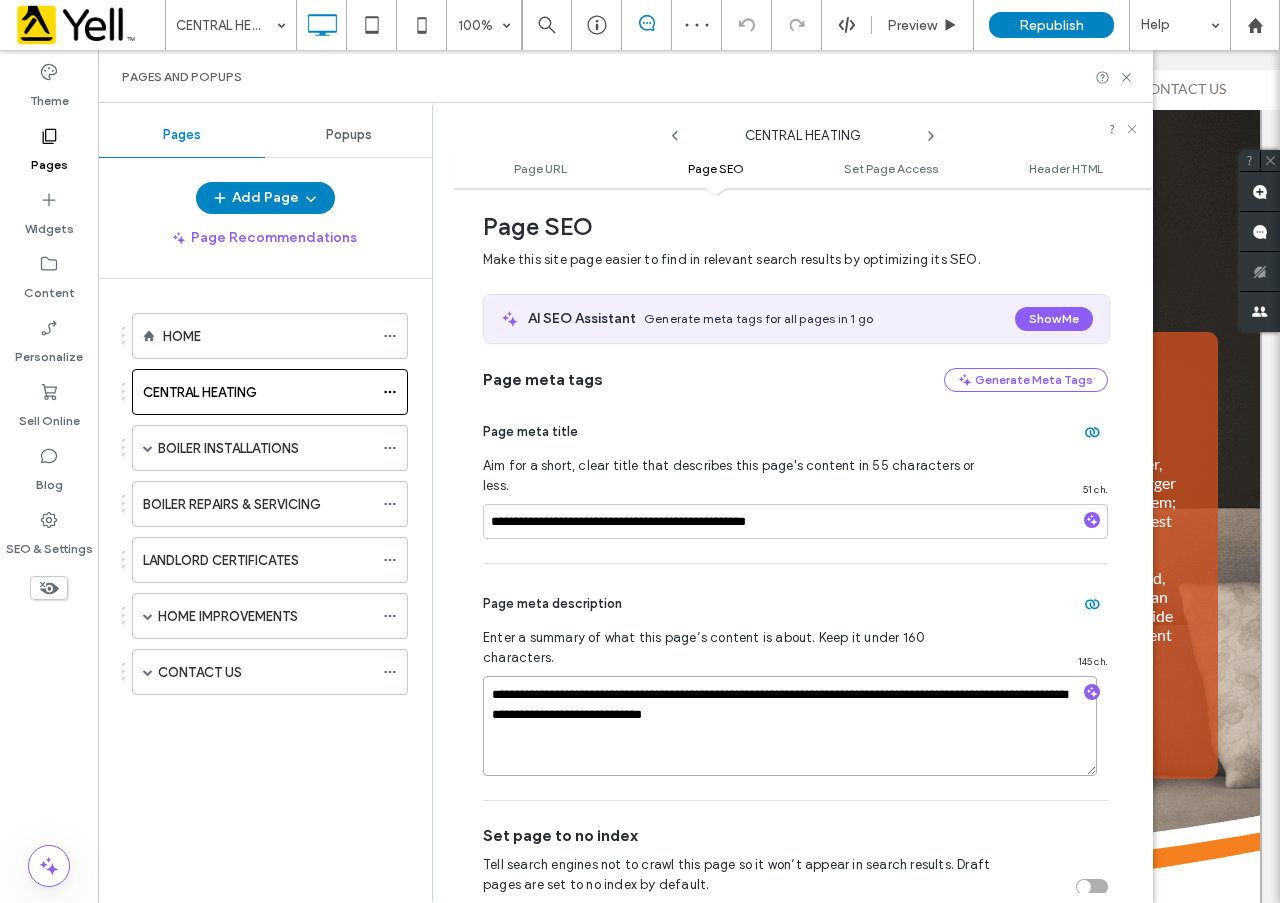 drag, startPoint x: 831, startPoint y: 678, endPoint x: 462, endPoint y: 661, distance: 369.3914 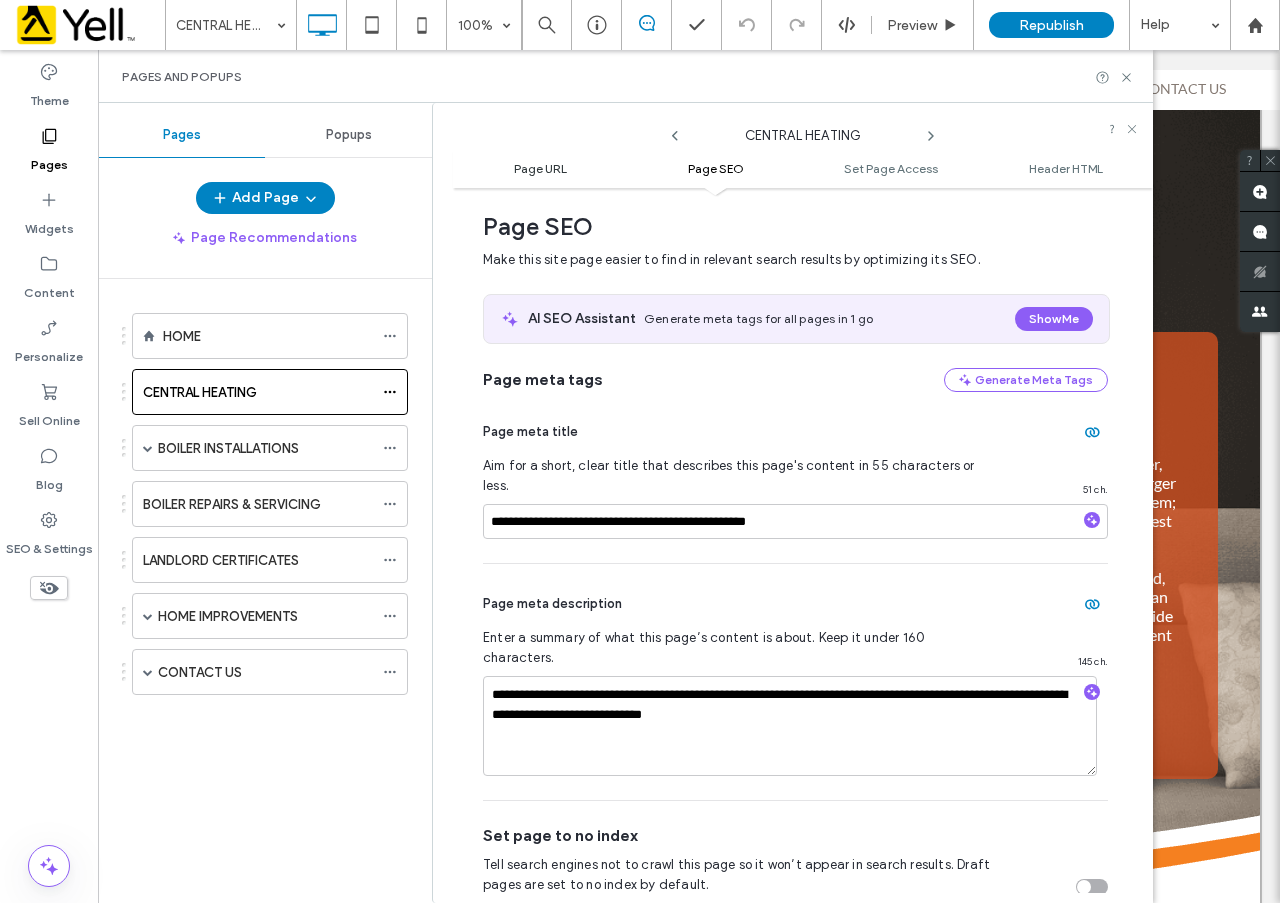 click on "Page URL" at bounding box center (540, 168) 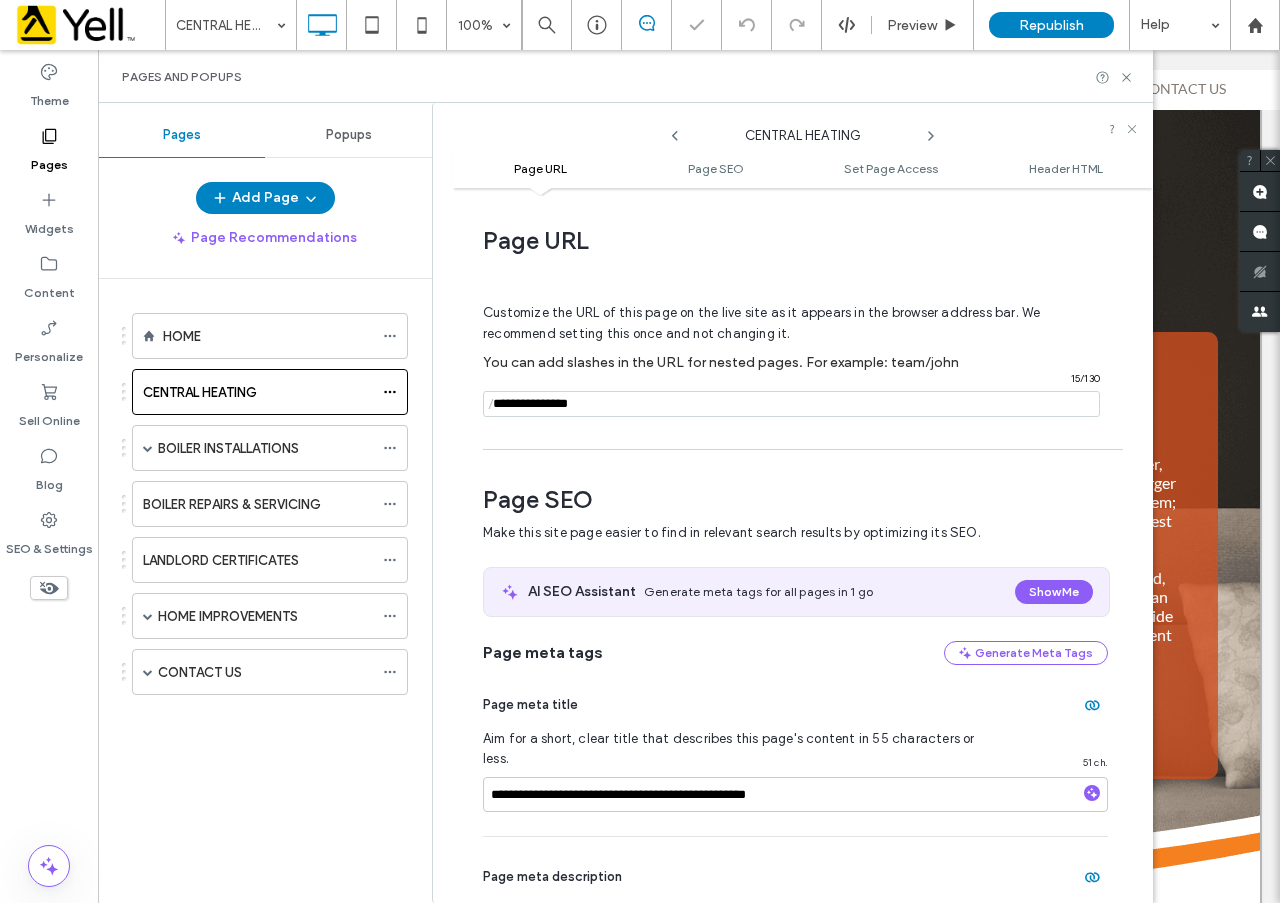 scroll, scrollTop: 0, scrollLeft: 0, axis: both 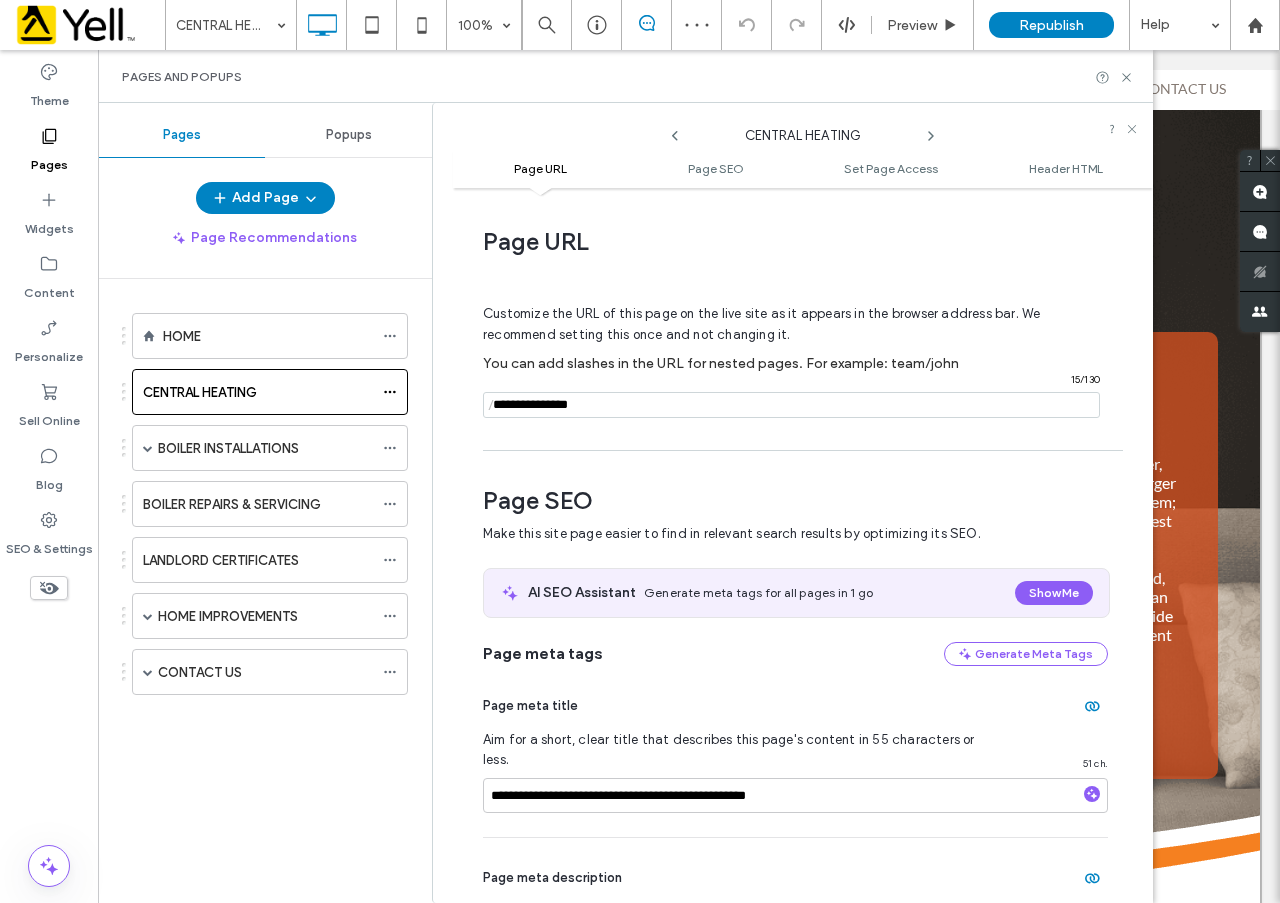 drag, startPoint x: 620, startPoint y: 409, endPoint x: 495, endPoint y: 418, distance: 125.32358 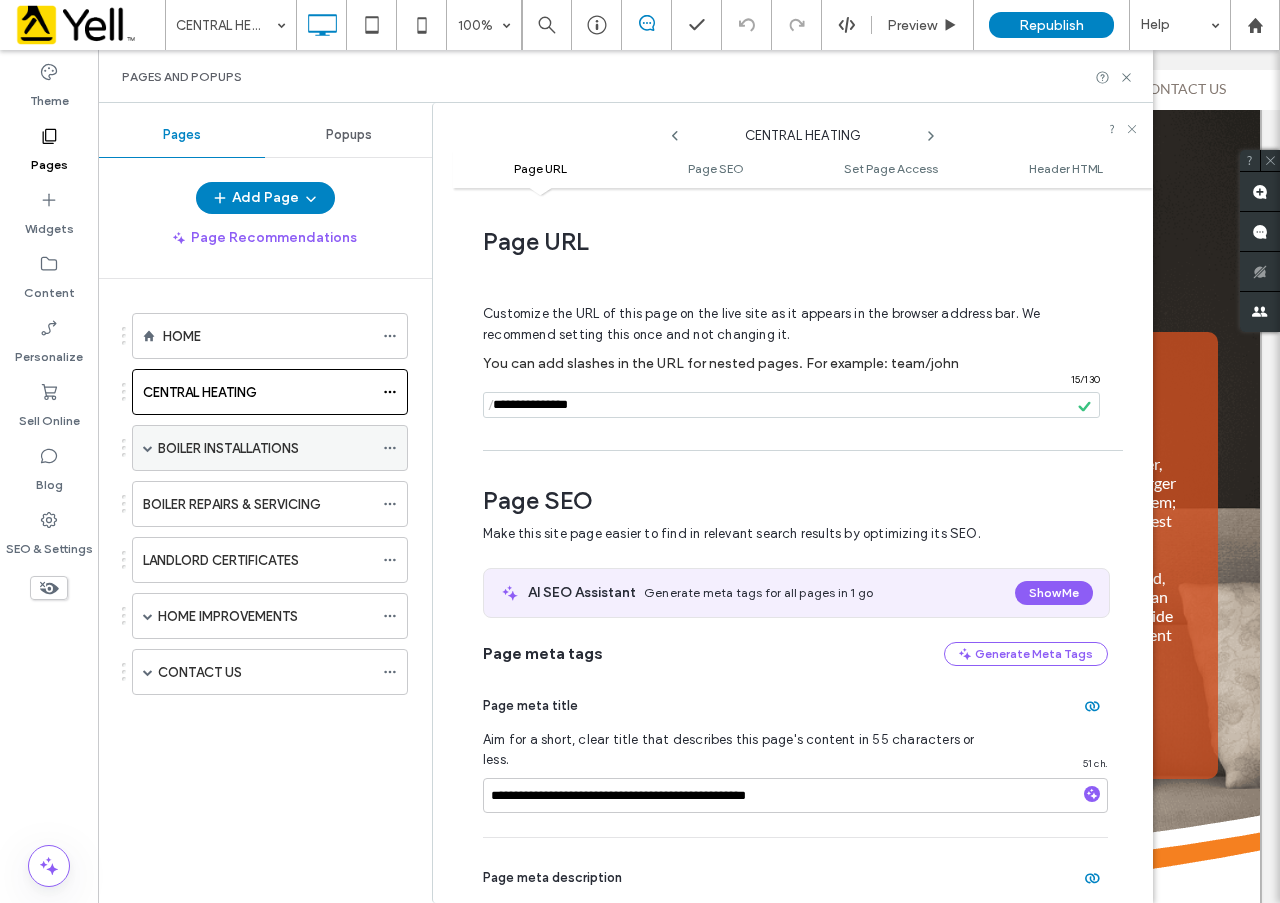 click on "BOILER INSTALLATIONS" at bounding box center [265, 448] 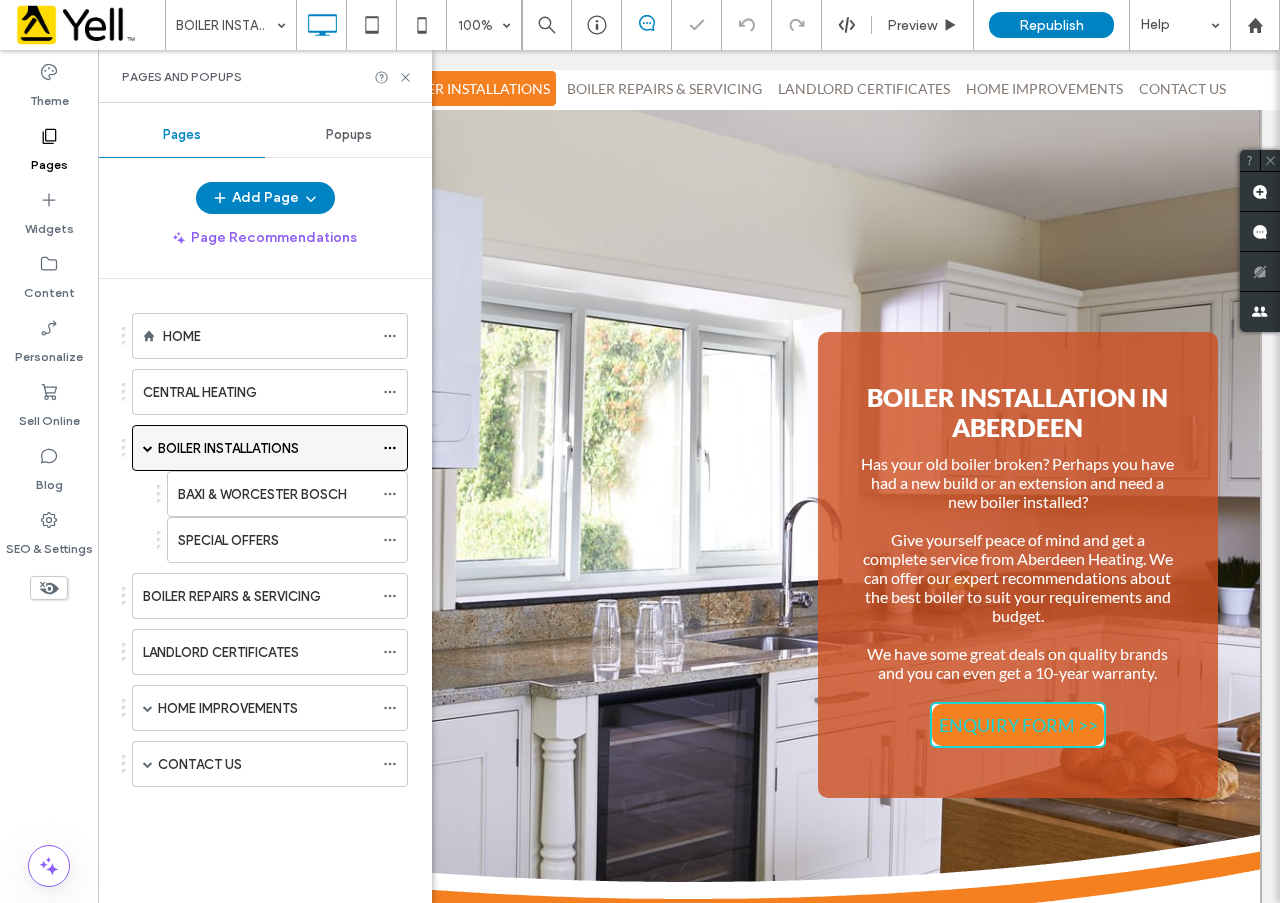 scroll, scrollTop: 0, scrollLeft: 0, axis: both 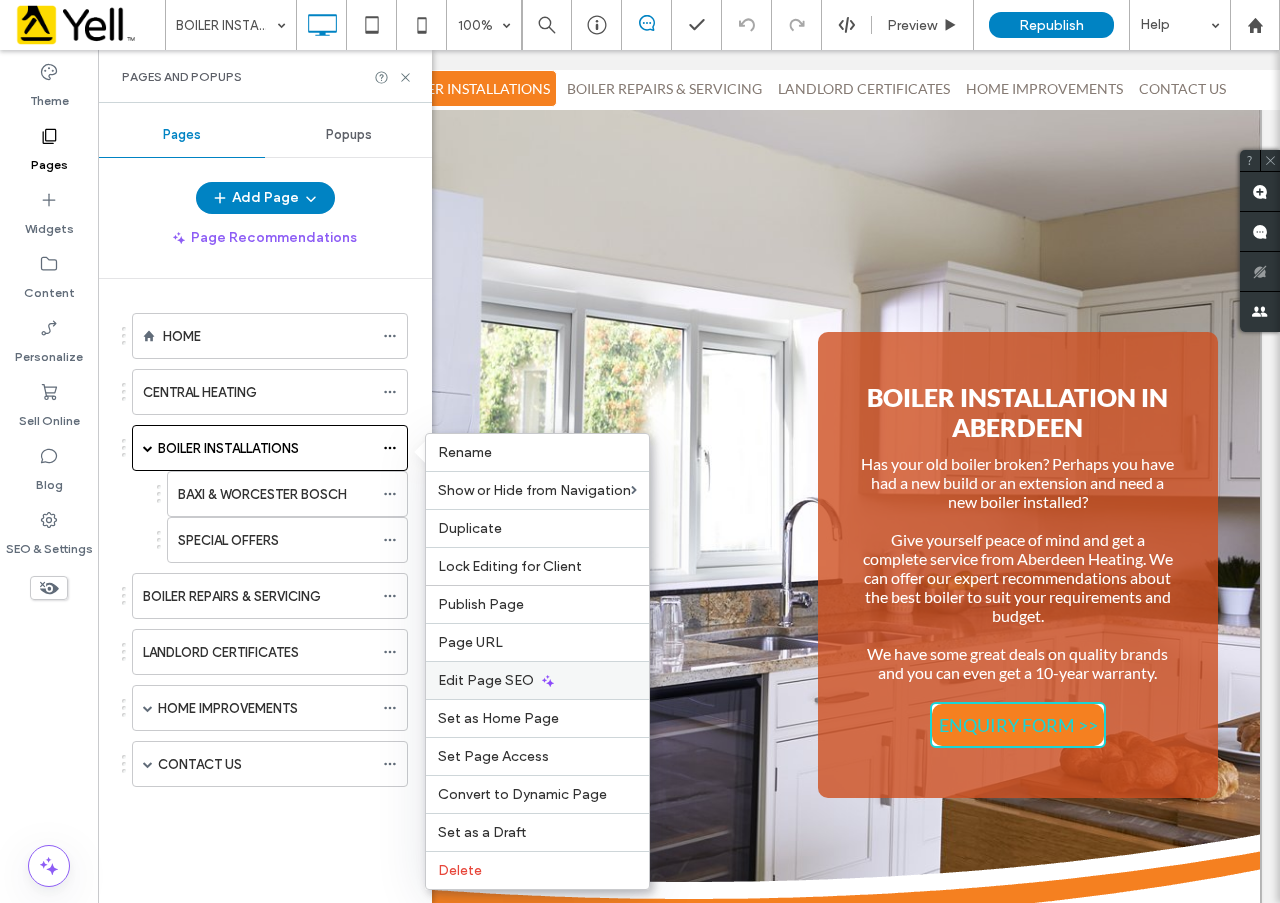 click on "Edit Page SEO" at bounding box center [486, 680] 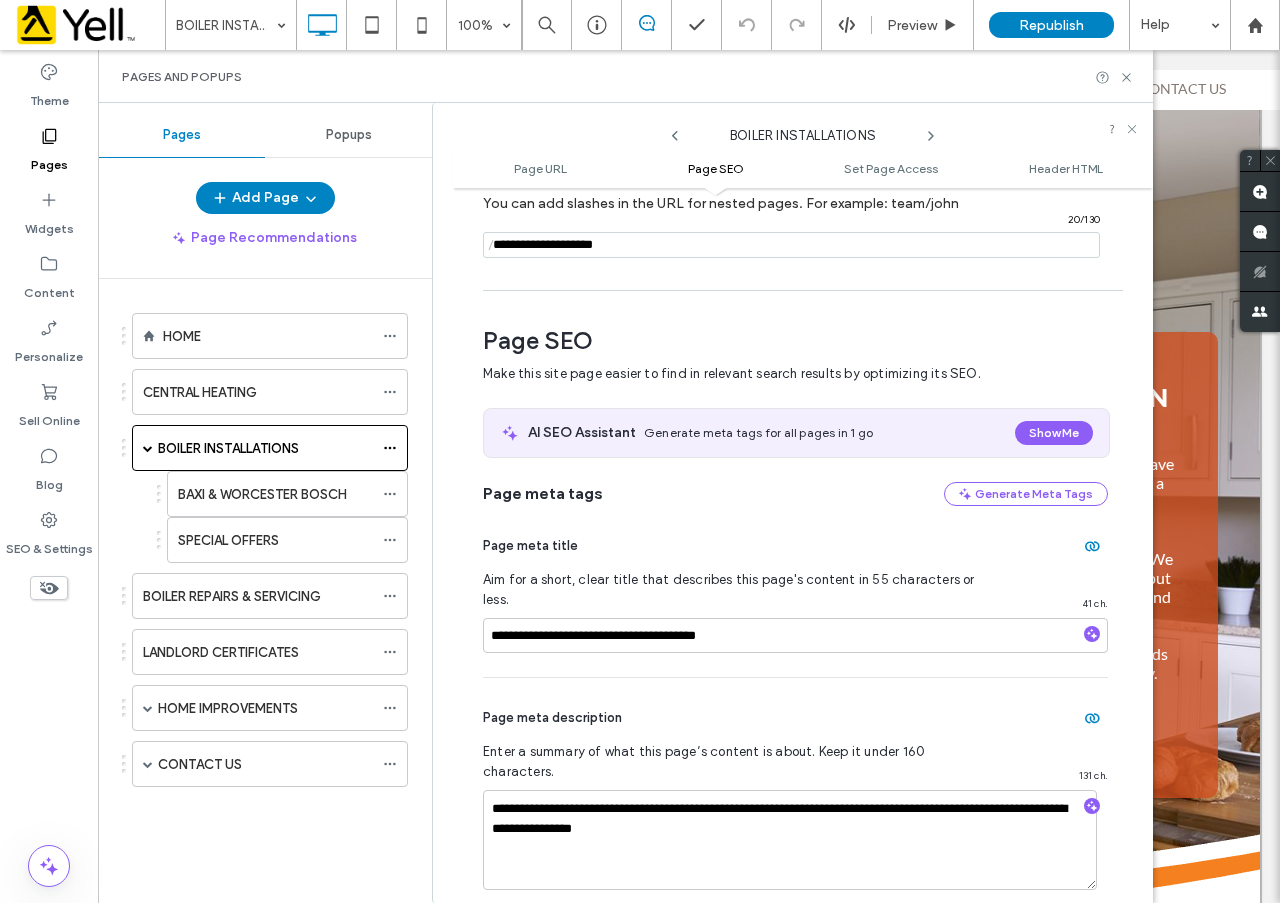 scroll, scrollTop: 274, scrollLeft: 0, axis: vertical 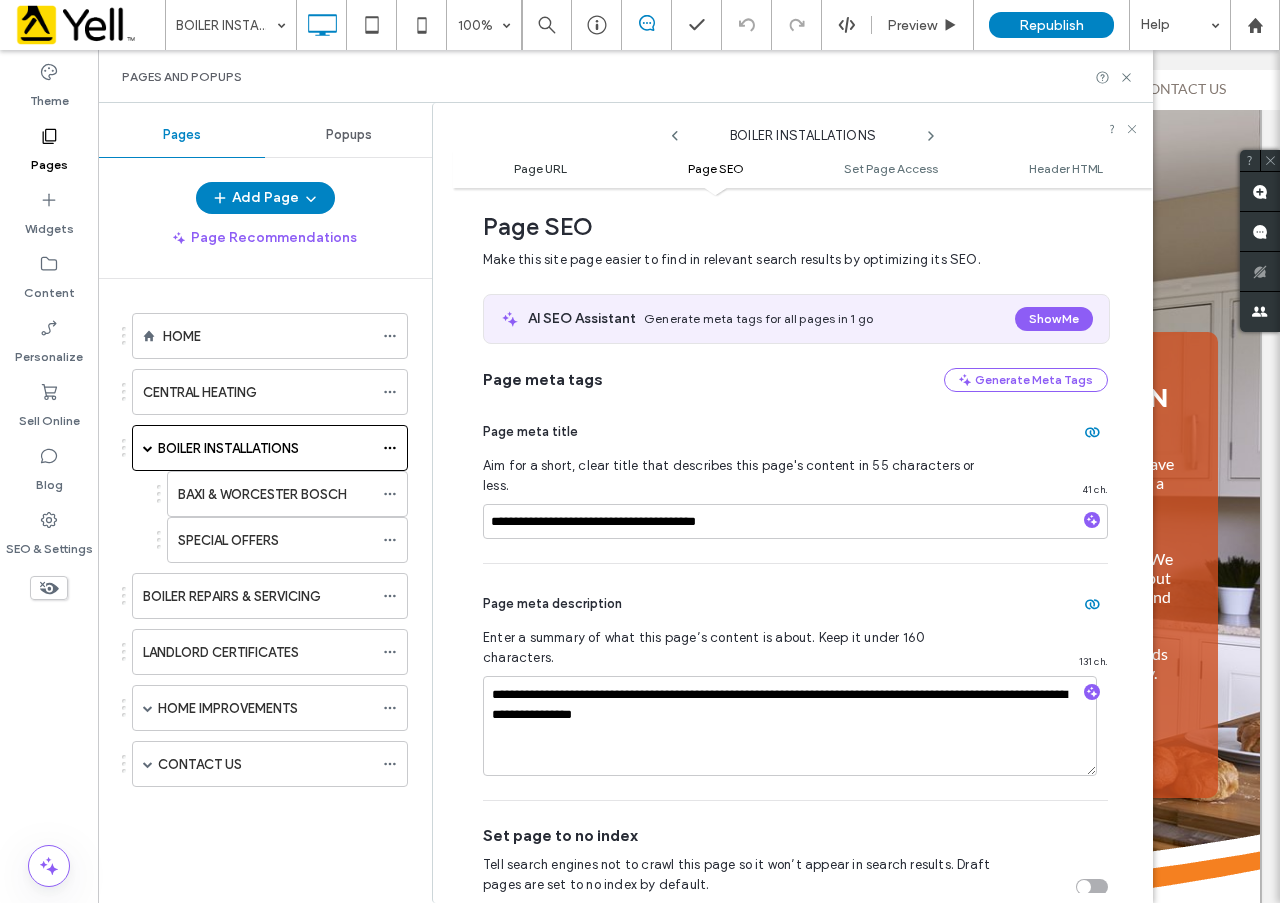 click on "Page URL" at bounding box center (540, 168) 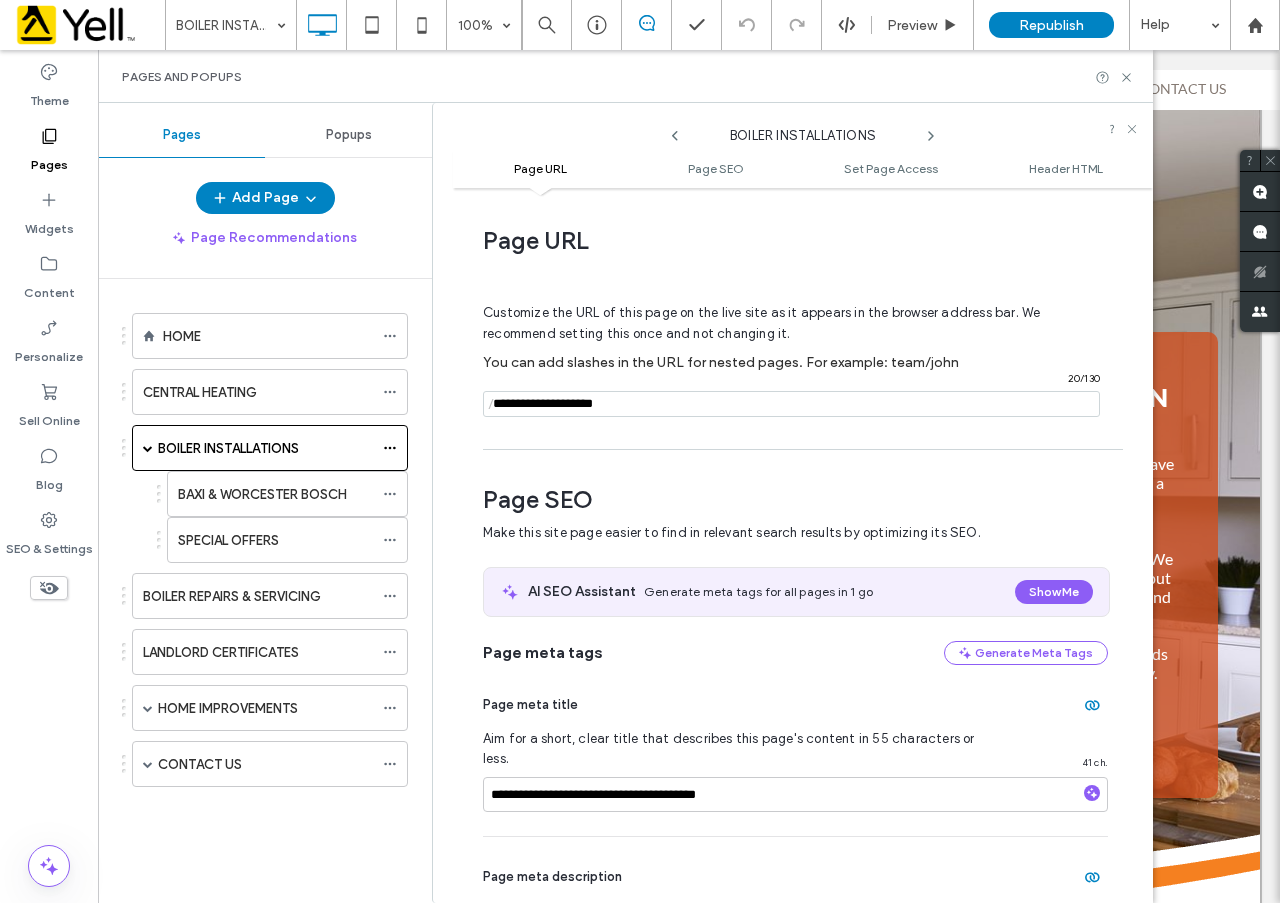 scroll, scrollTop: 0, scrollLeft: 0, axis: both 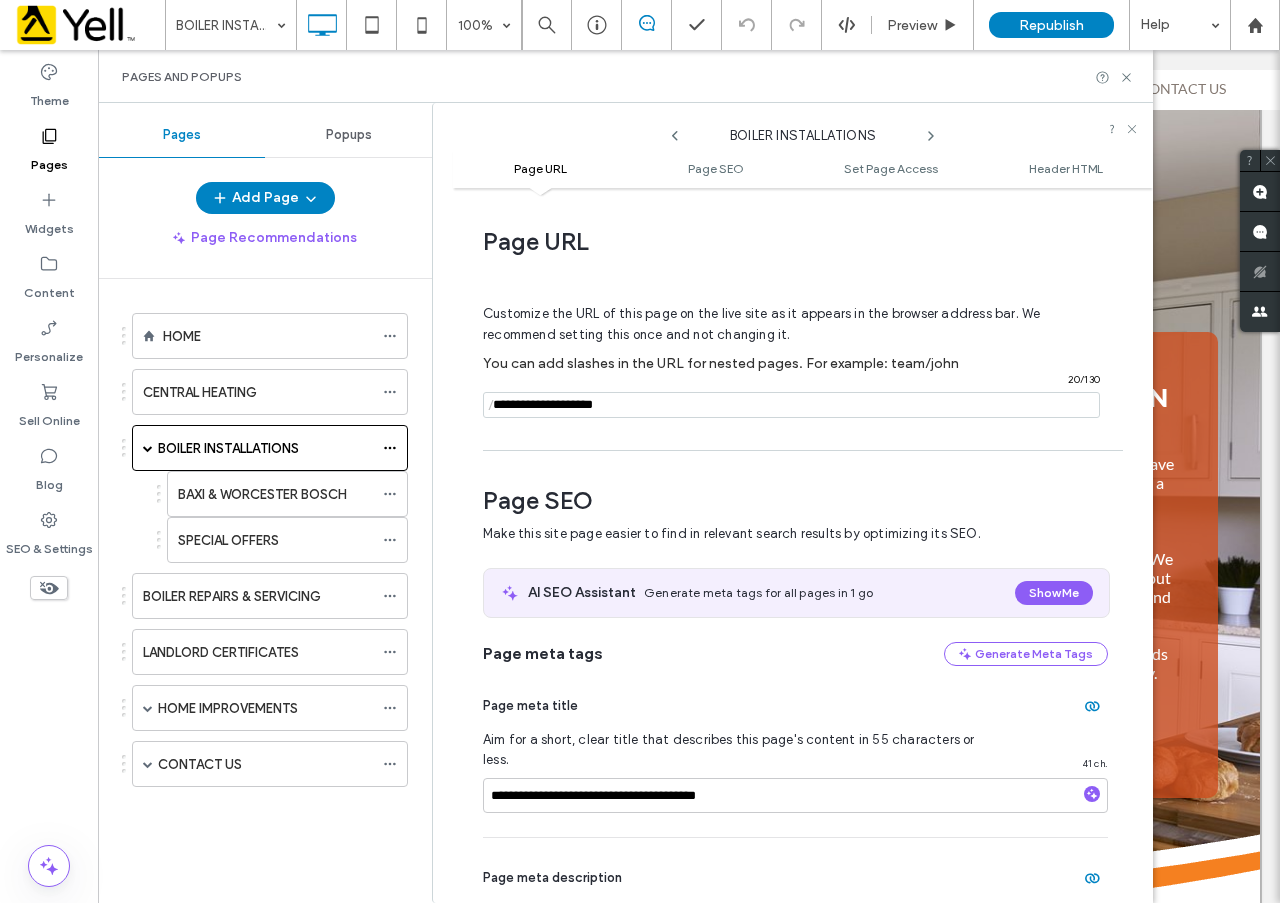 drag, startPoint x: 633, startPoint y: 404, endPoint x: 445, endPoint y: 414, distance: 188.26576 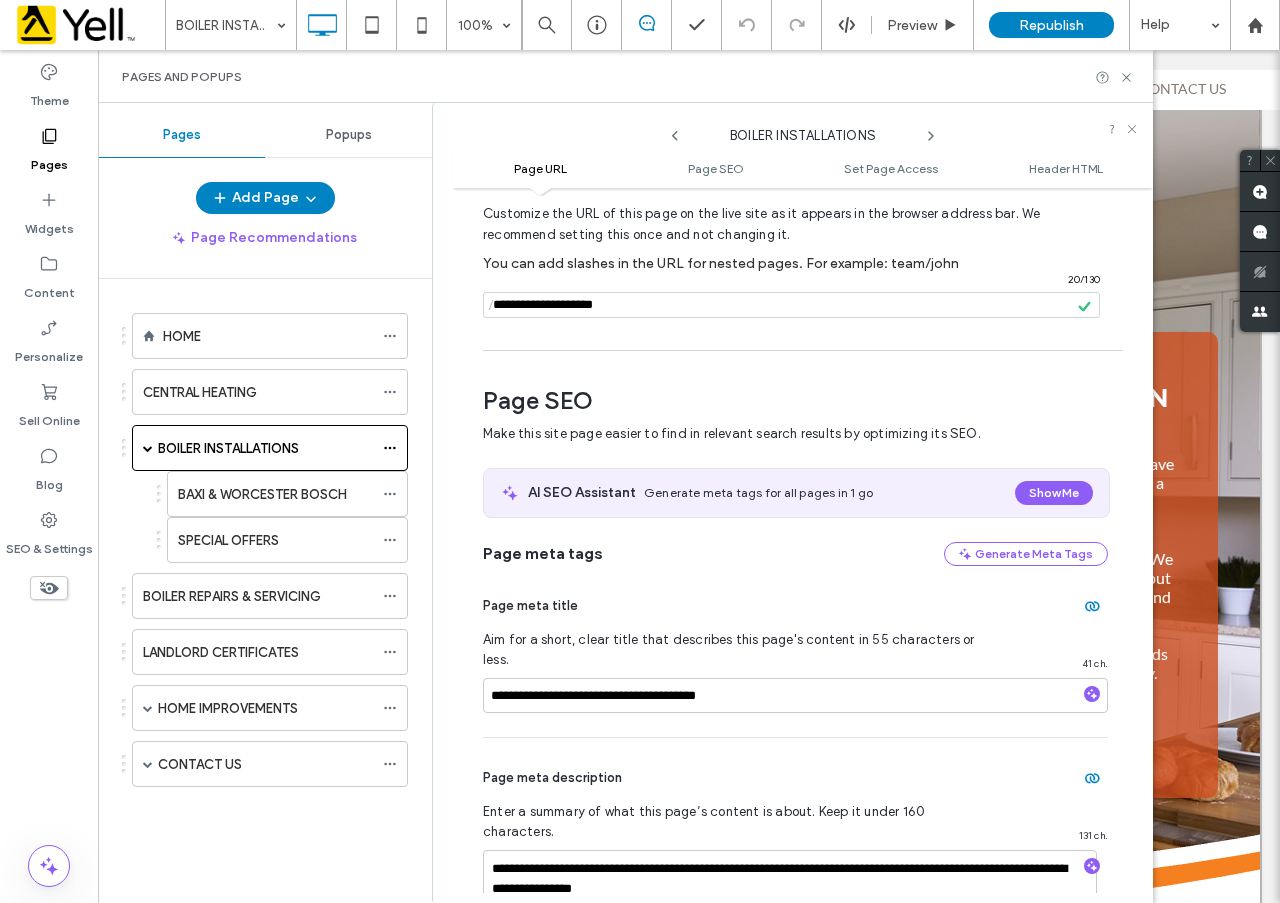 scroll, scrollTop: 300, scrollLeft: 0, axis: vertical 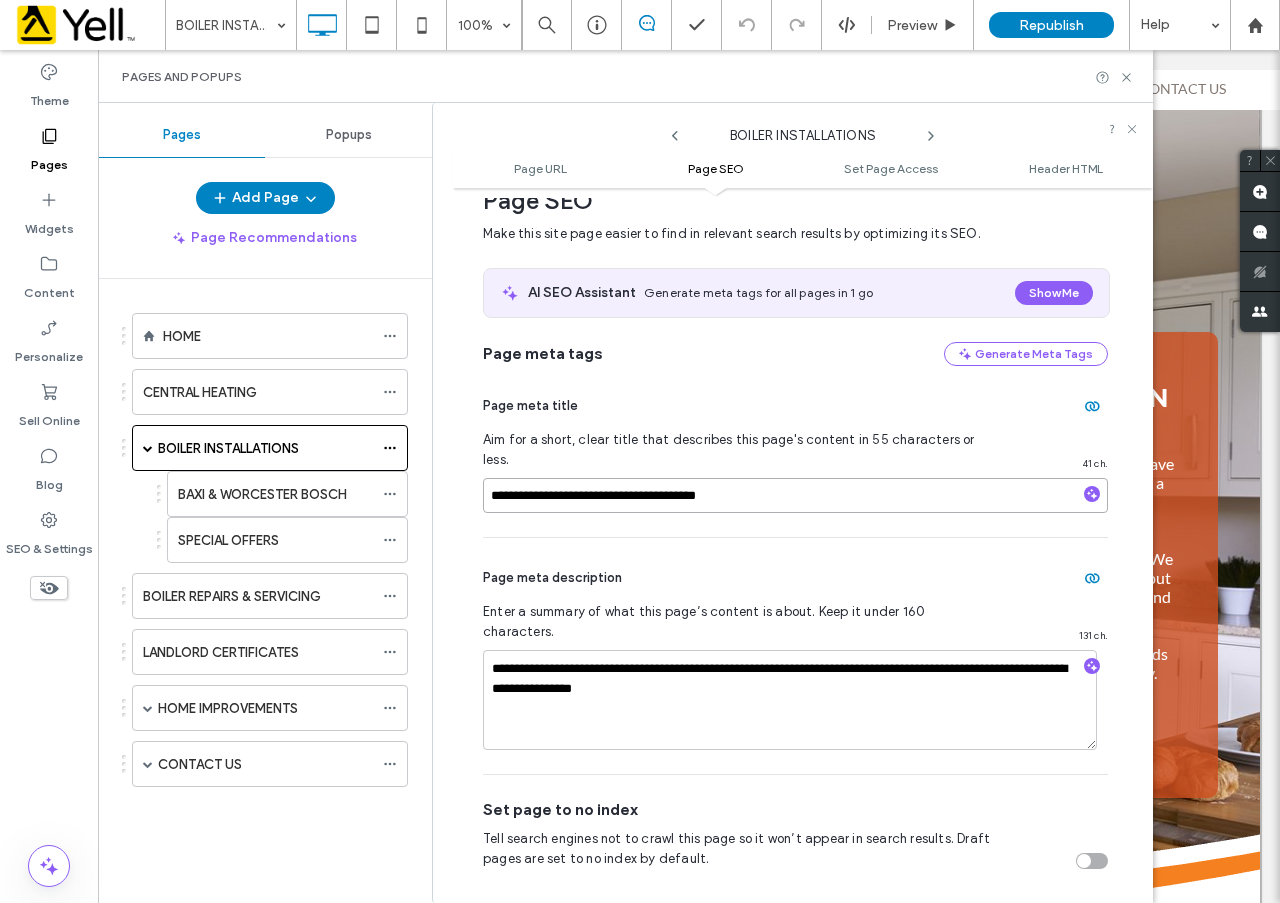 drag, startPoint x: 645, startPoint y: 472, endPoint x: 475, endPoint y: 460, distance: 170.423 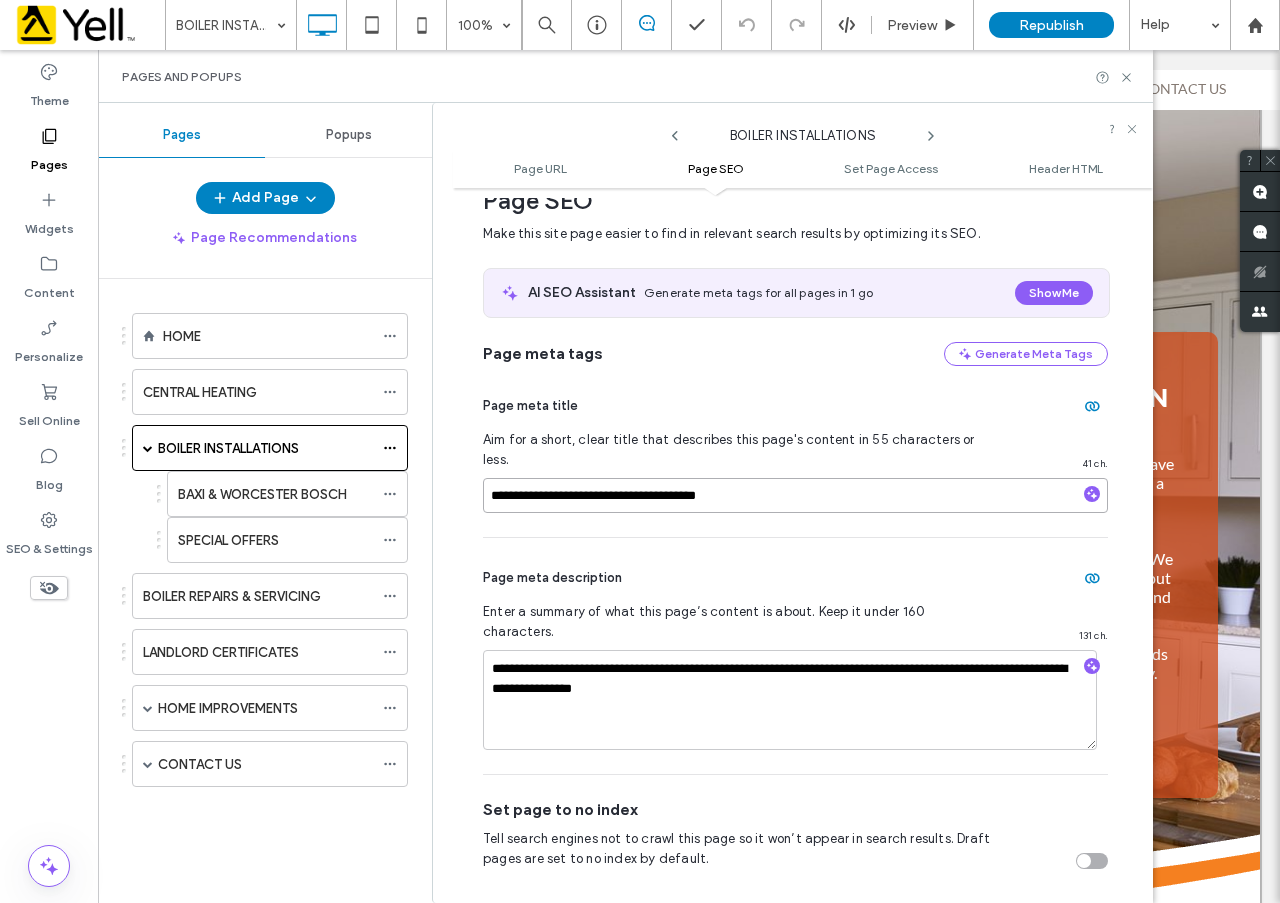 click on "**********" at bounding box center [803, 545] 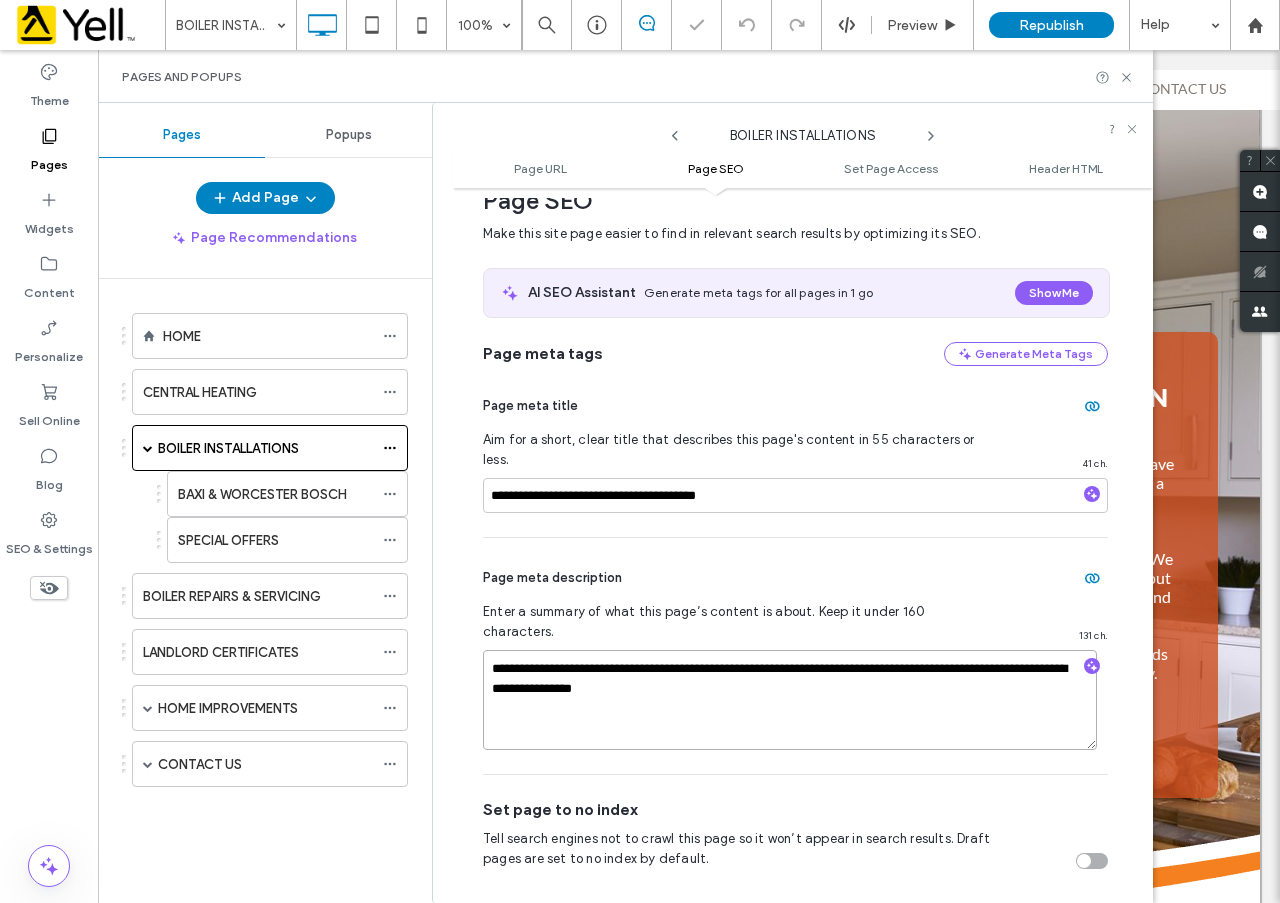 drag, startPoint x: 561, startPoint y: 636, endPoint x: 472, endPoint y: 630, distance: 89.20202 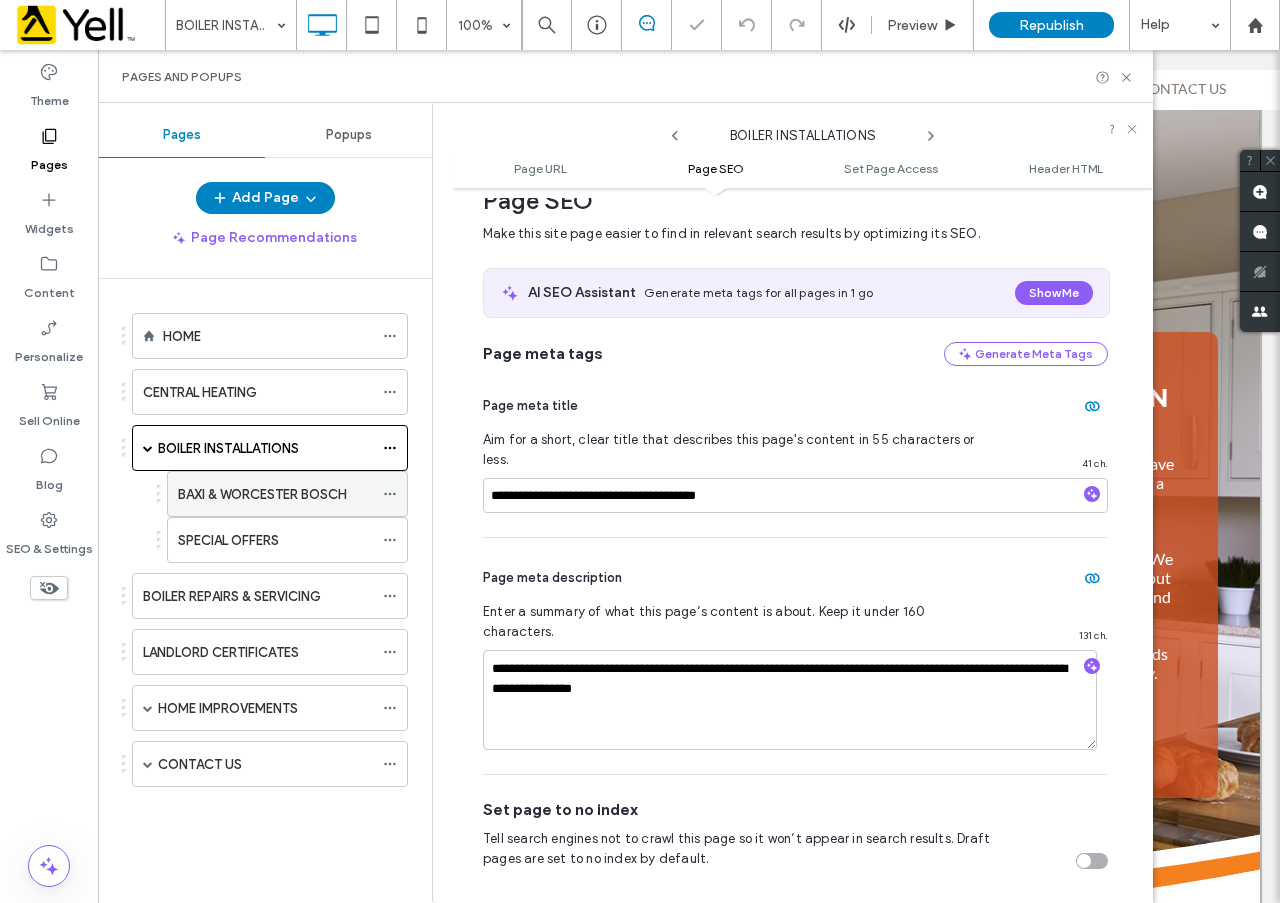 click on "BAXI & WORCESTER BOSCH" at bounding box center (262, 494) 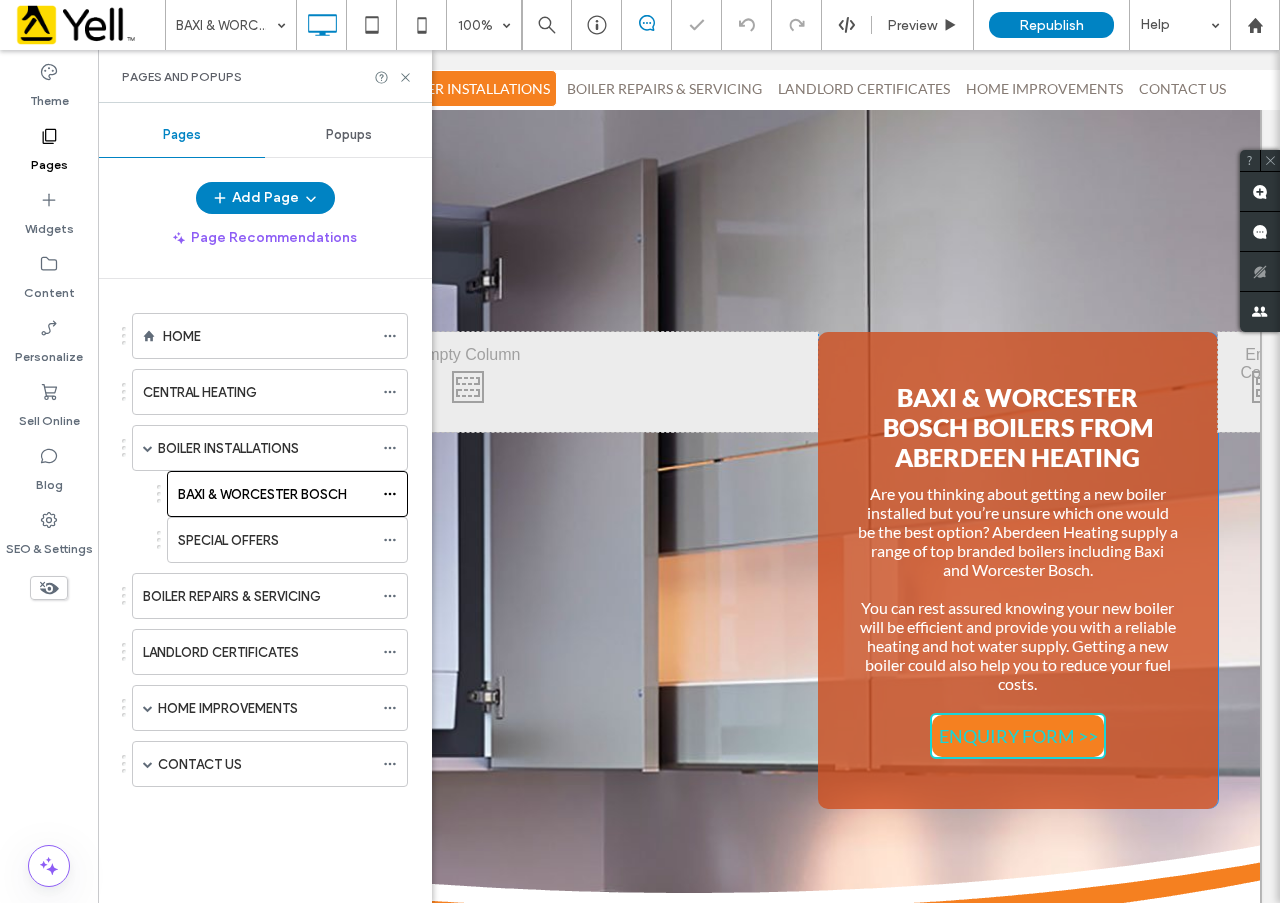 scroll, scrollTop: 0, scrollLeft: 0, axis: both 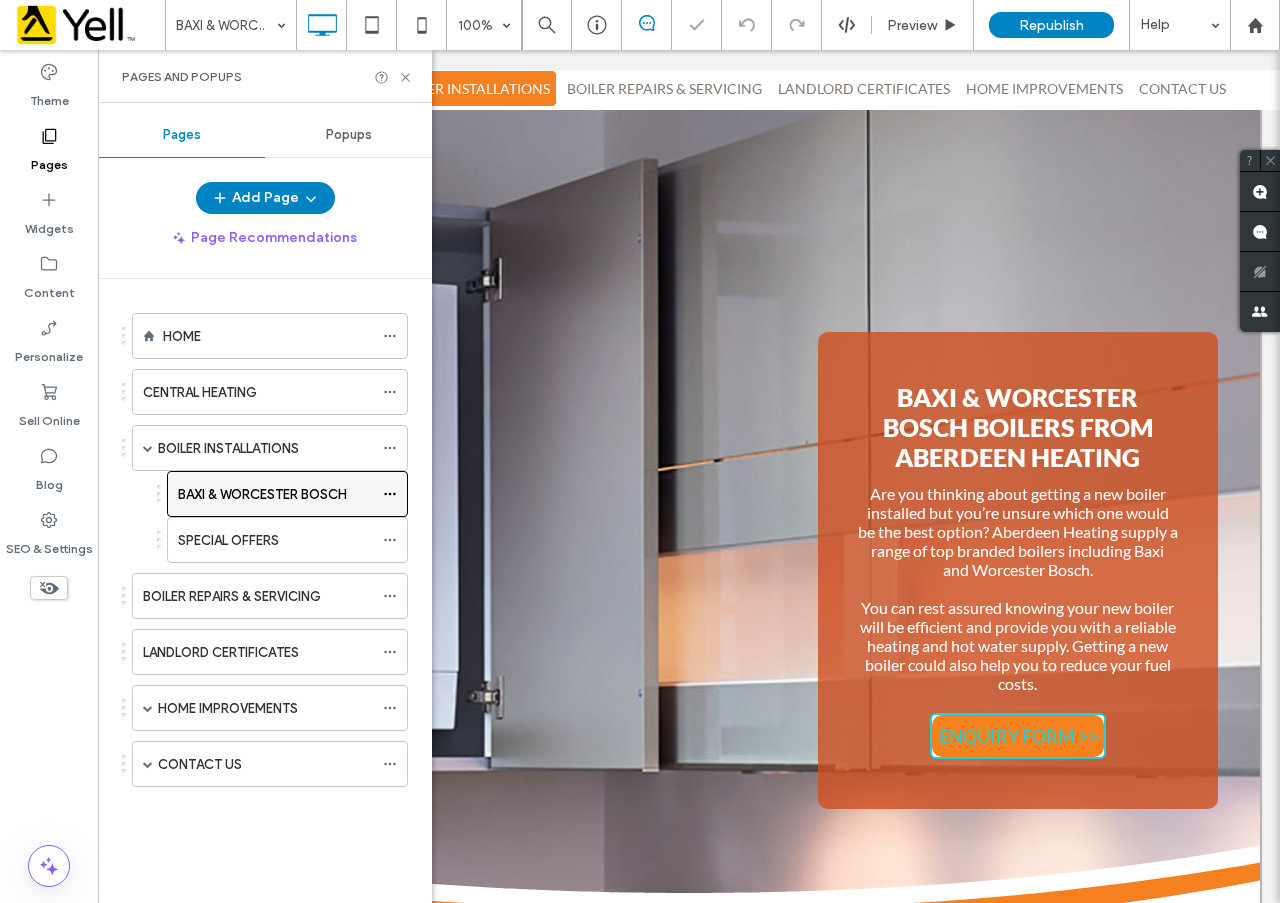 click 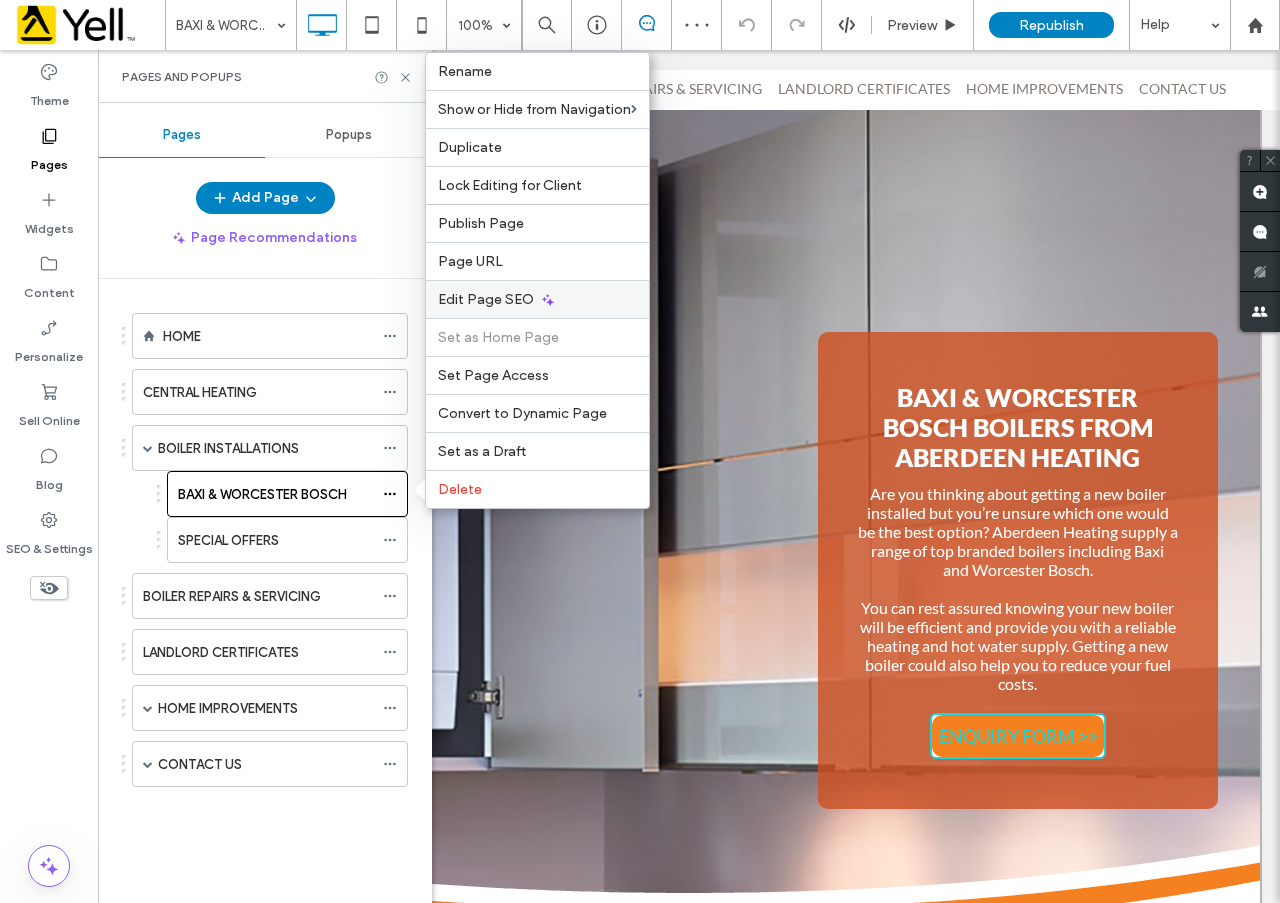 click on "Edit Page SEO" at bounding box center [537, 299] 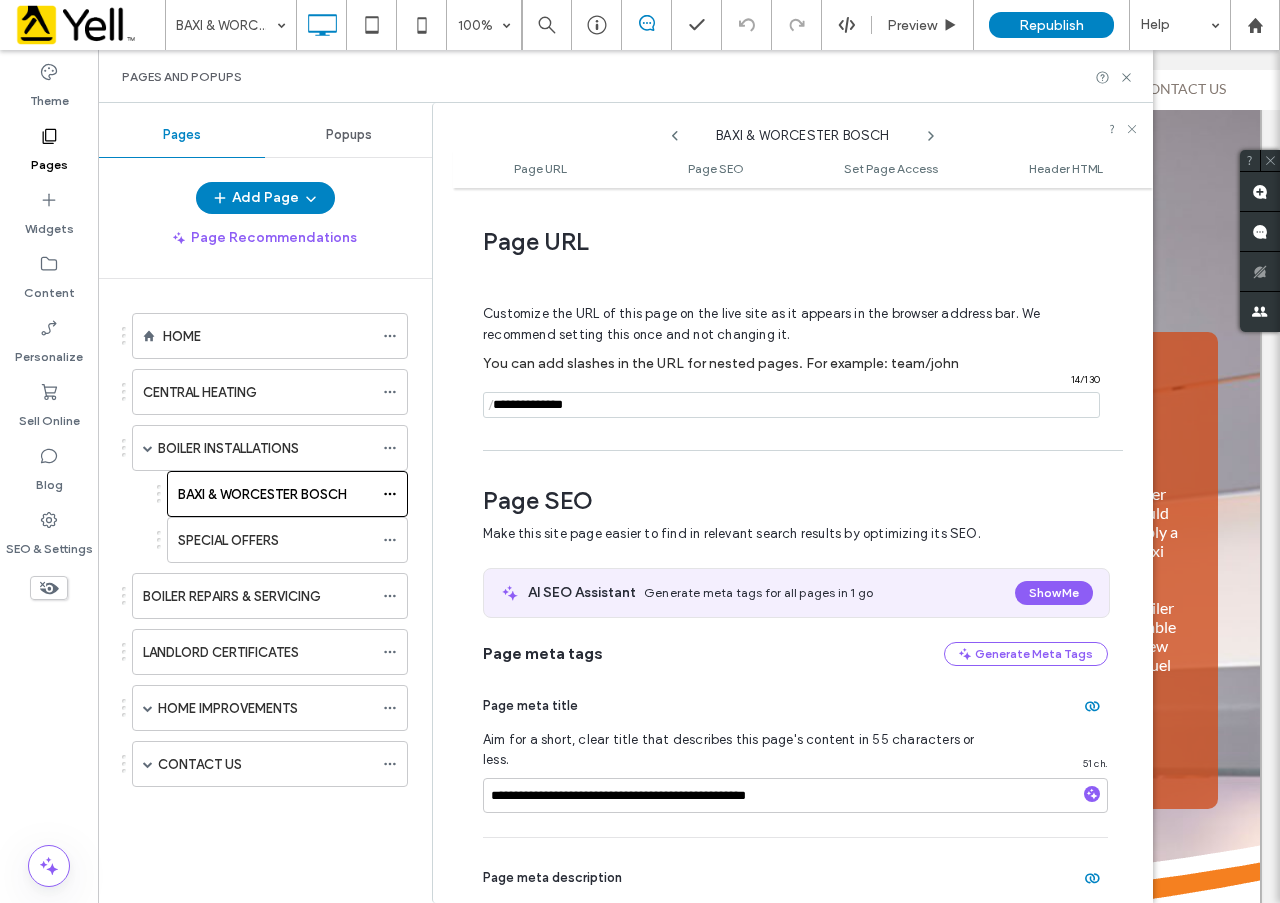 scroll, scrollTop: 274, scrollLeft: 0, axis: vertical 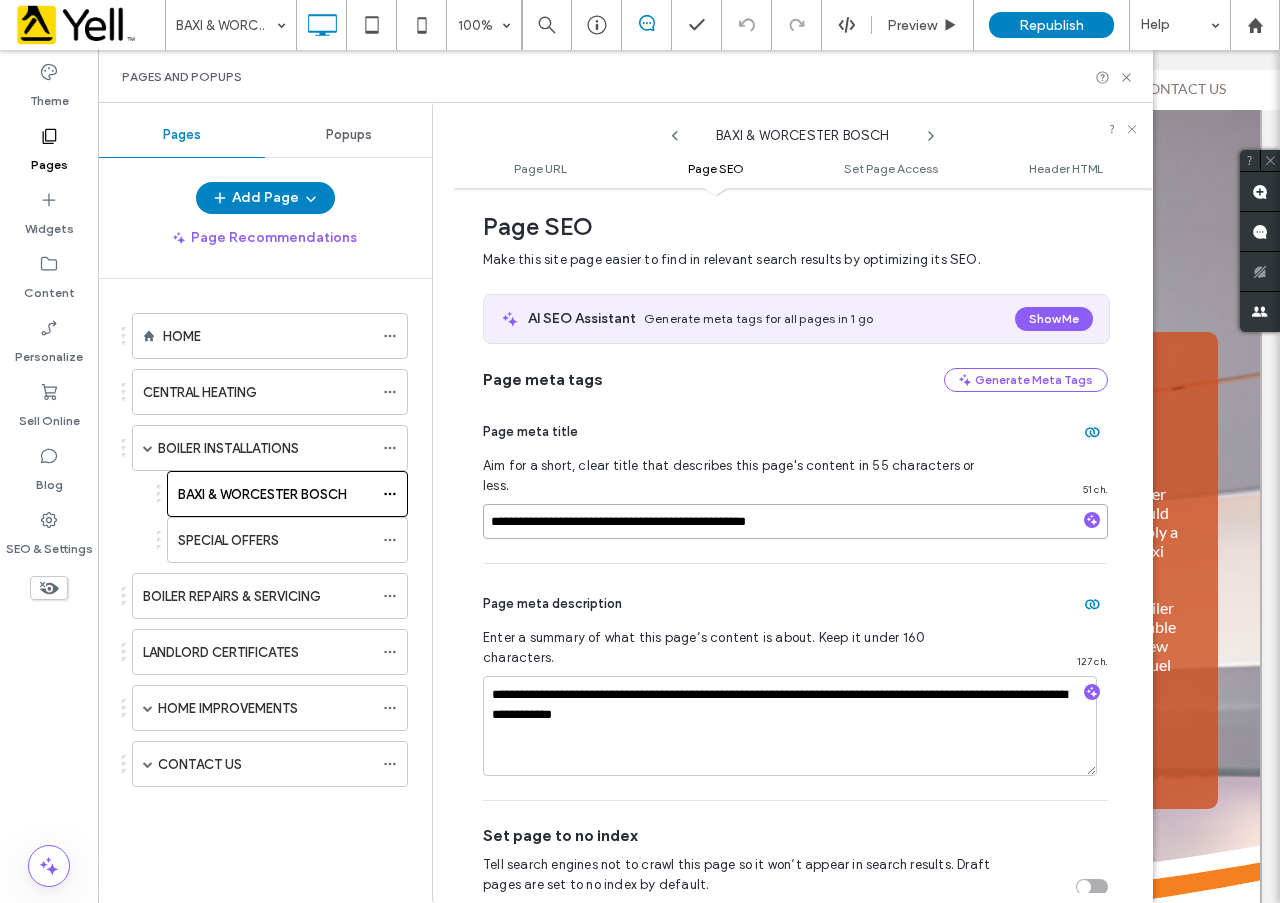 click on "**********" at bounding box center [795, 521] 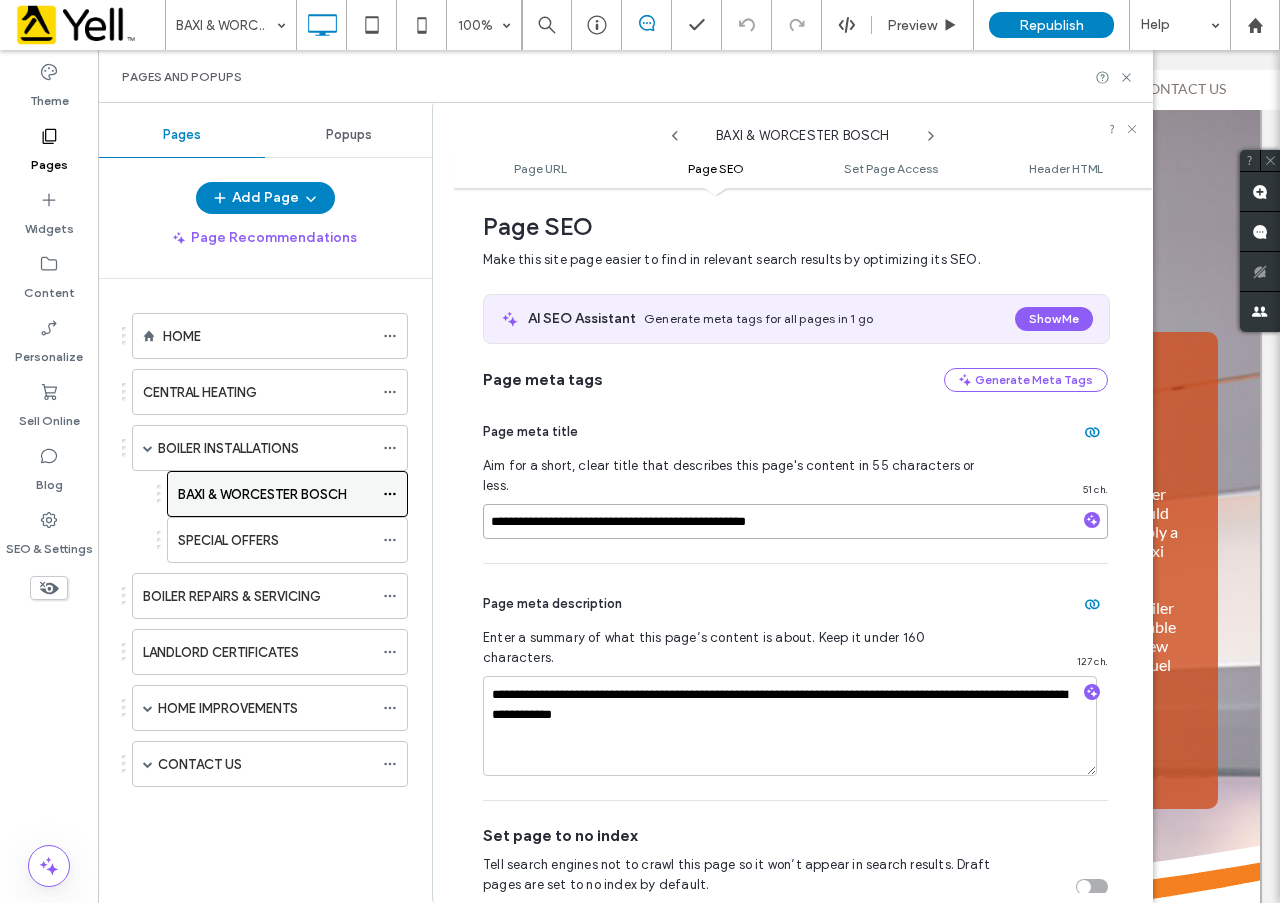 drag, startPoint x: 858, startPoint y: 502, endPoint x: 374, endPoint y: 479, distance: 484.54617 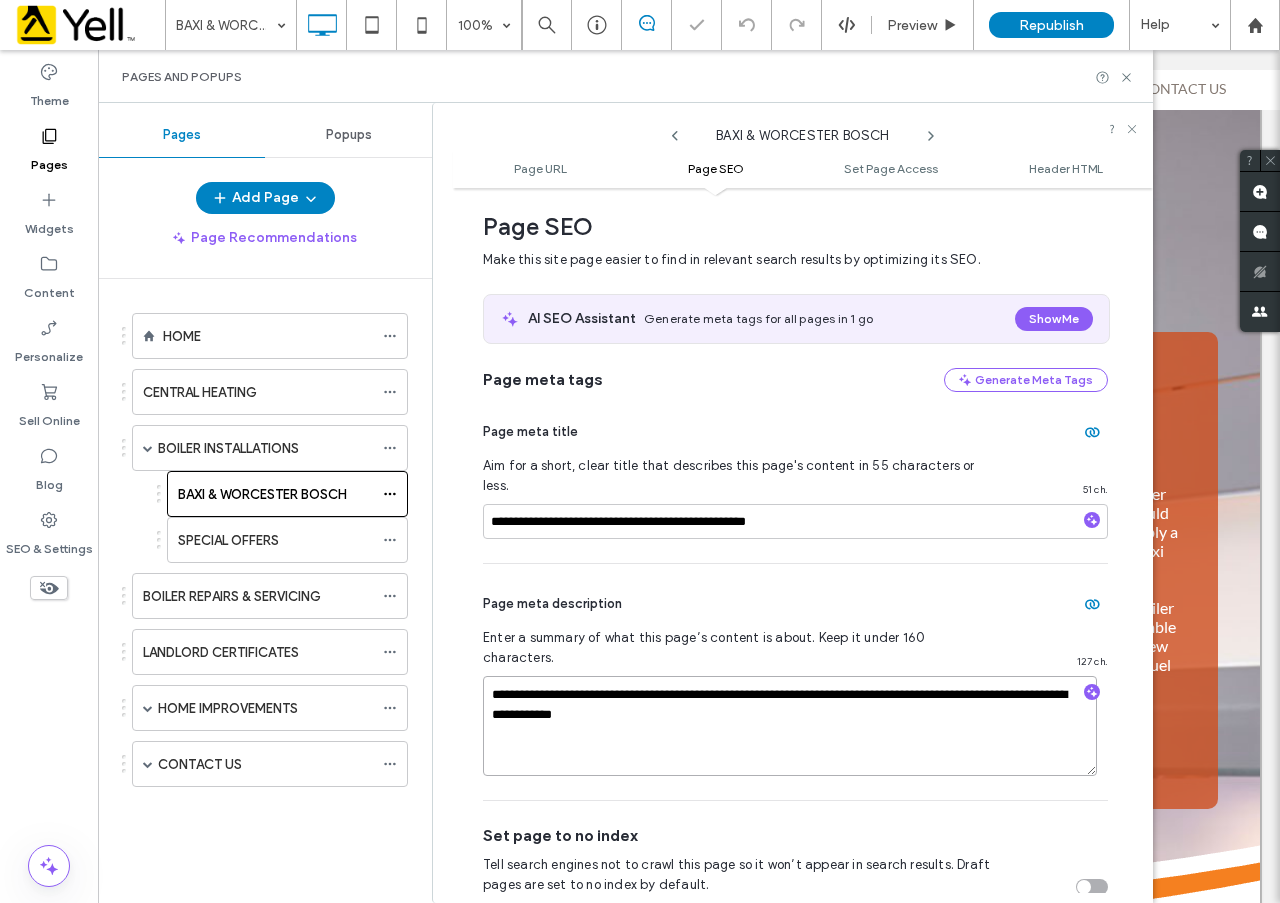 drag, startPoint x: 614, startPoint y: 675, endPoint x: 474, endPoint y: 660, distance: 140.80128 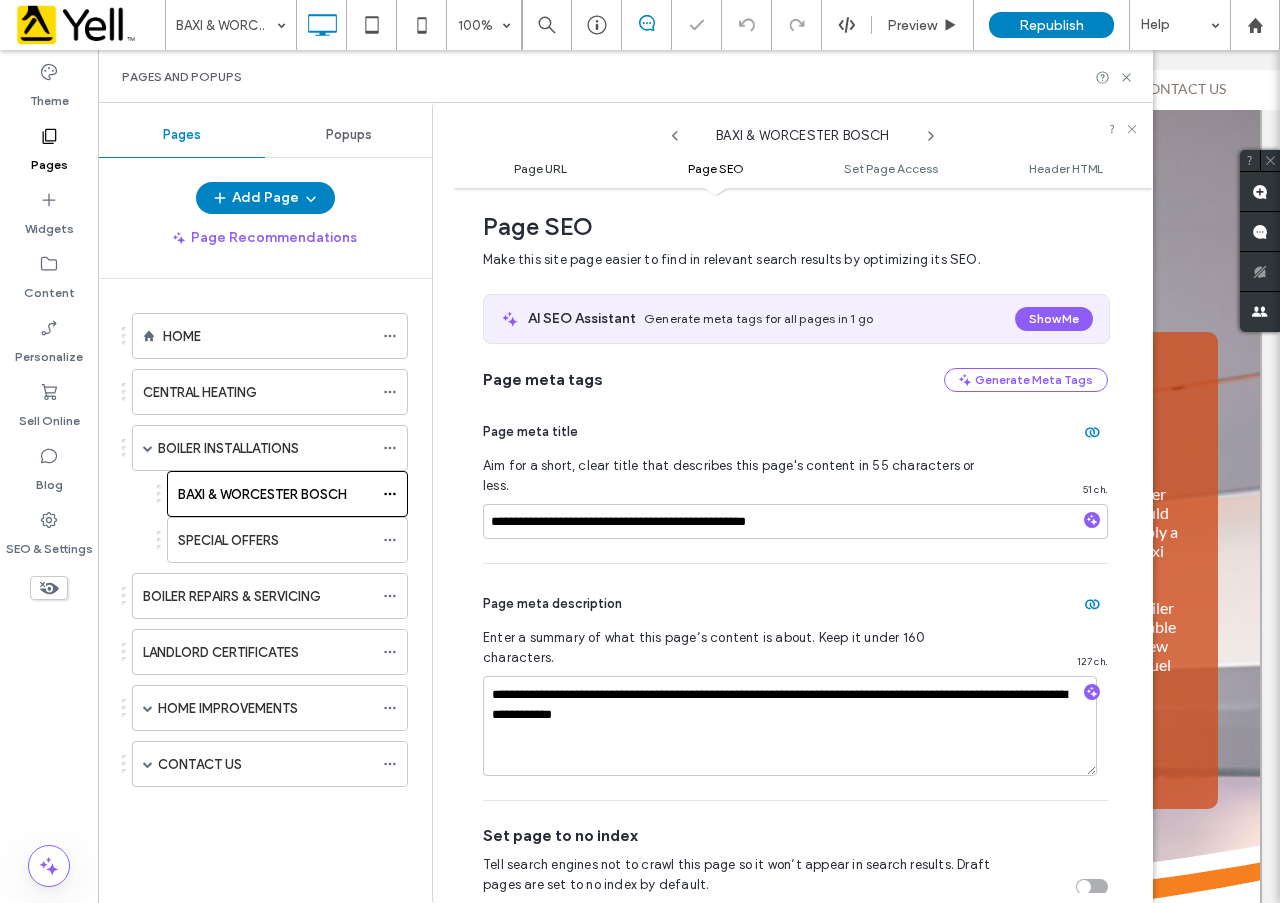 click on "Page URL" at bounding box center [540, 168] 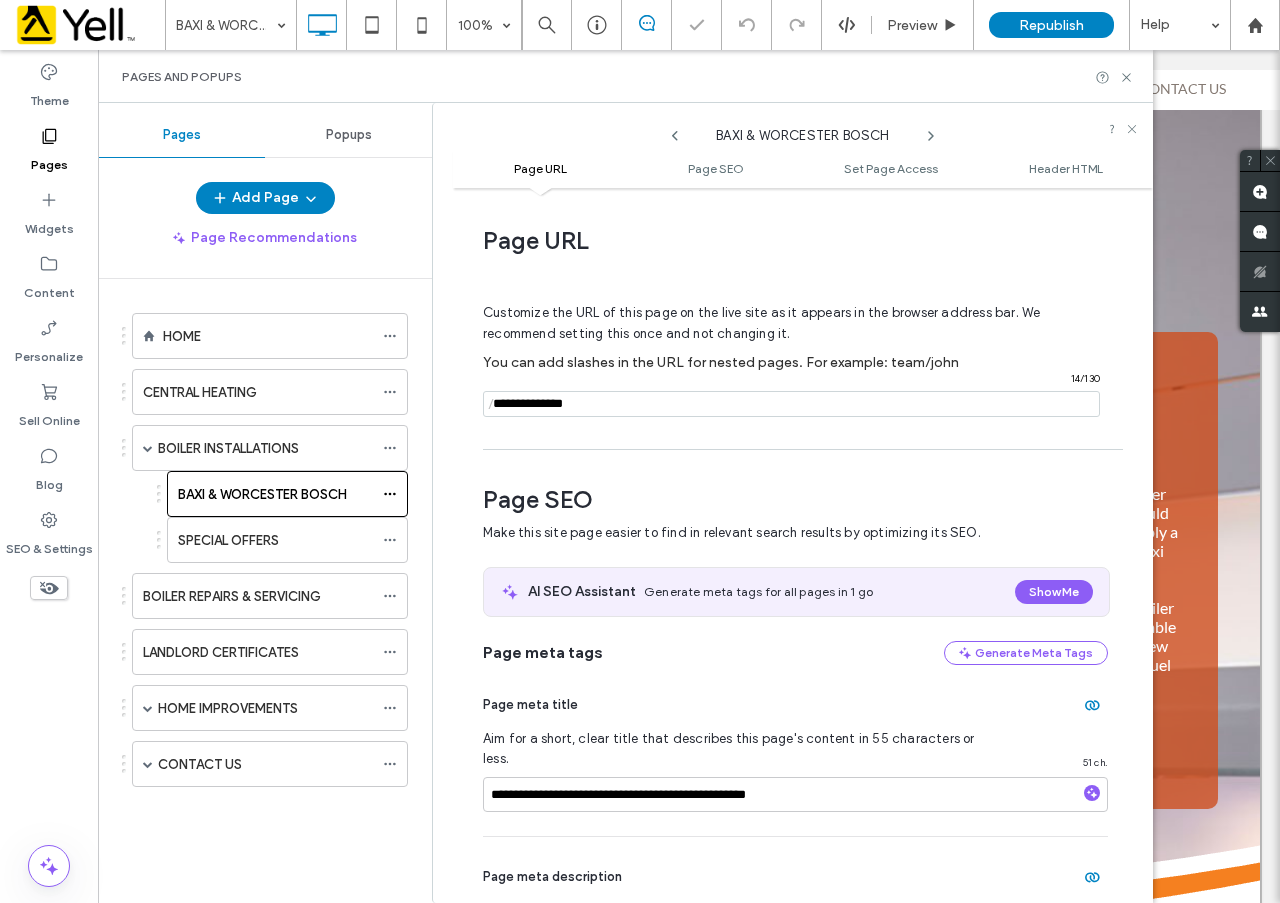 scroll, scrollTop: 0, scrollLeft: 0, axis: both 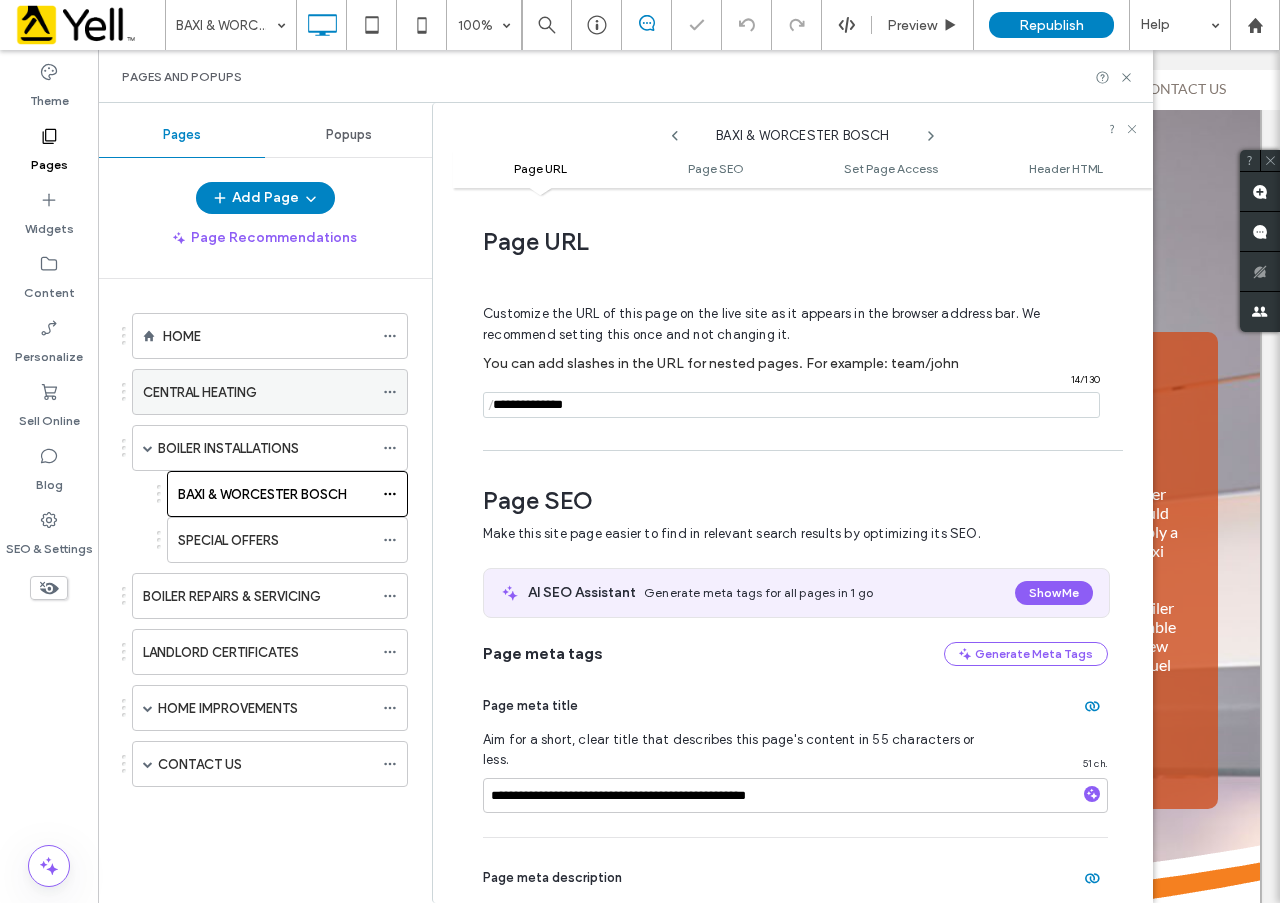 drag, startPoint x: 616, startPoint y: 409, endPoint x: 365, endPoint y: 400, distance: 251.1613 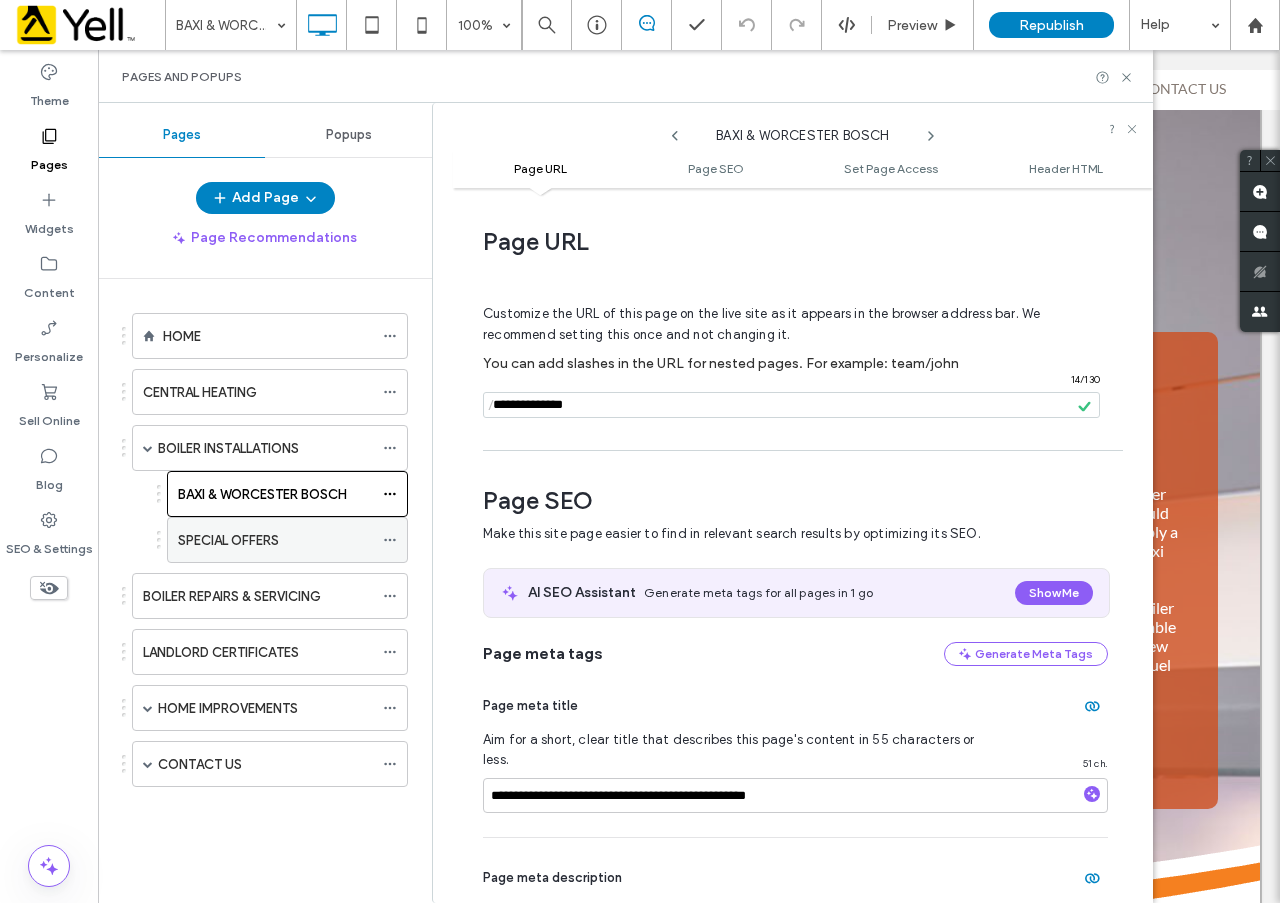 click on "SPECIAL OFFERS" at bounding box center [275, 540] 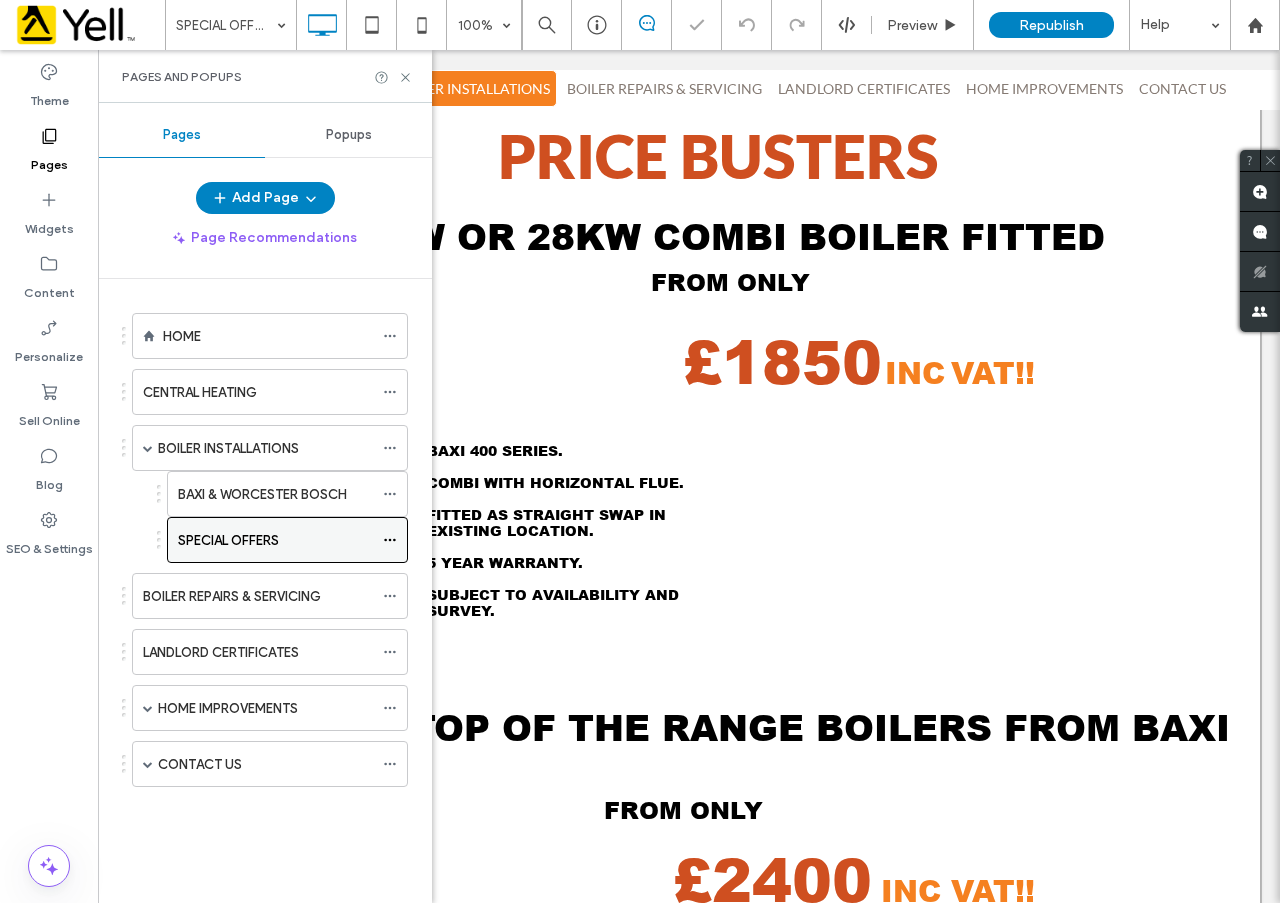 scroll, scrollTop: 0, scrollLeft: 0, axis: both 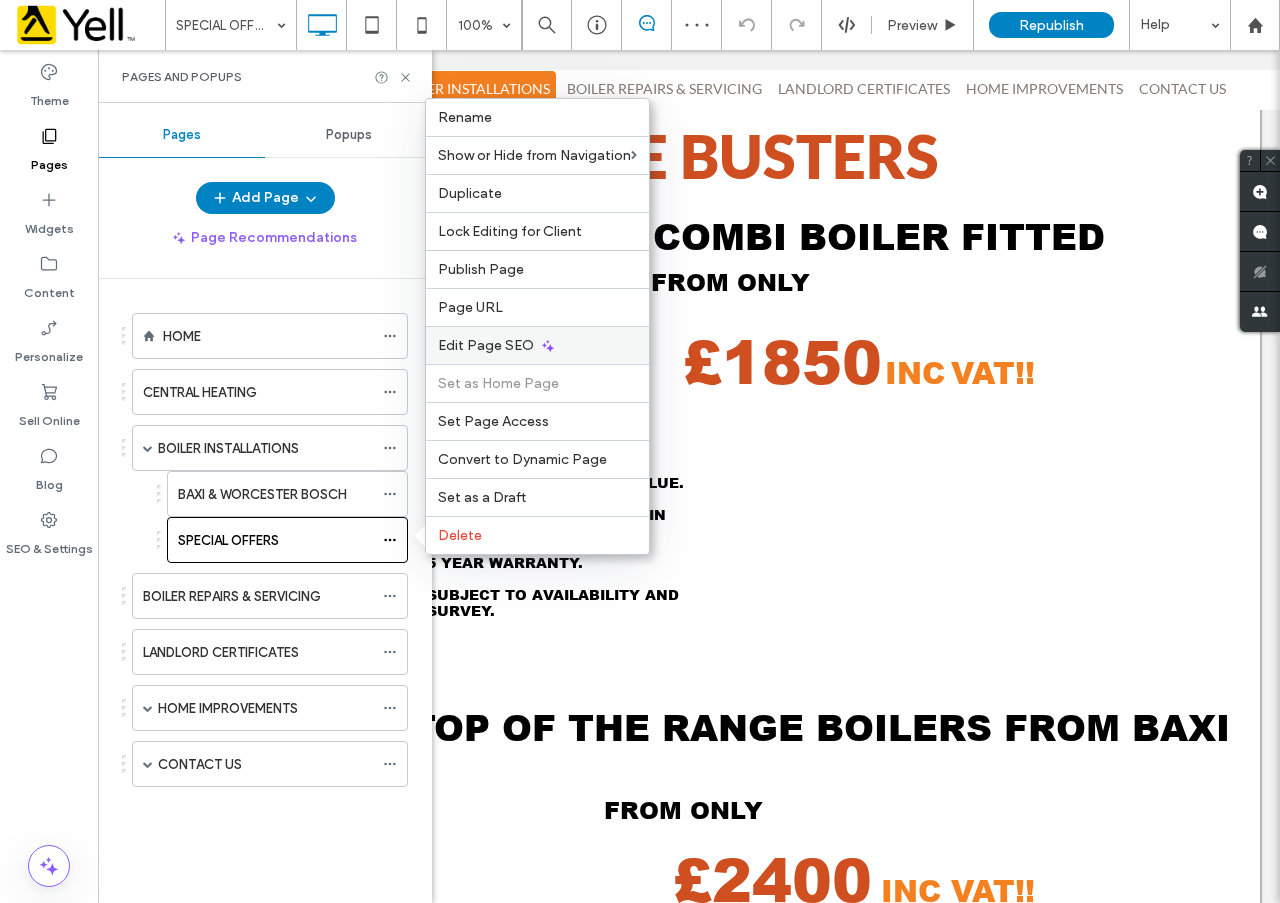 click on "Edit Page SEO" at bounding box center [486, 345] 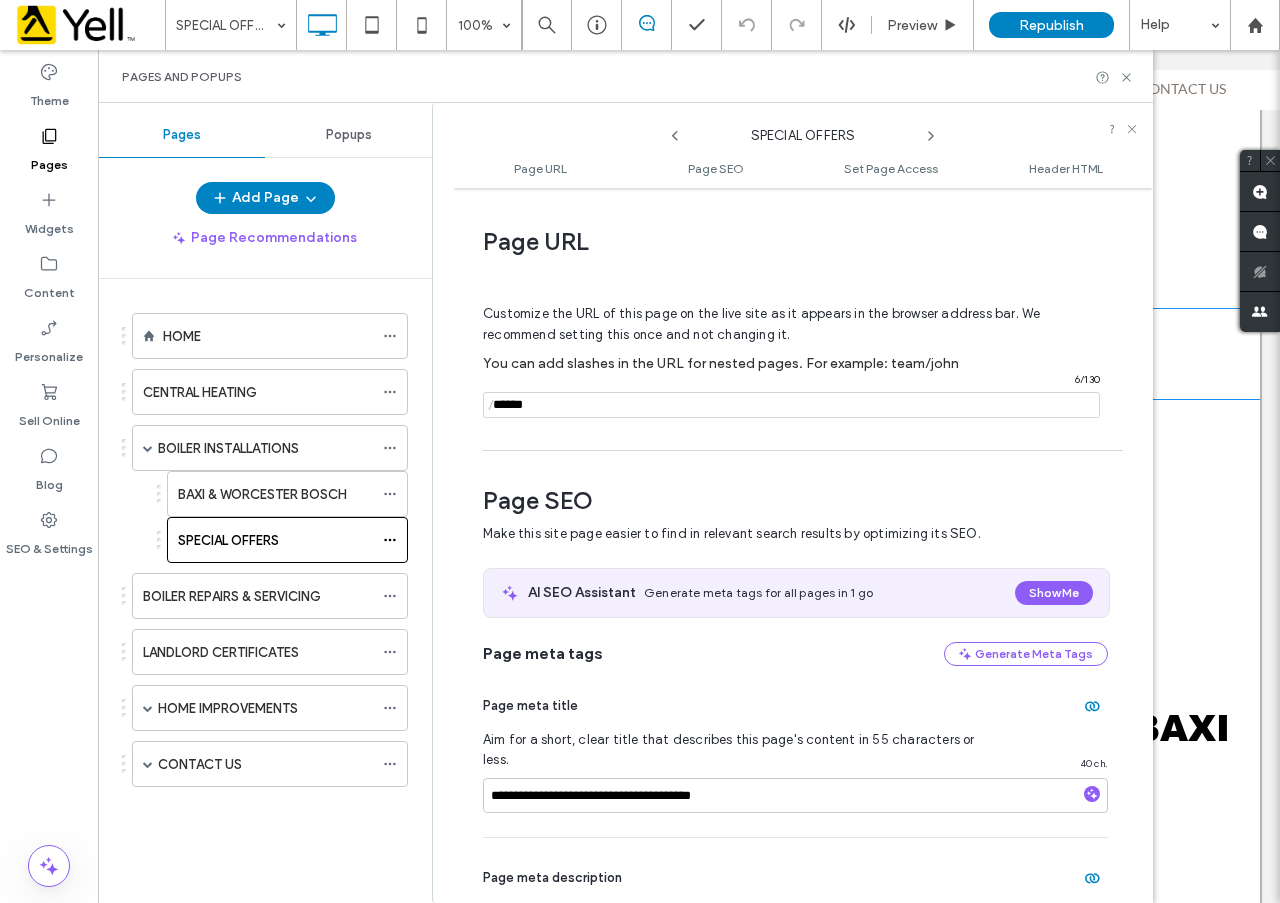 scroll, scrollTop: 274, scrollLeft: 0, axis: vertical 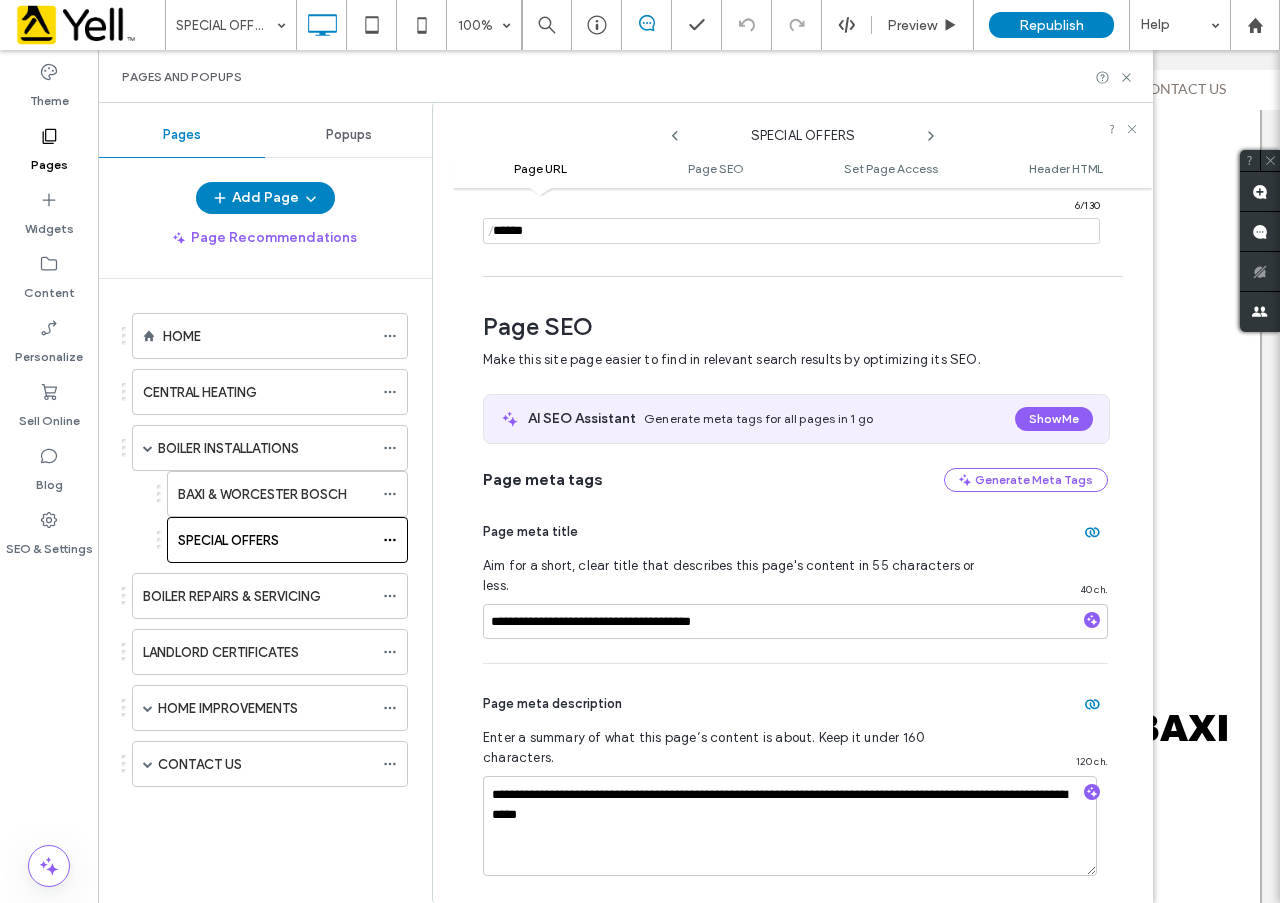 click on "Page URL" at bounding box center [540, 168] 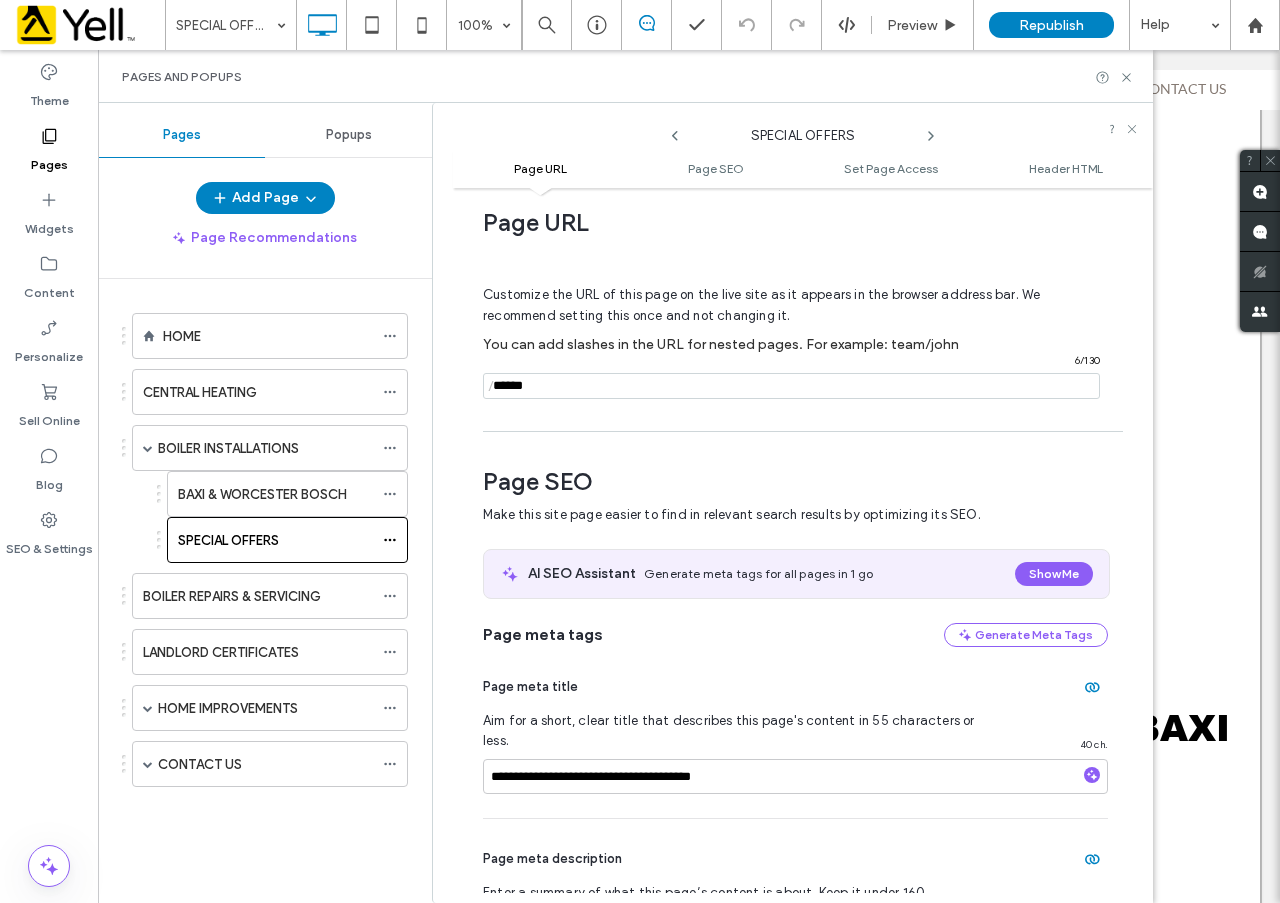 scroll, scrollTop: 0, scrollLeft: 0, axis: both 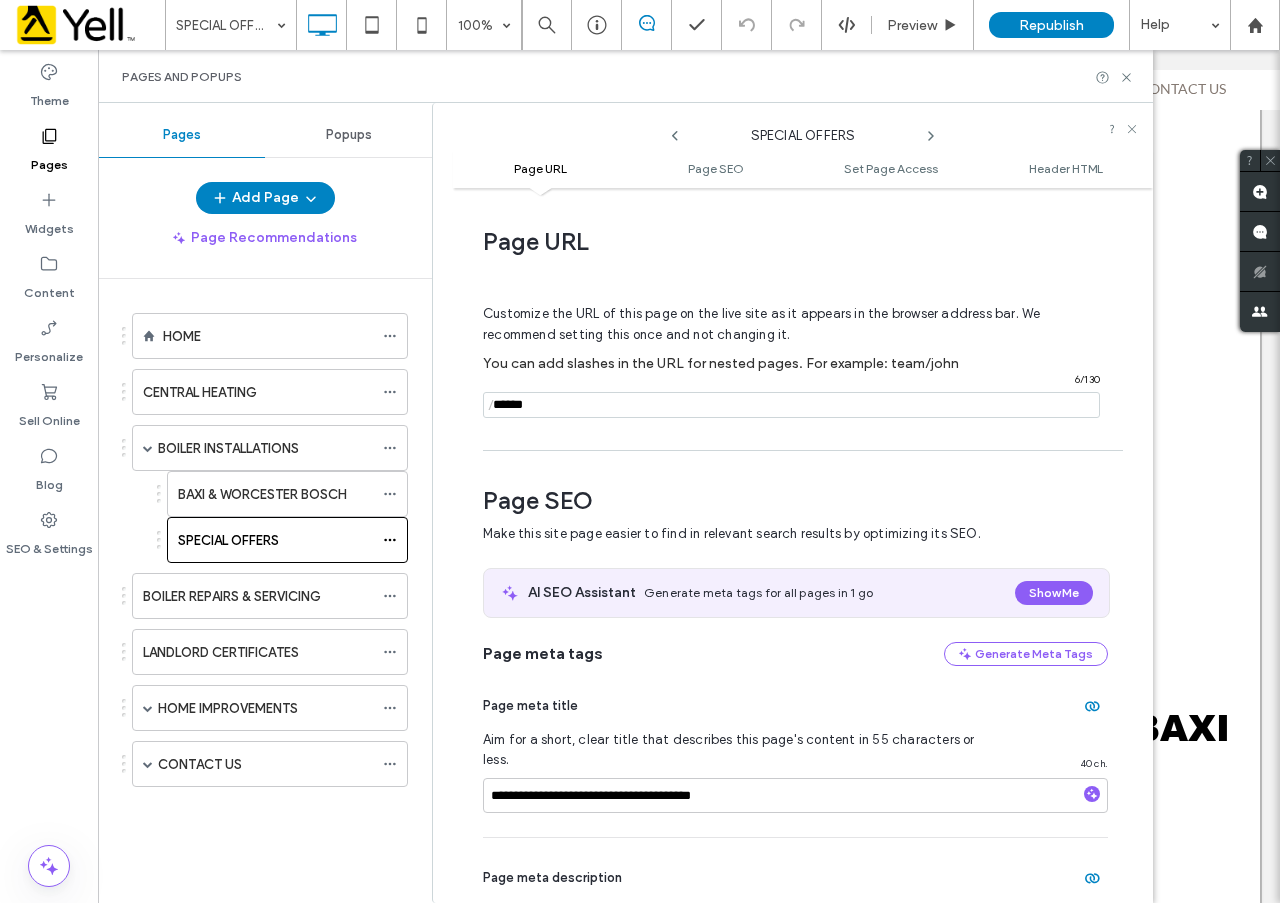click at bounding box center [791, 405] 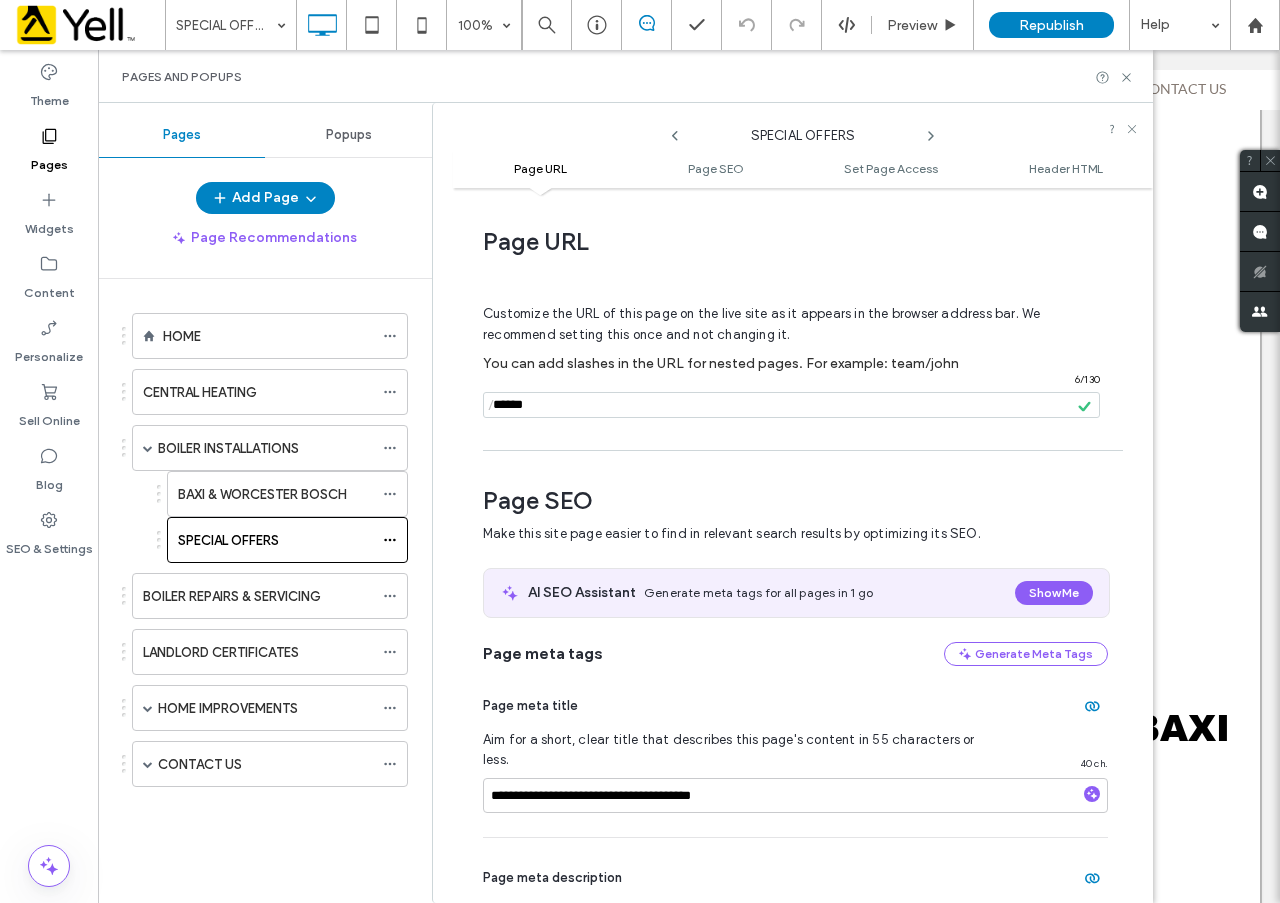 scroll, scrollTop: 200, scrollLeft: 0, axis: vertical 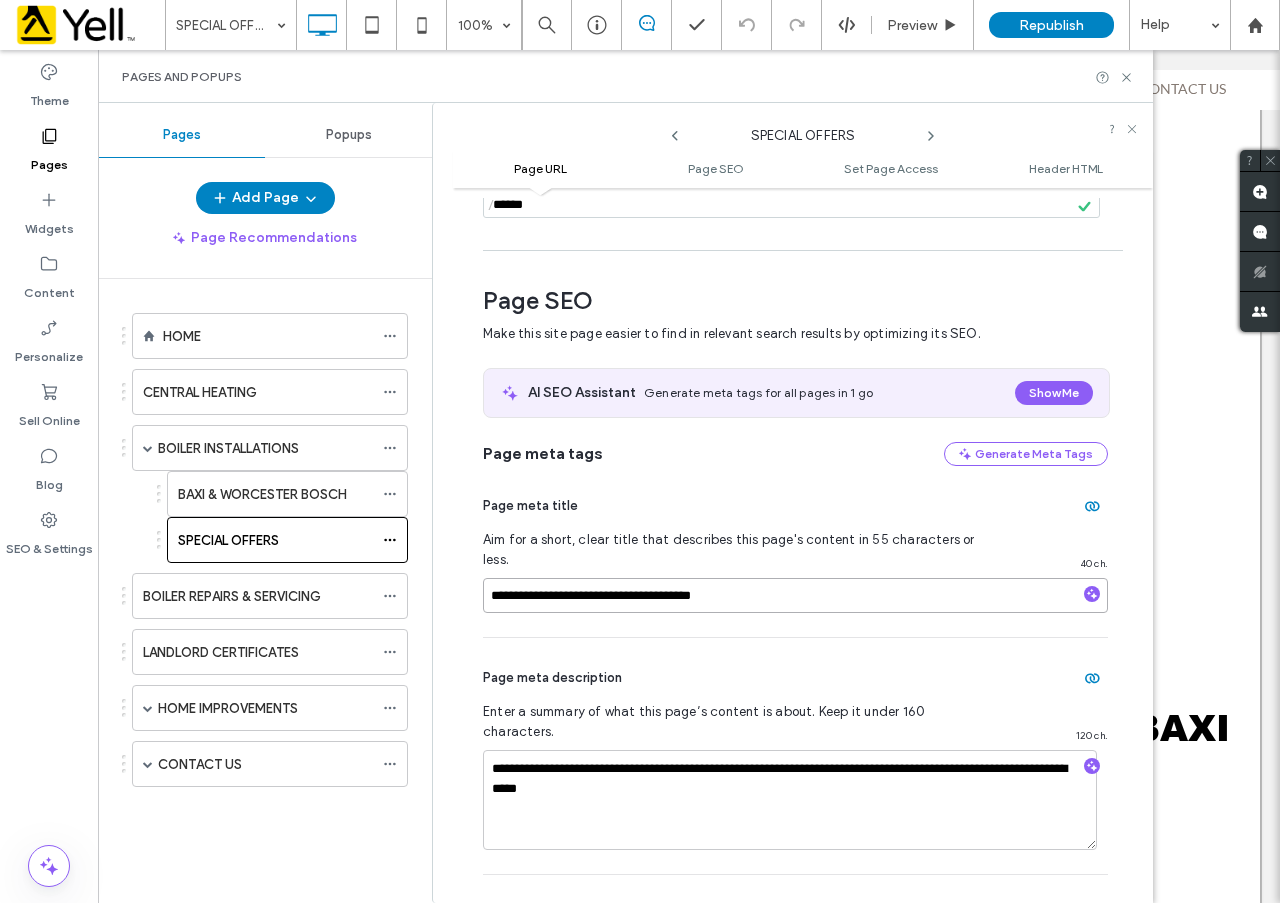 drag, startPoint x: 378, startPoint y: 570, endPoint x: 321, endPoint y: 566, distance: 57.14018 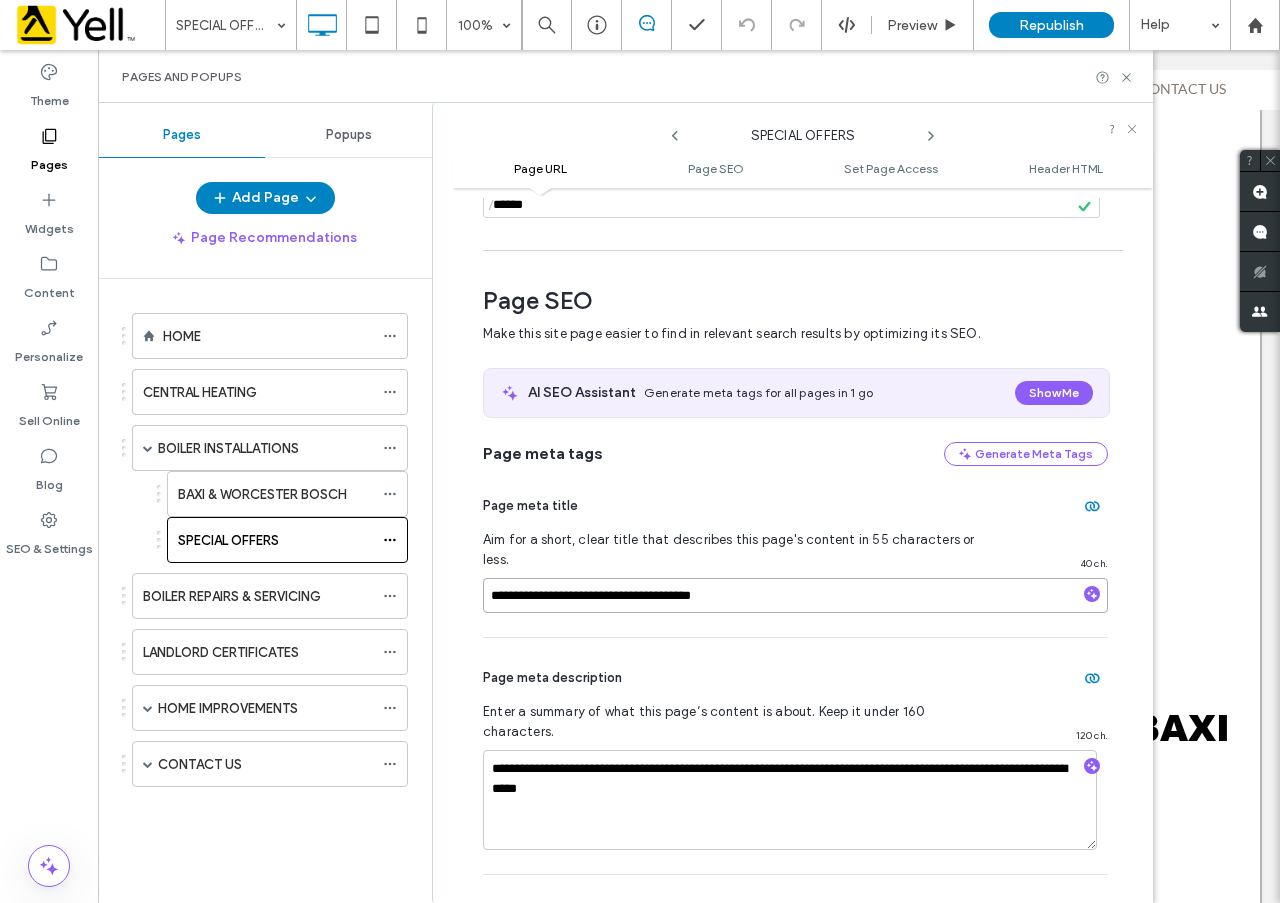 click on "**********" at bounding box center [625, 503] 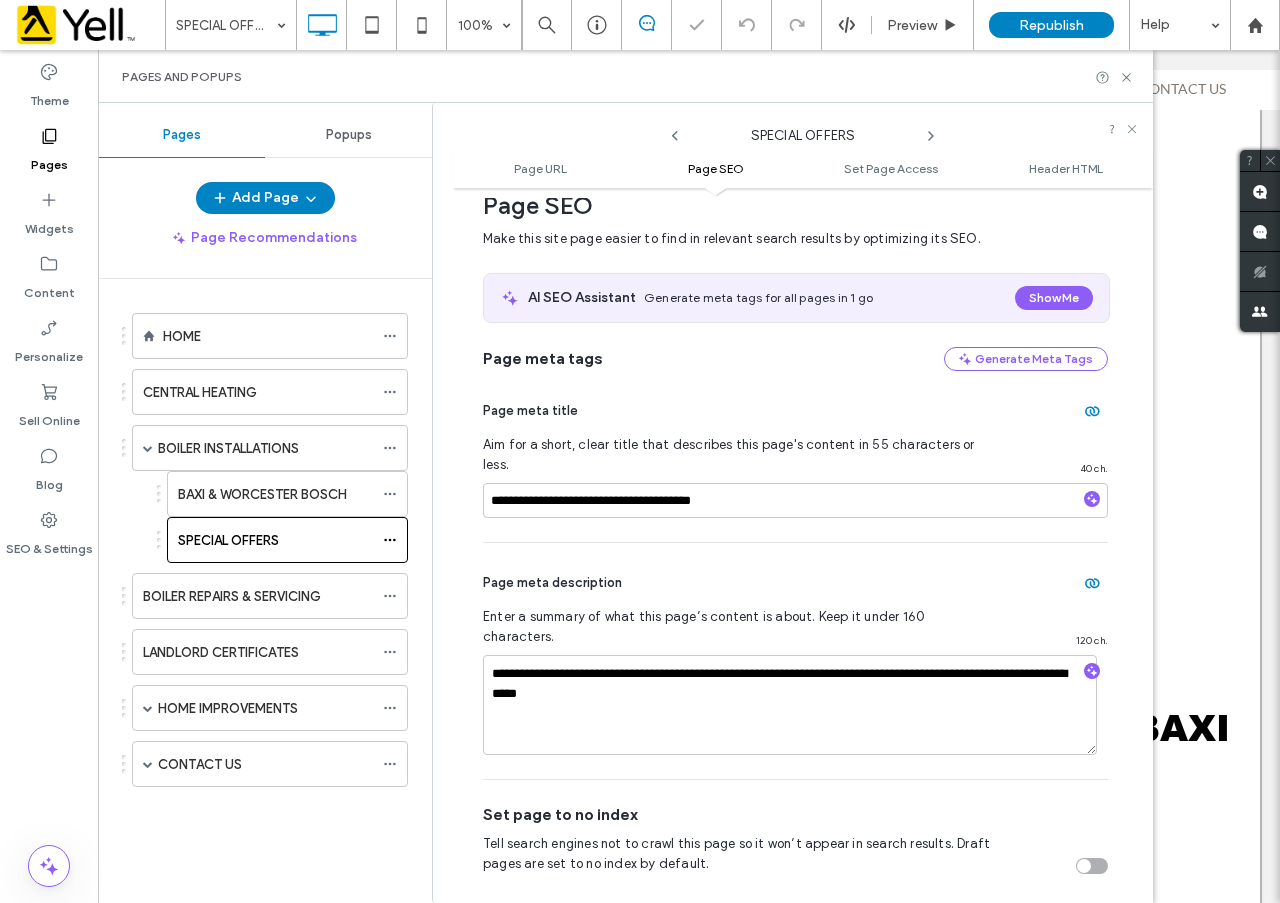 scroll, scrollTop: 400, scrollLeft: 0, axis: vertical 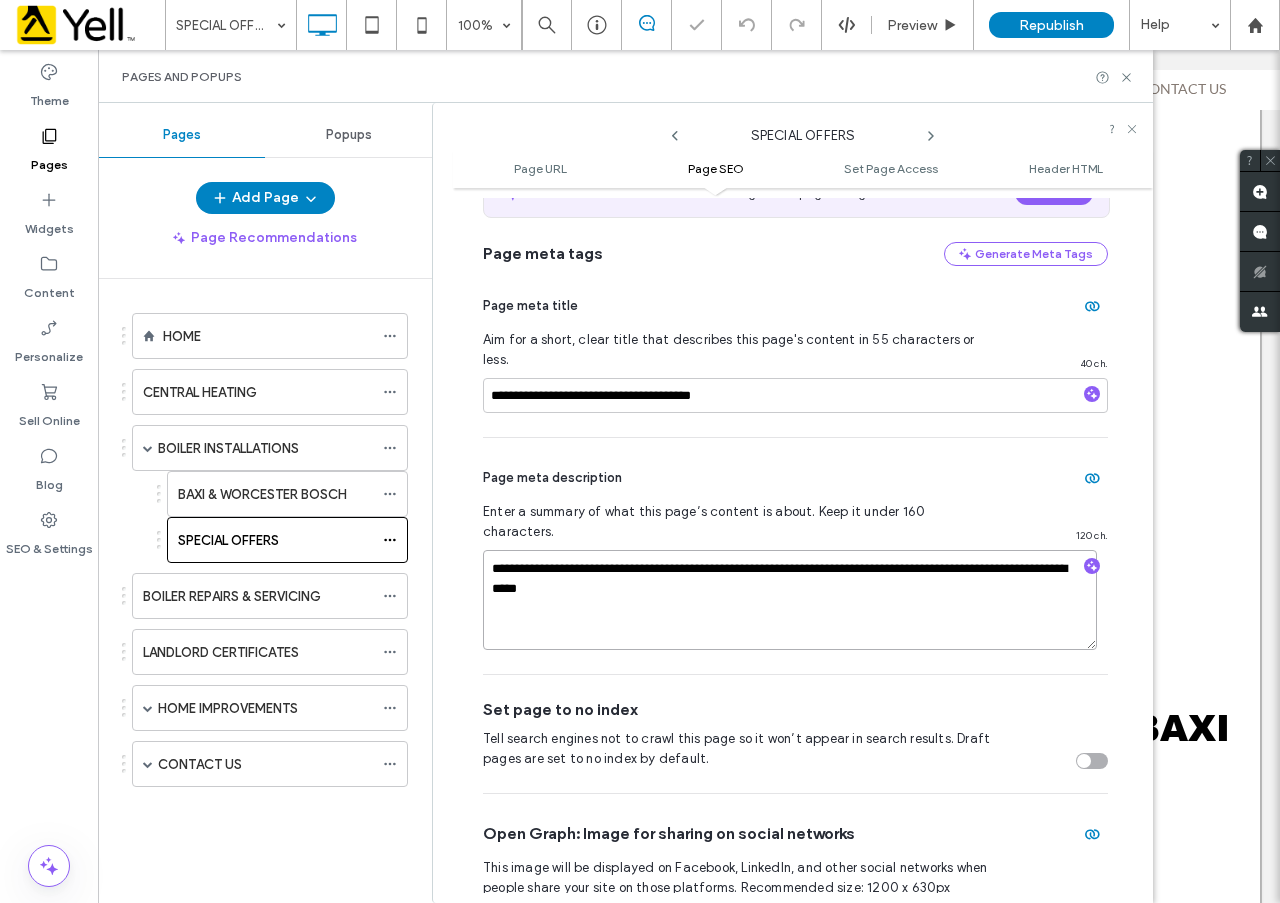 drag, startPoint x: 660, startPoint y: 557, endPoint x: 469, endPoint y: 537, distance: 192.04427 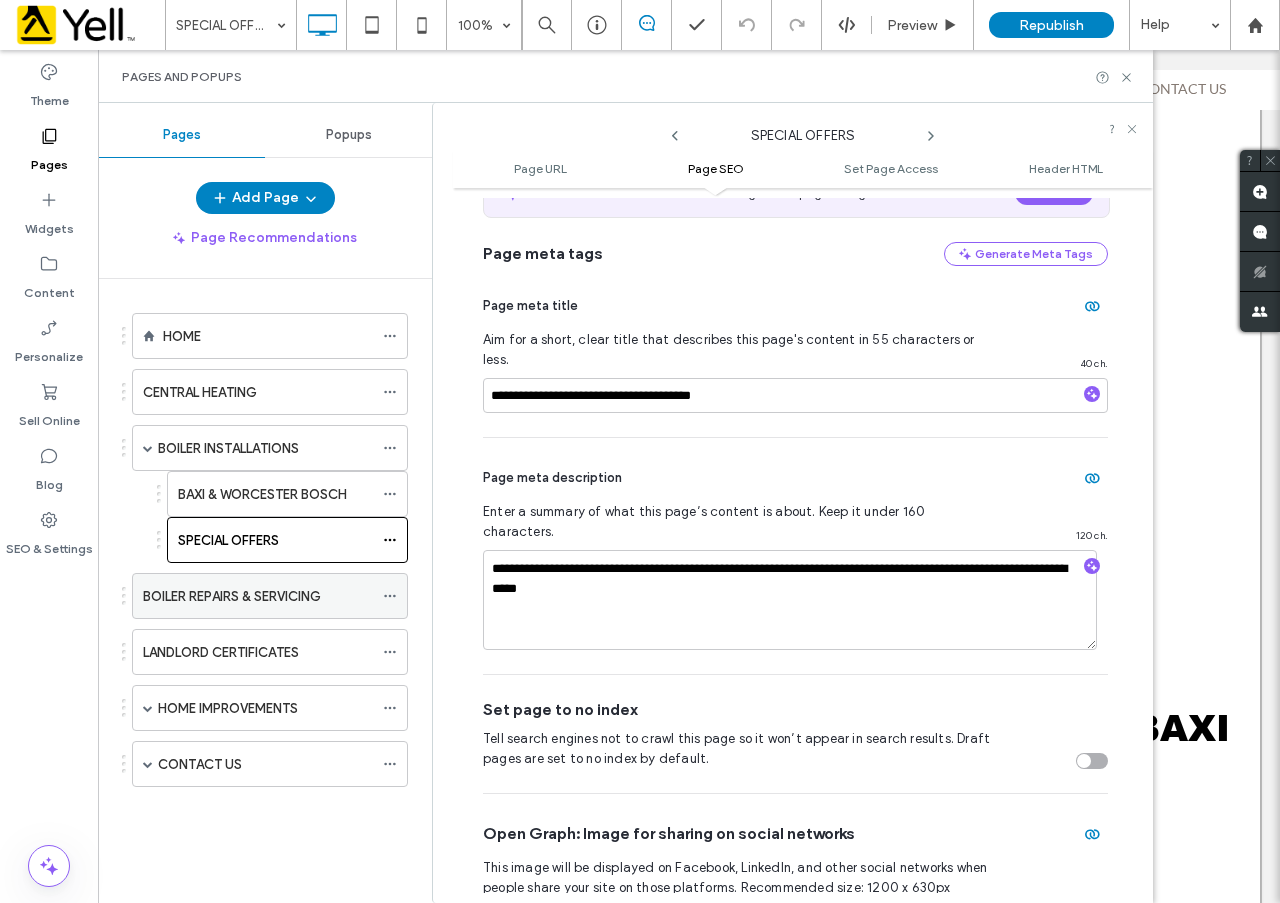 click on "BOILER REPAIRS & SERVICING" at bounding box center (270, 596) 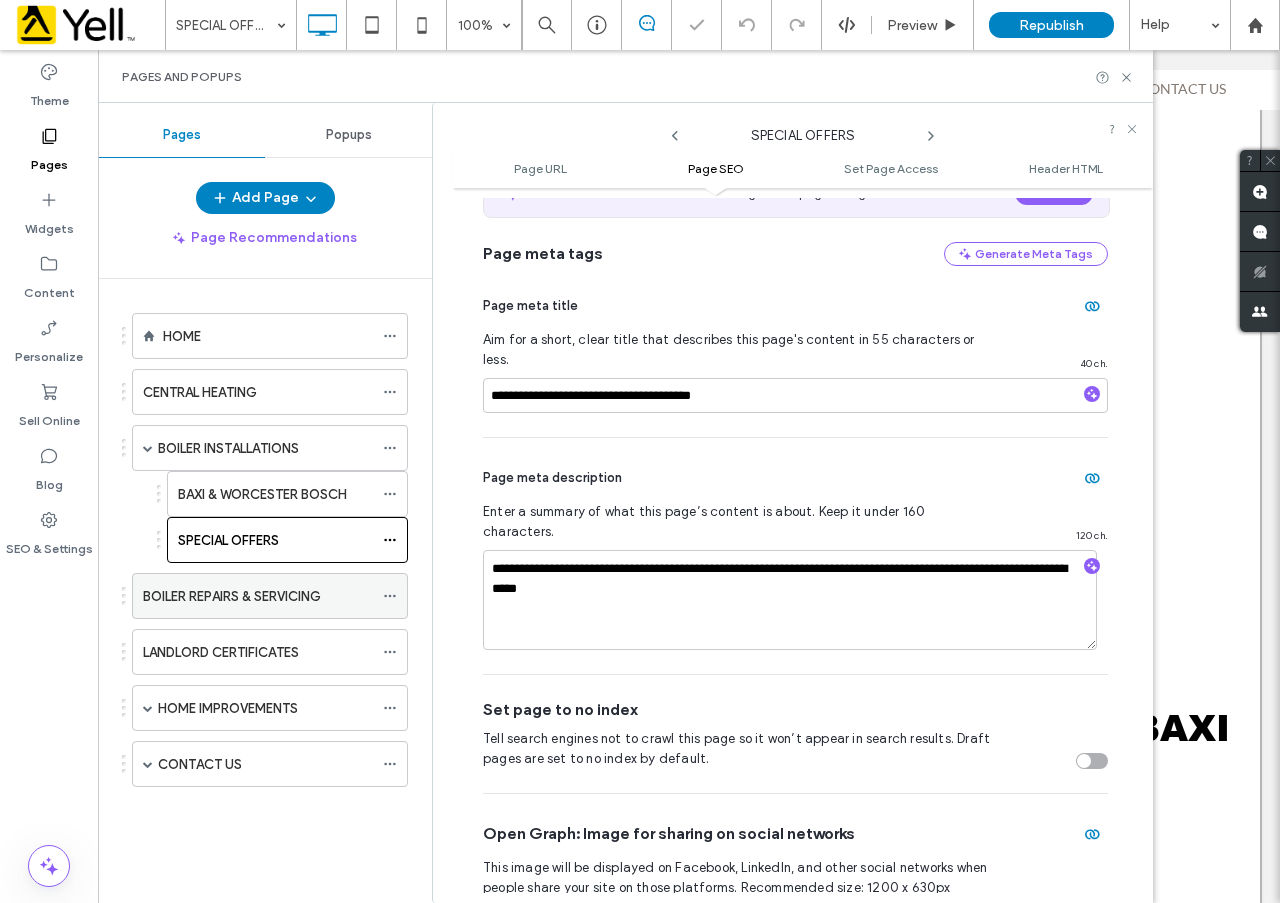 click 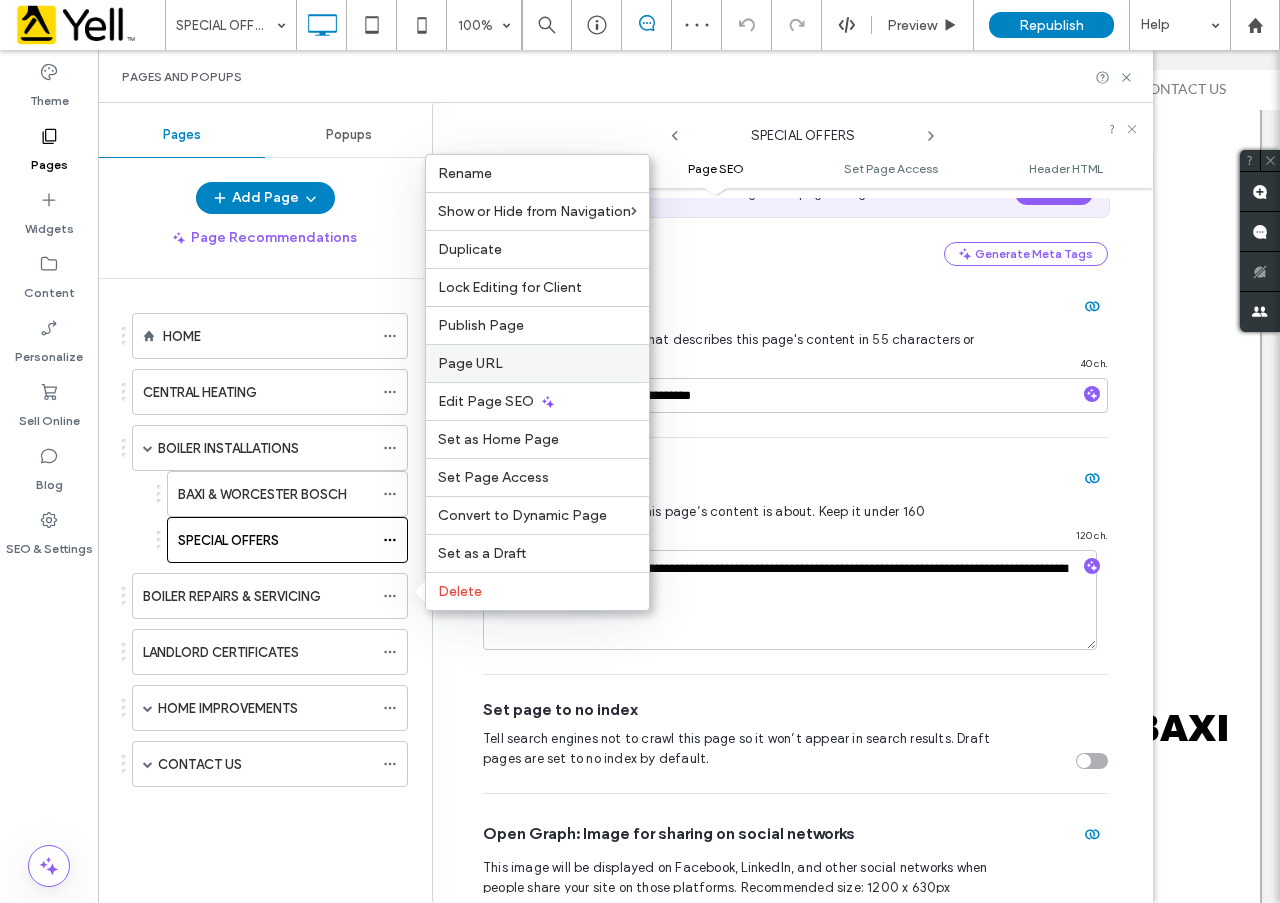 click on "Page URL" at bounding box center [470, 363] 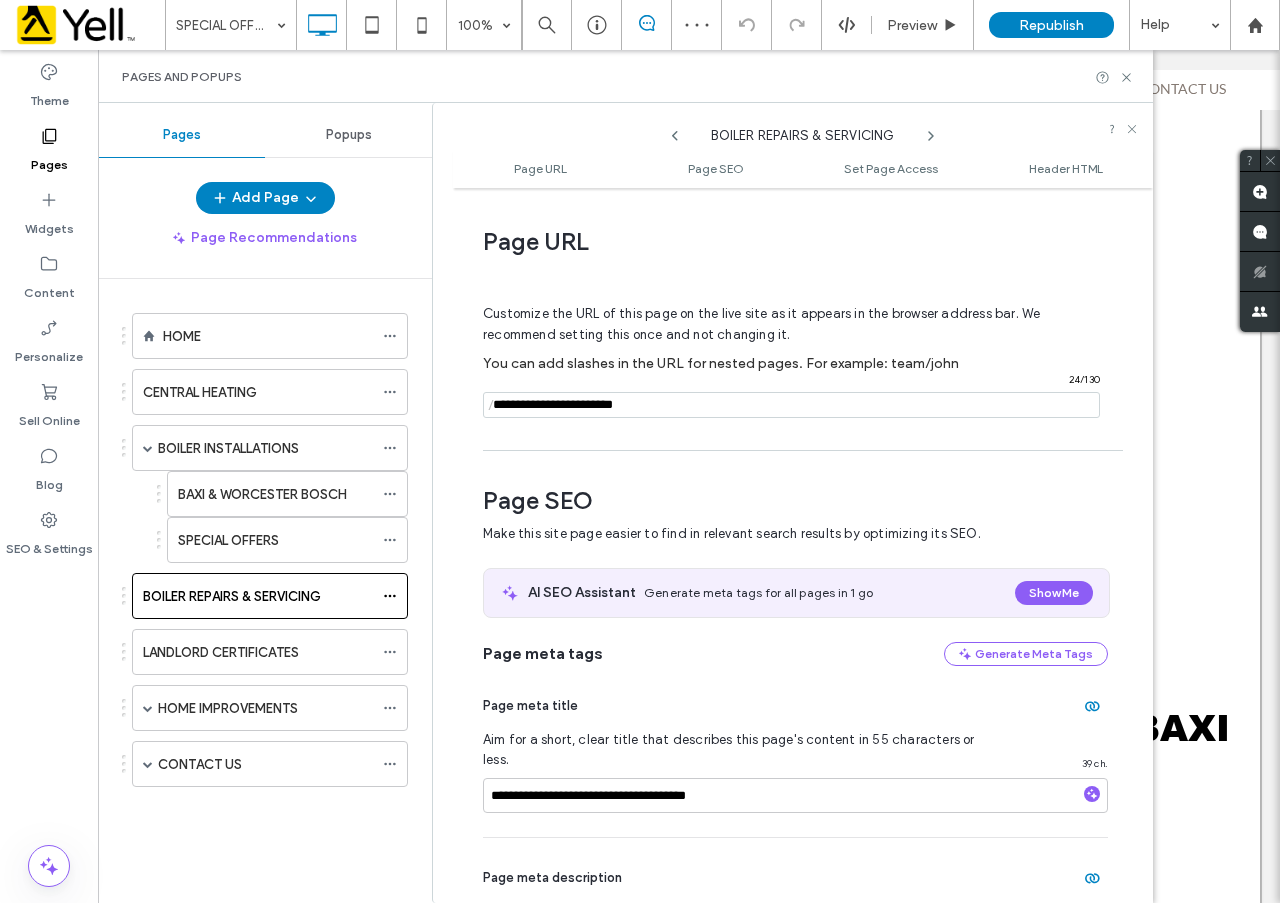 scroll, scrollTop: 10, scrollLeft: 0, axis: vertical 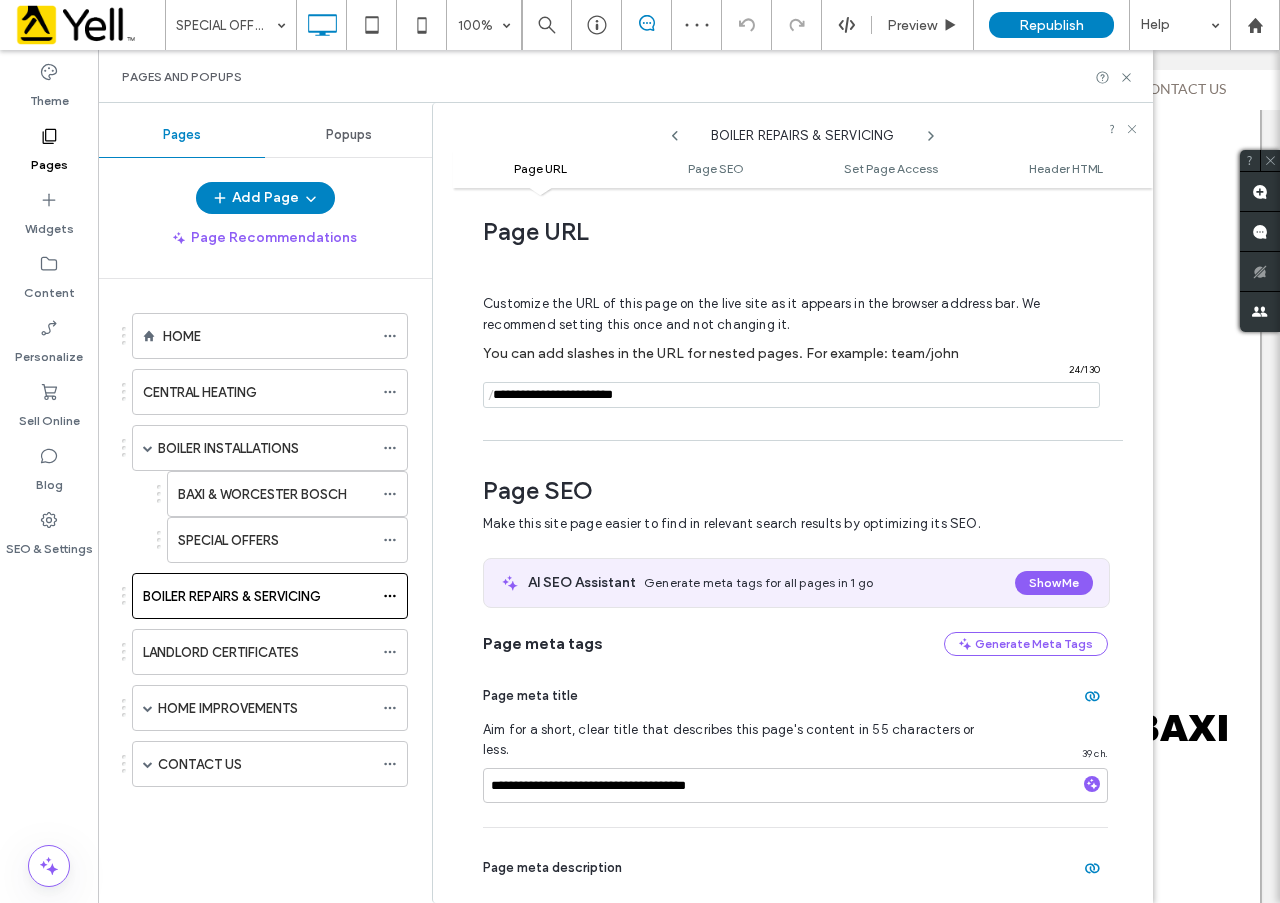 click at bounding box center [791, 395] 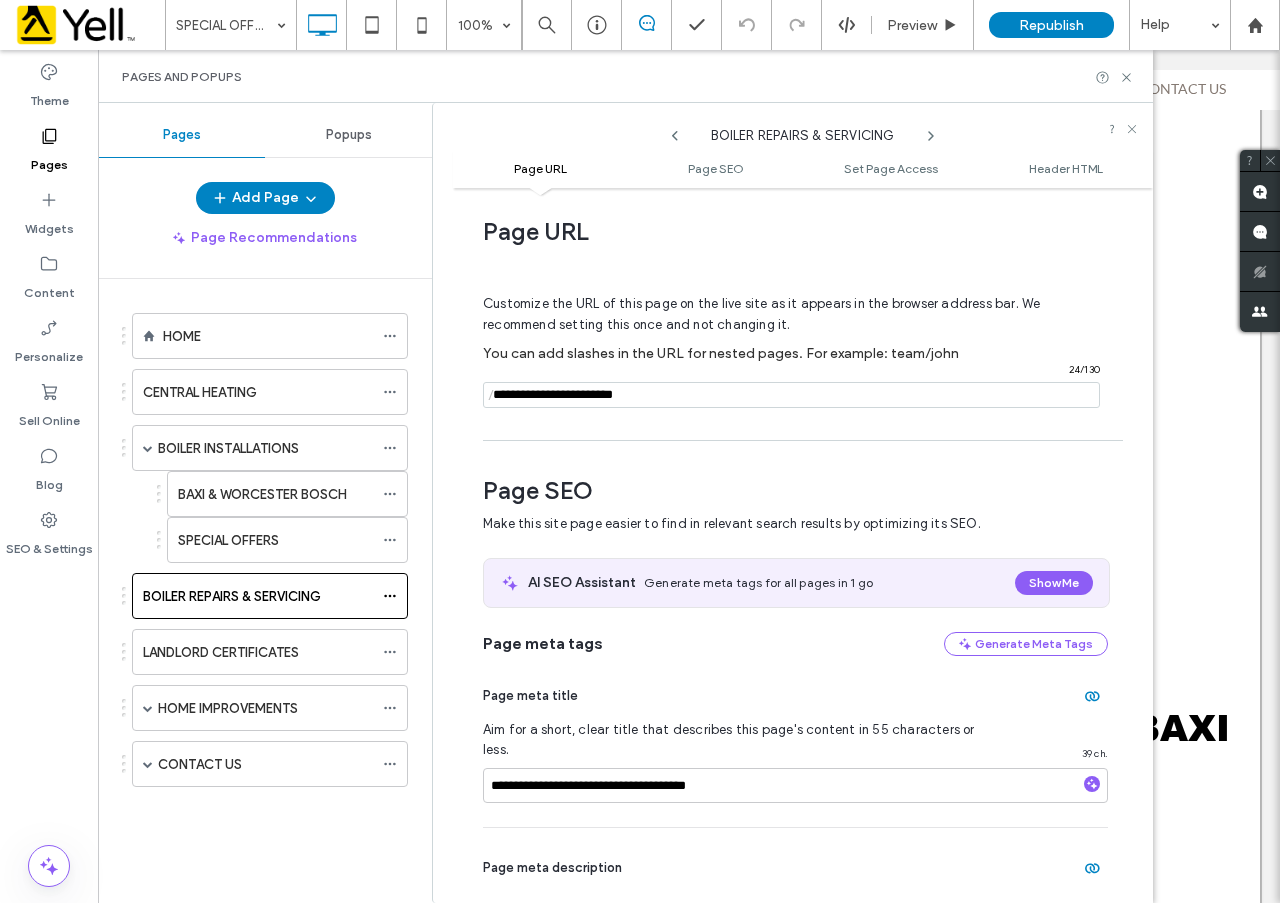 drag, startPoint x: 655, startPoint y: 398, endPoint x: 468, endPoint y: 400, distance: 187.0107 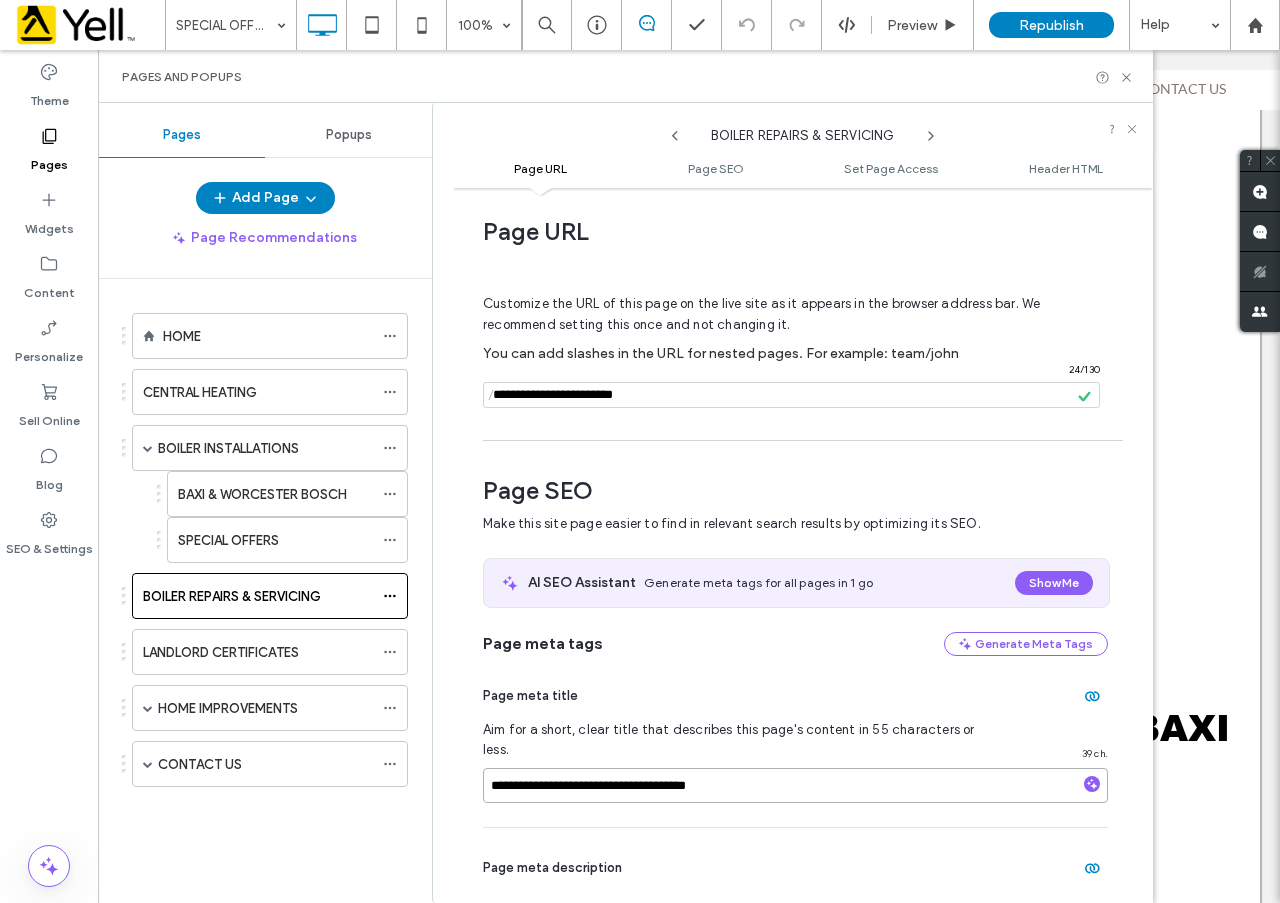 drag, startPoint x: 800, startPoint y: 771, endPoint x: 497, endPoint y: 783, distance: 303.23752 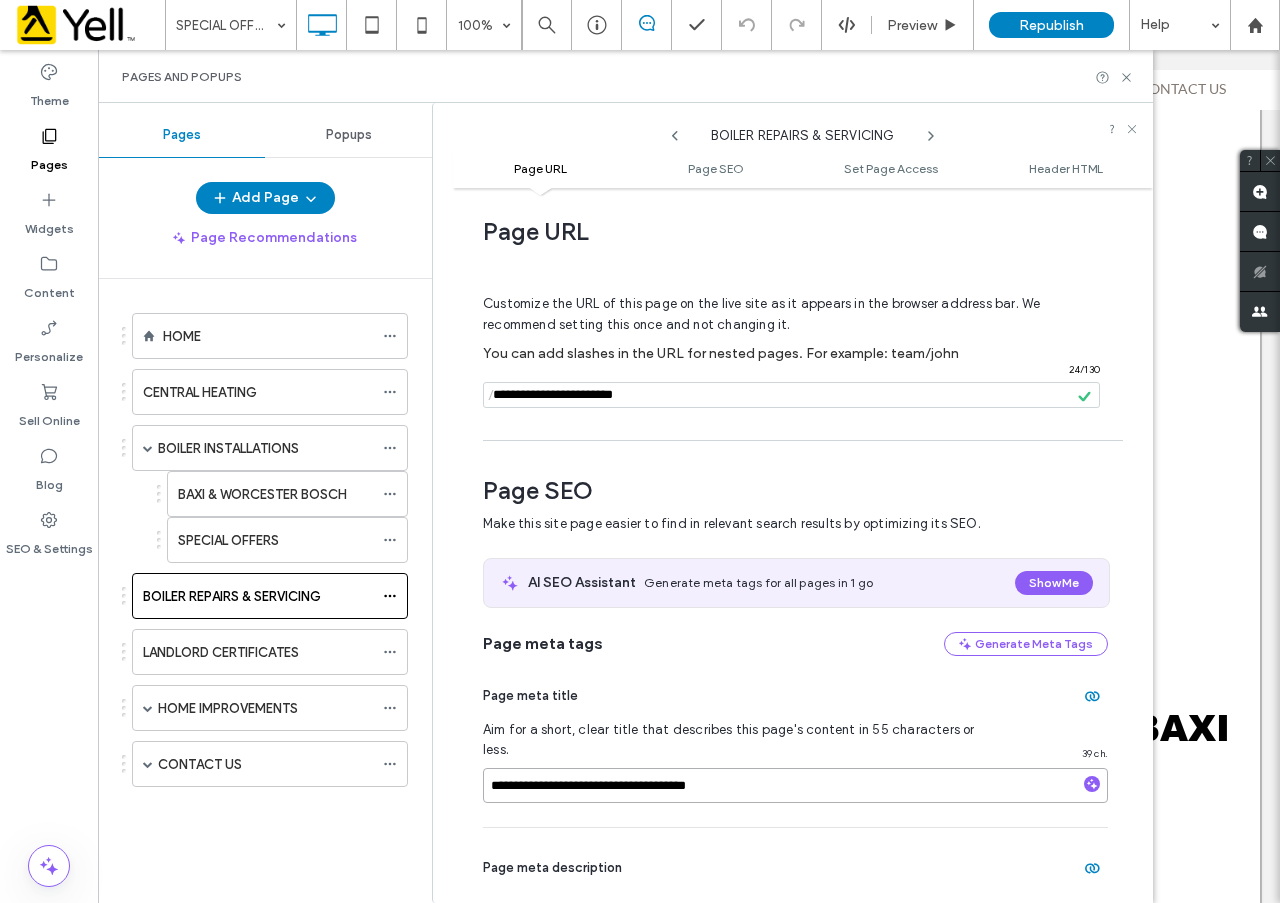 click on "**********" at bounding box center [795, 785] 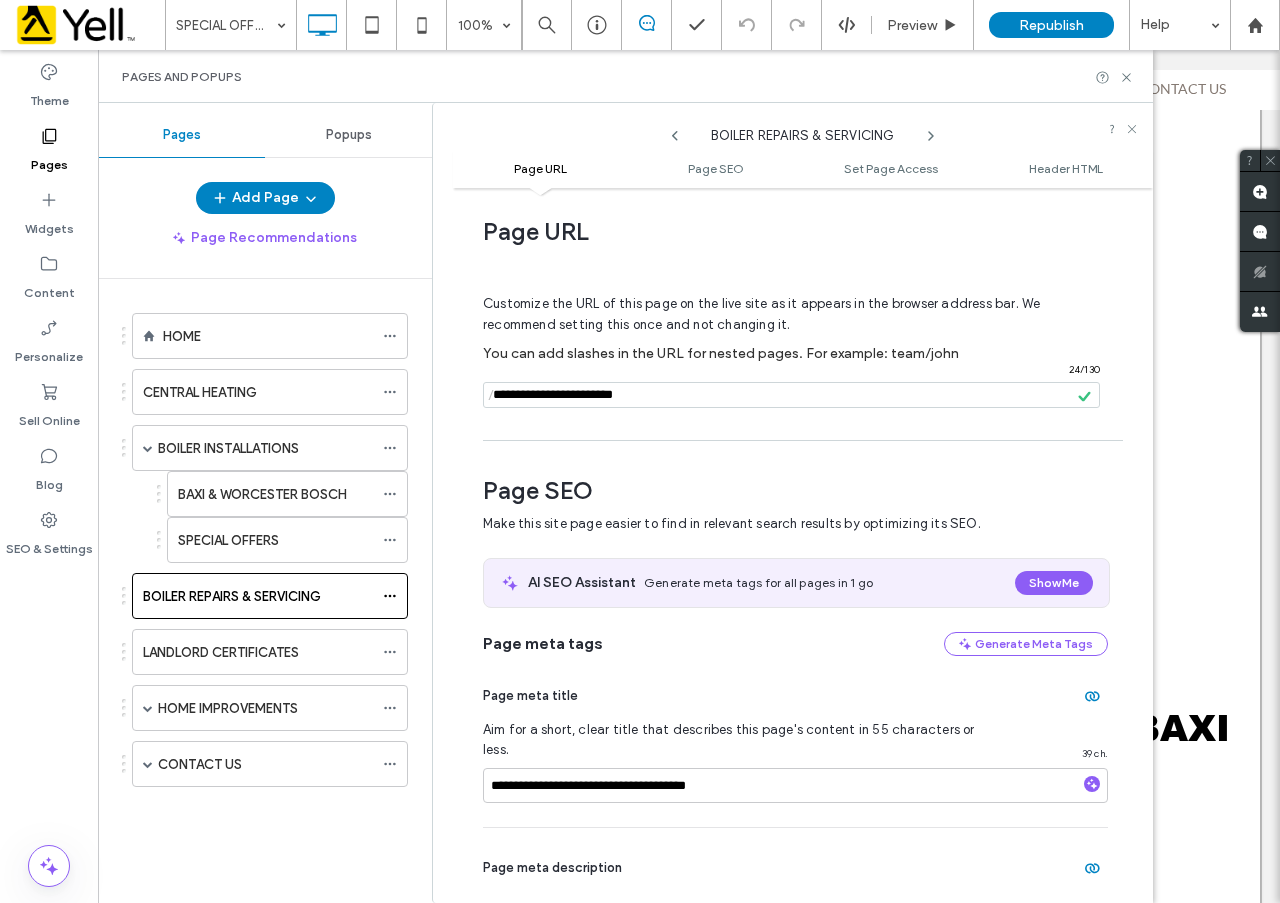 click on "**********" at bounding box center (795, 741) 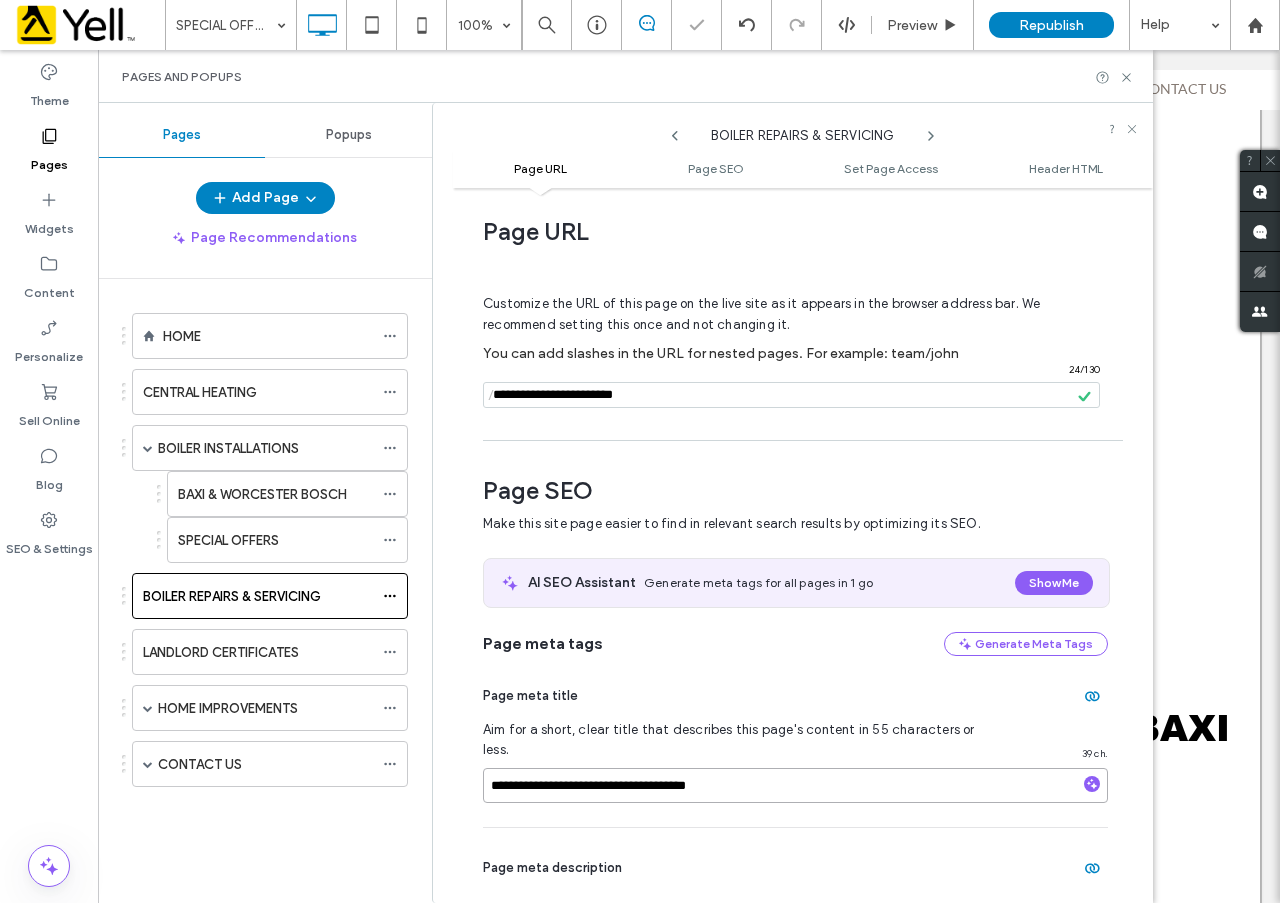 drag, startPoint x: 771, startPoint y: 765, endPoint x: 487, endPoint y: 764, distance: 284.00177 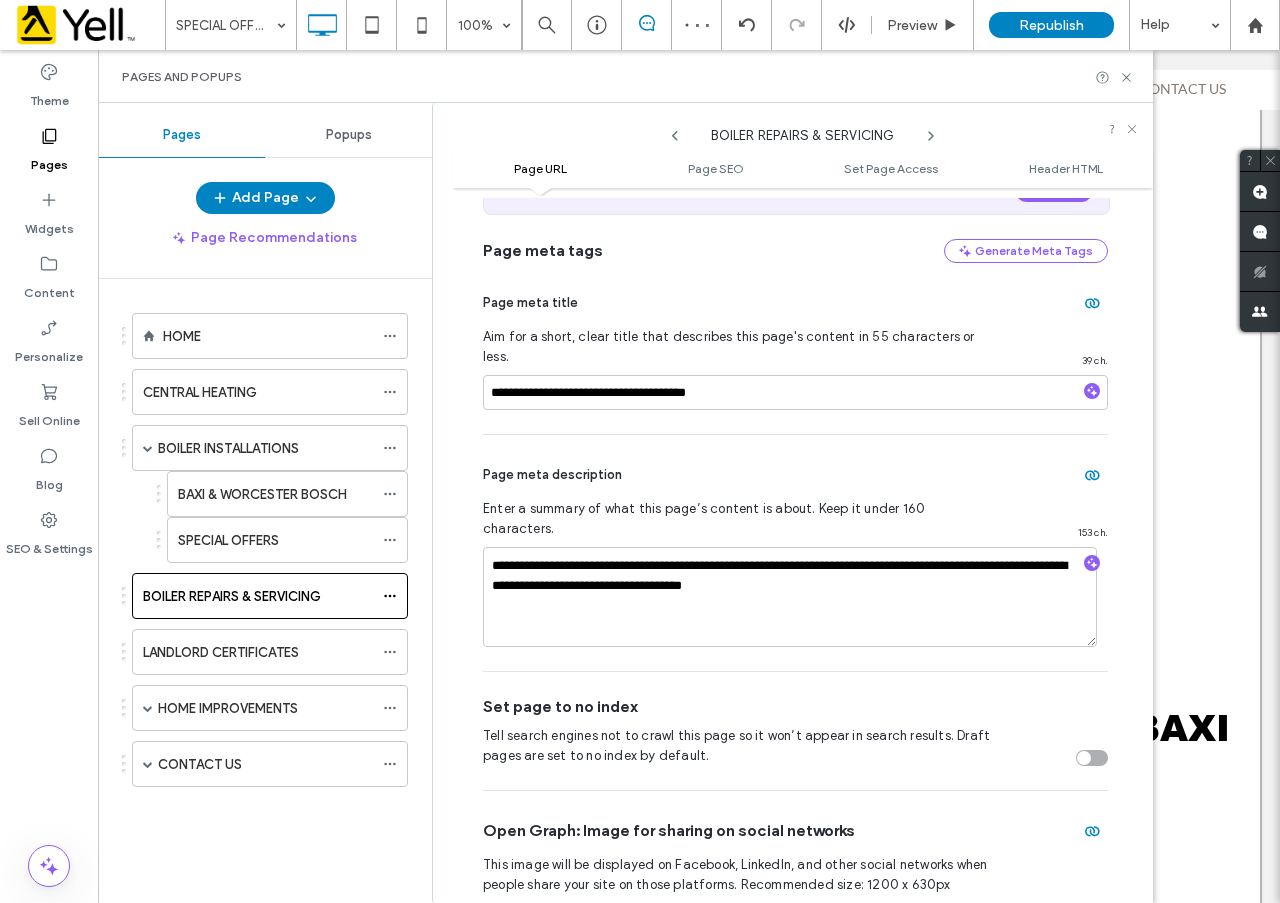 scroll, scrollTop: 410, scrollLeft: 0, axis: vertical 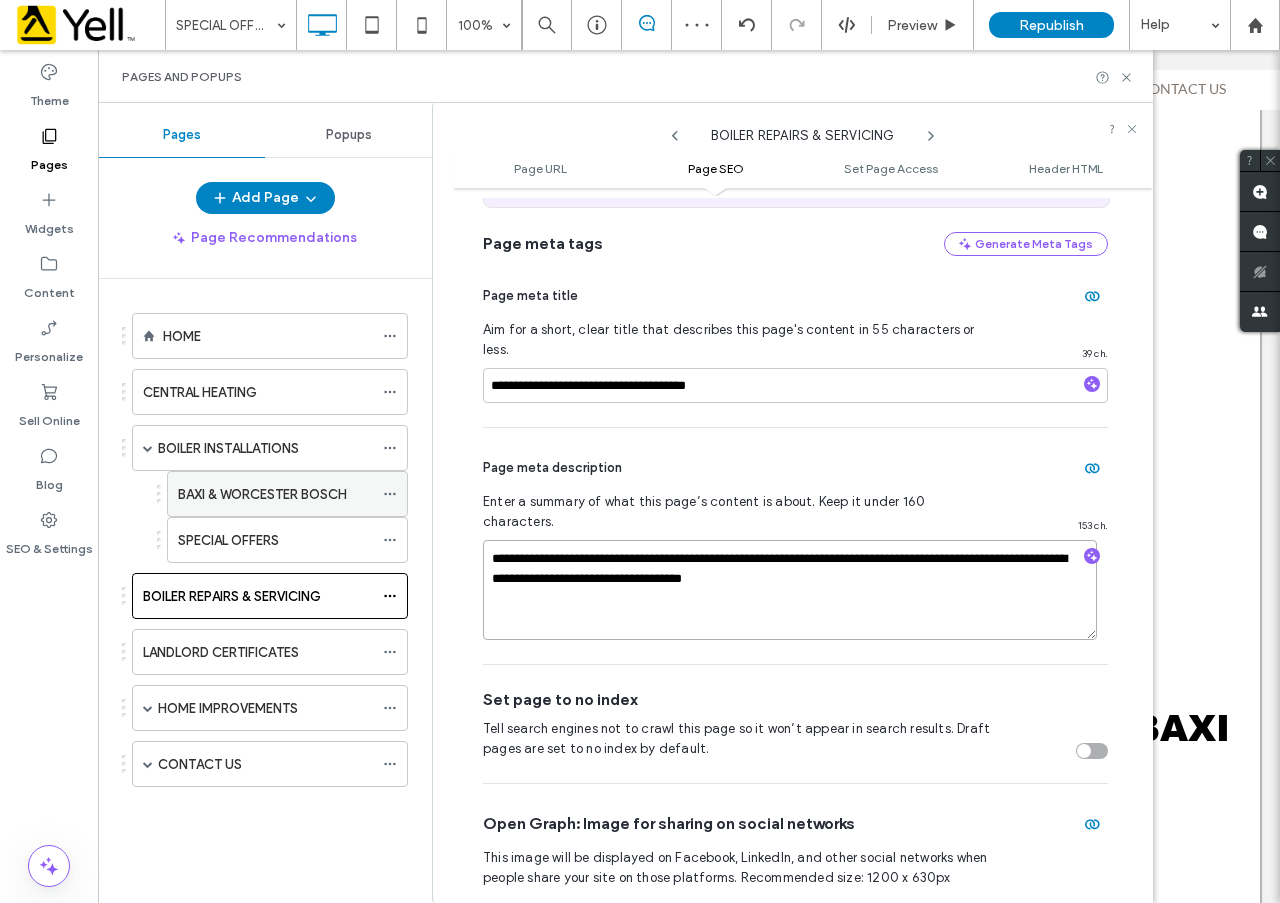 drag, startPoint x: 865, startPoint y: 549, endPoint x: 374, endPoint y: 502, distance: 493.24435 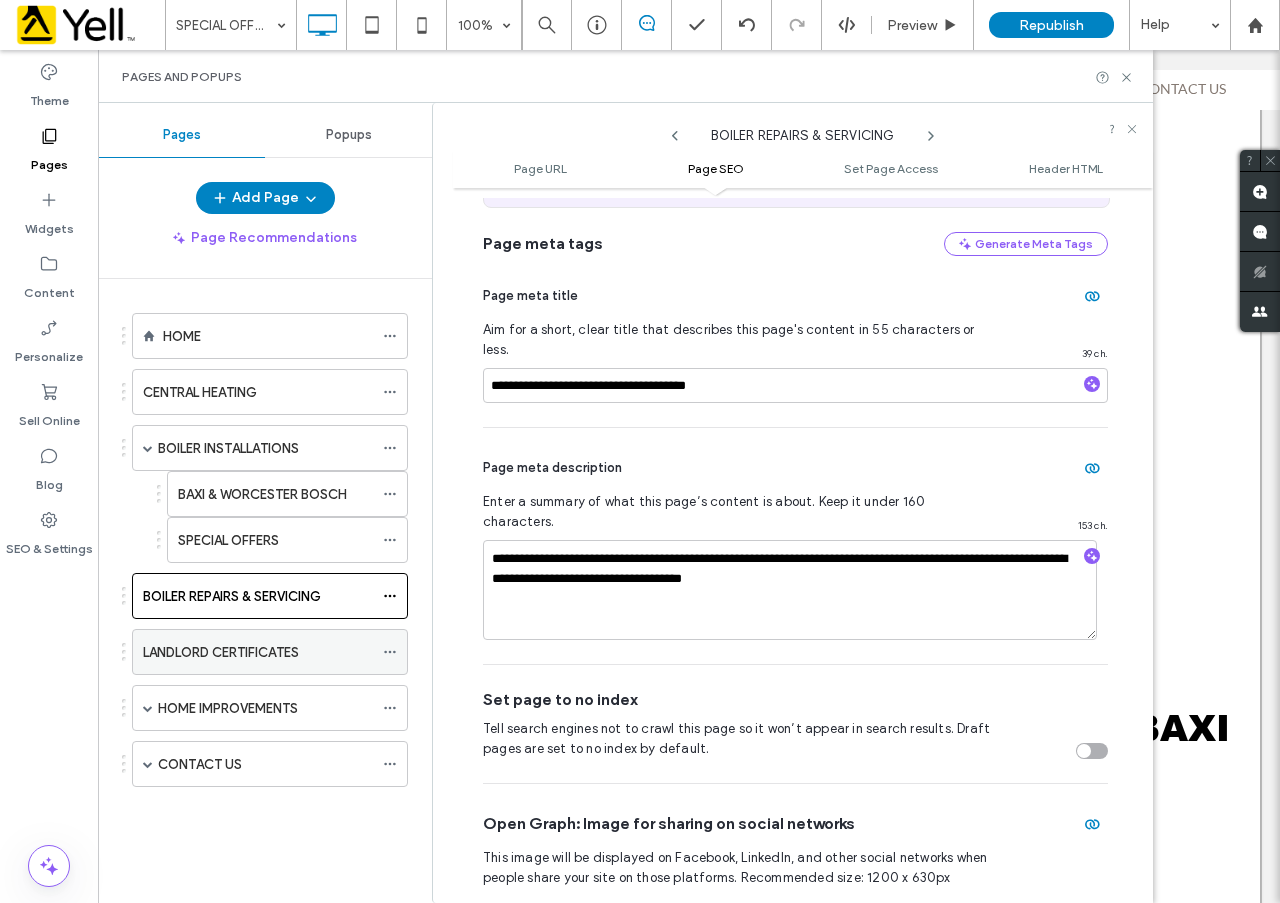 click 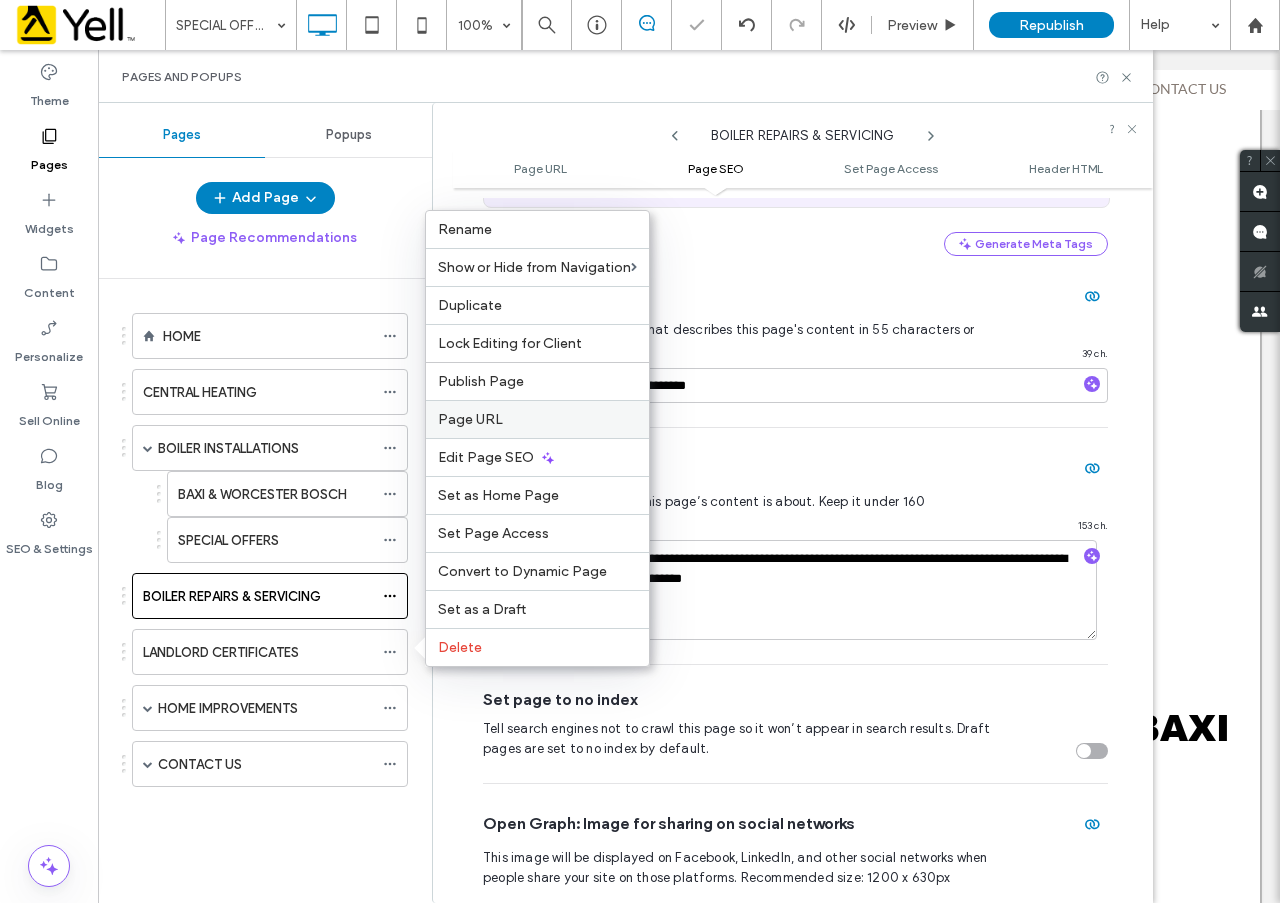 click on "Page URL" at bounding box center (470, 419) 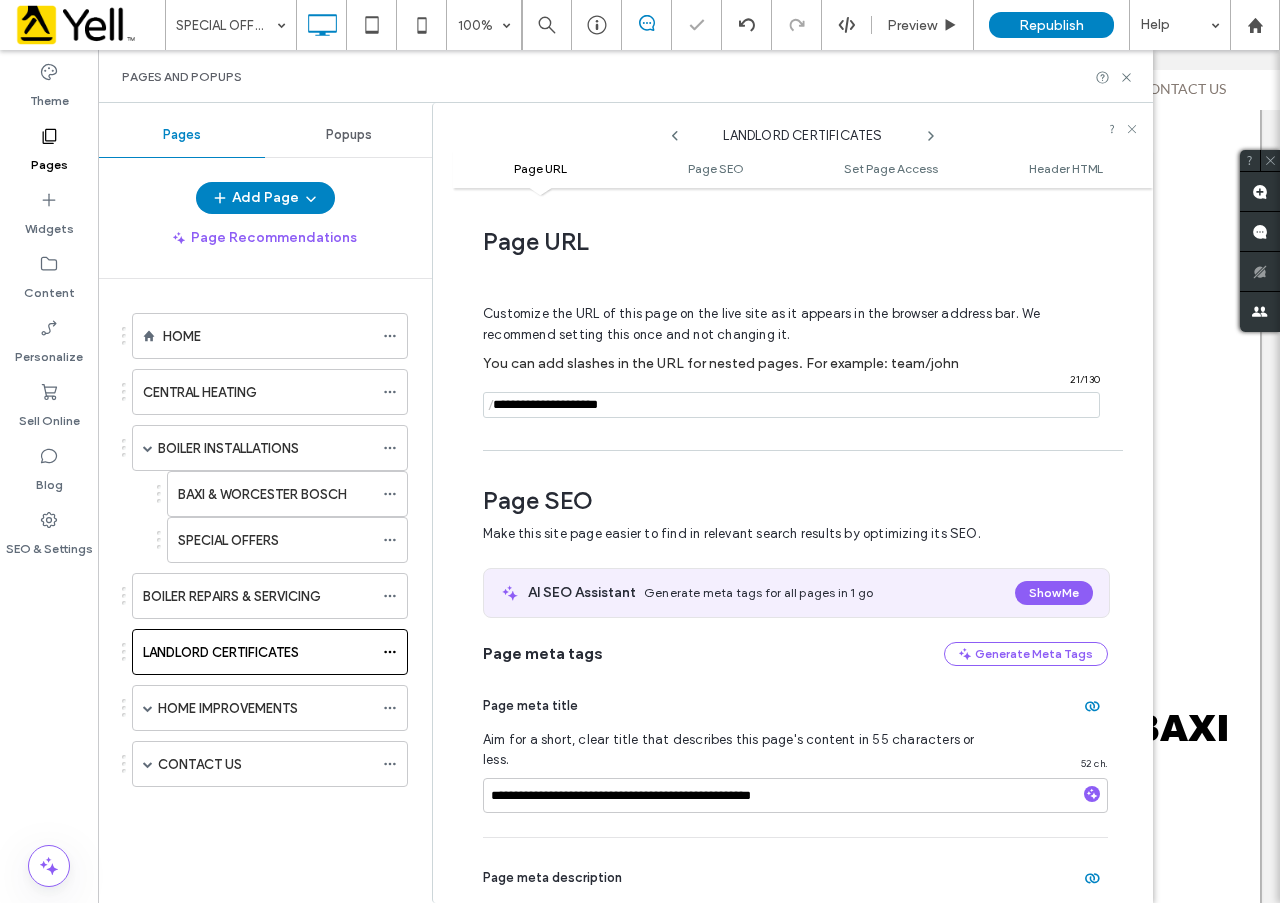 scroll, scrollTop: 10, scrollLeft: 0, axis: vertical 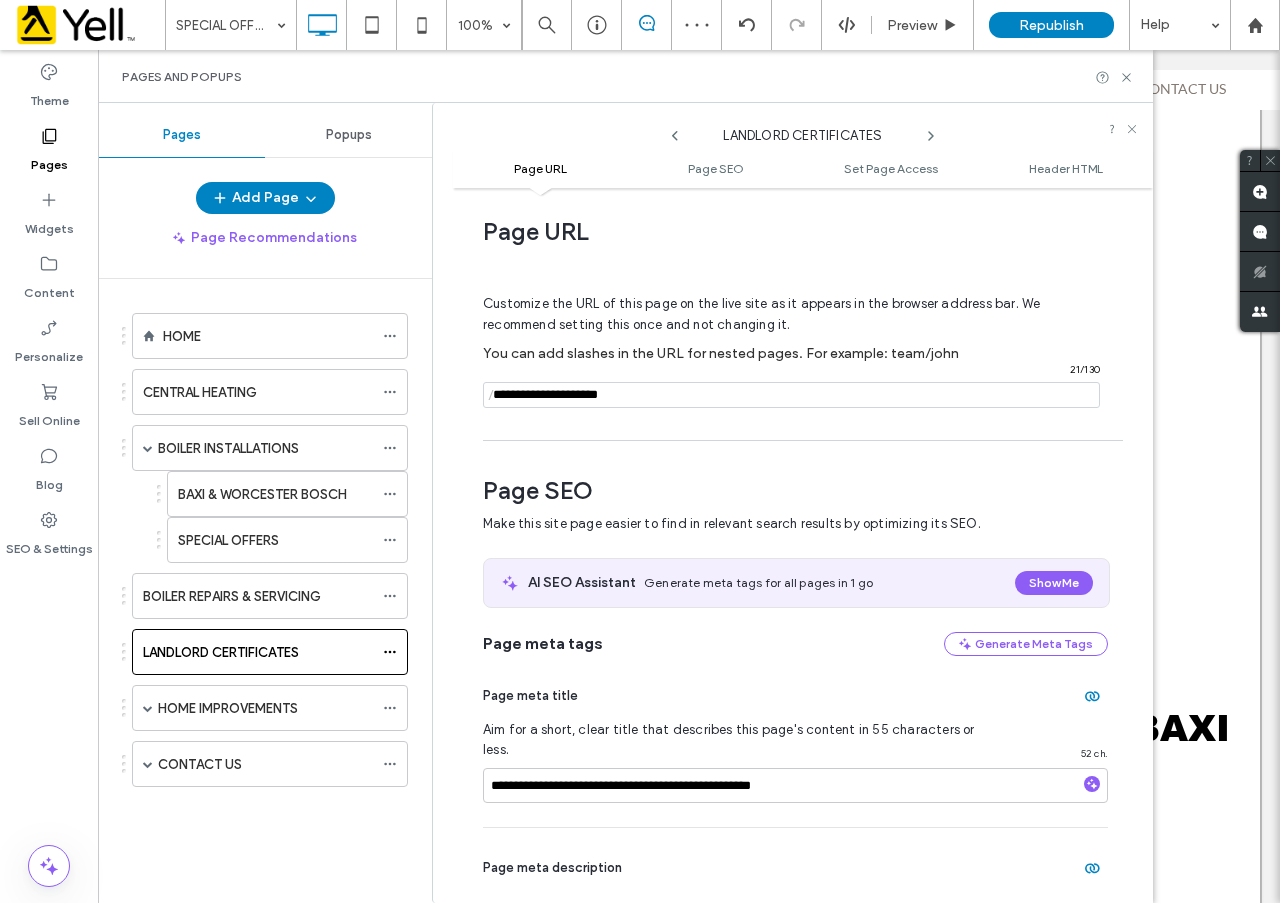 drag, startPoint x: 639, startPoint y: 395, endPoint x: 466, endPoint y: 394, distance: 173.00288 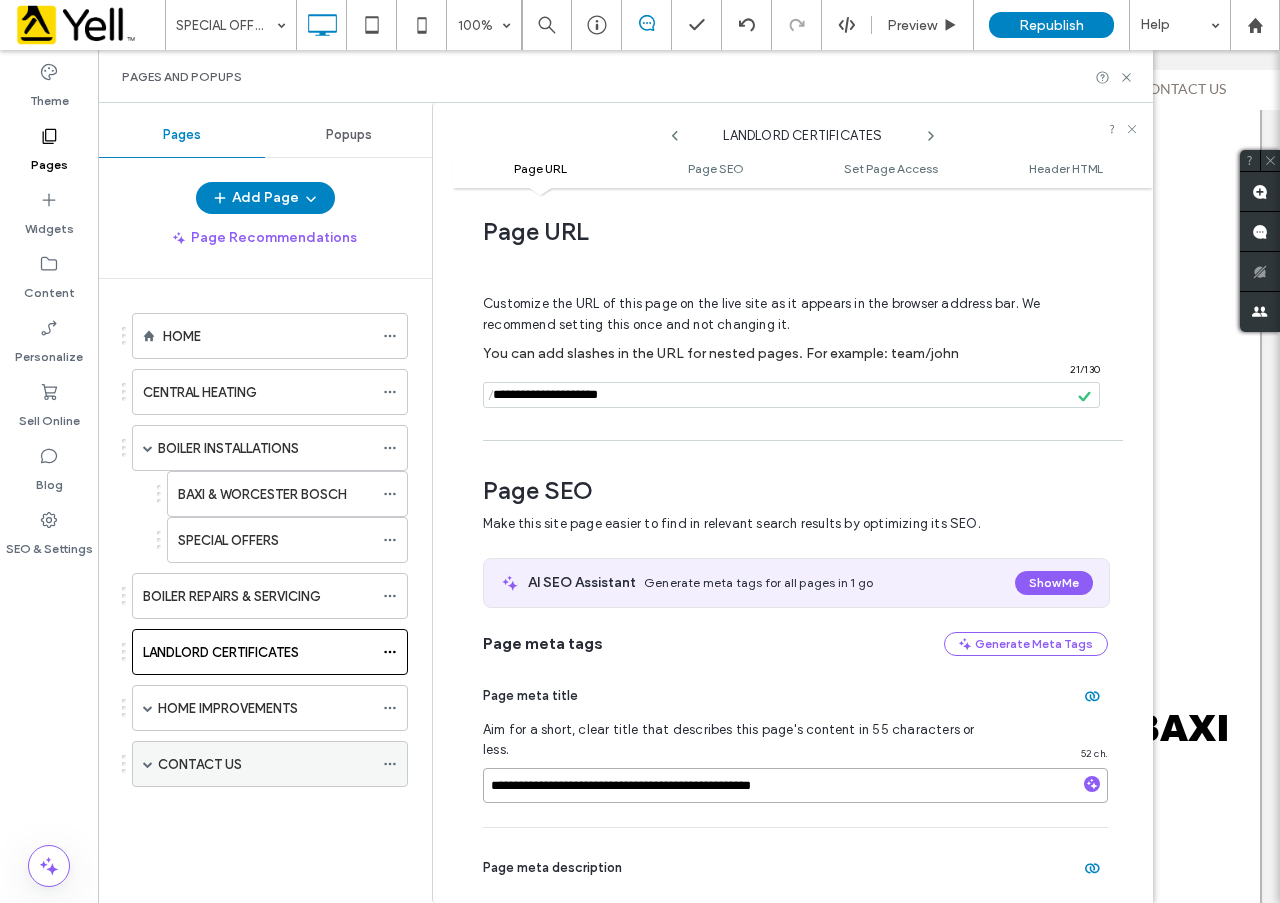 drag, startPoint x: 846, startPoint y: 779, endPoint x: 233, endPoint y: 748, distance: 613.7833 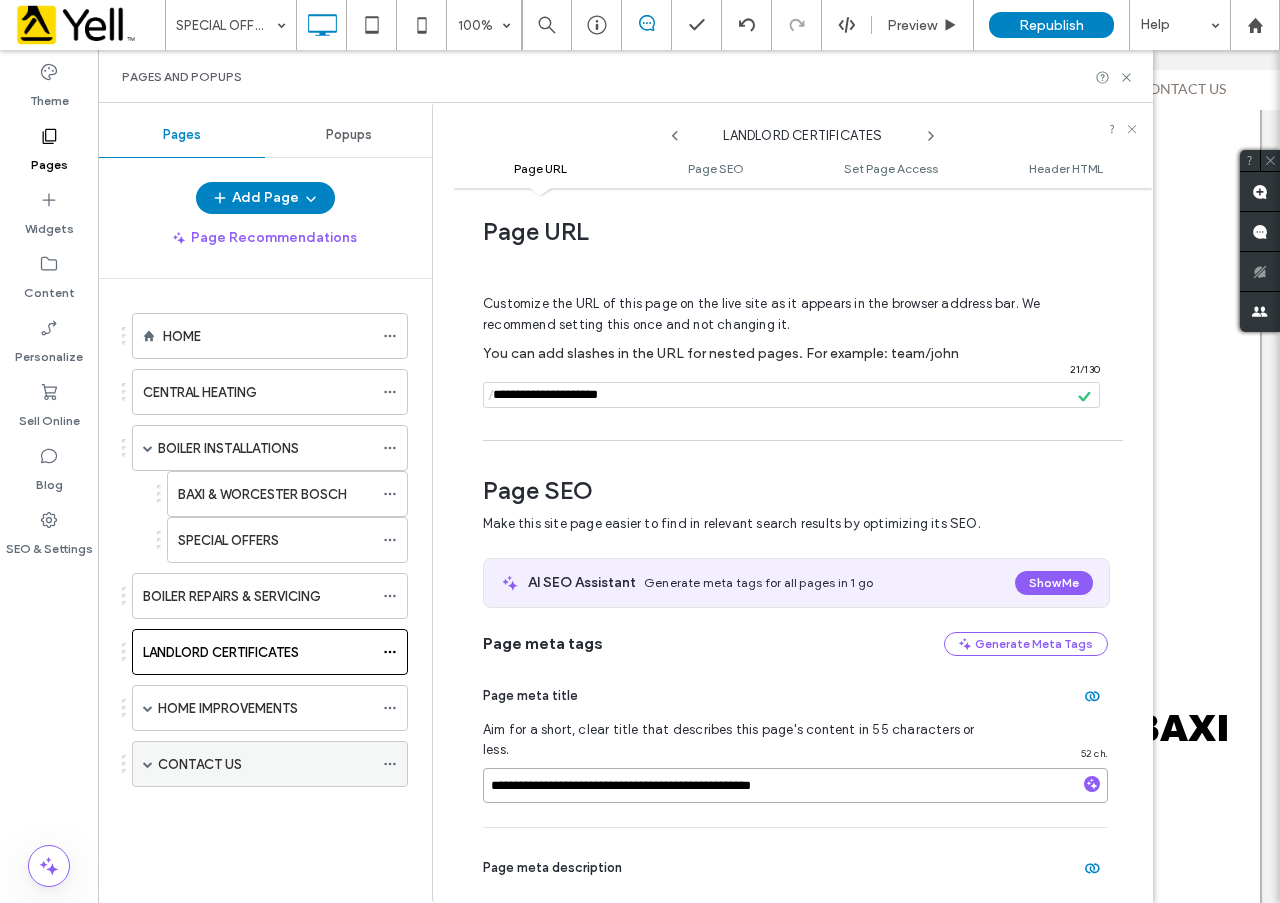 click on "**********" at bounding box center (625, 503) 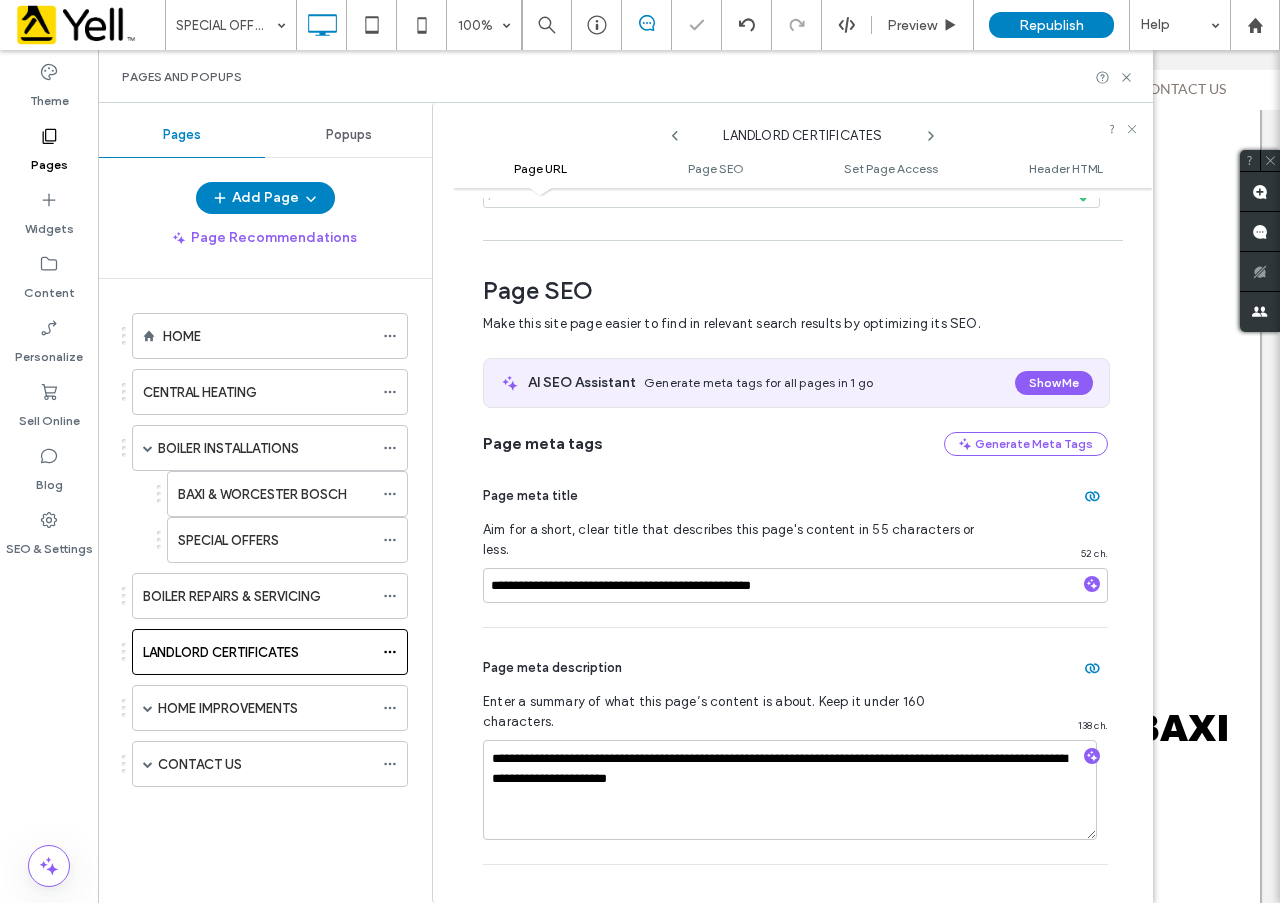 scroll, scrollTop: 310, scrollLeft: 0, axis: vertical 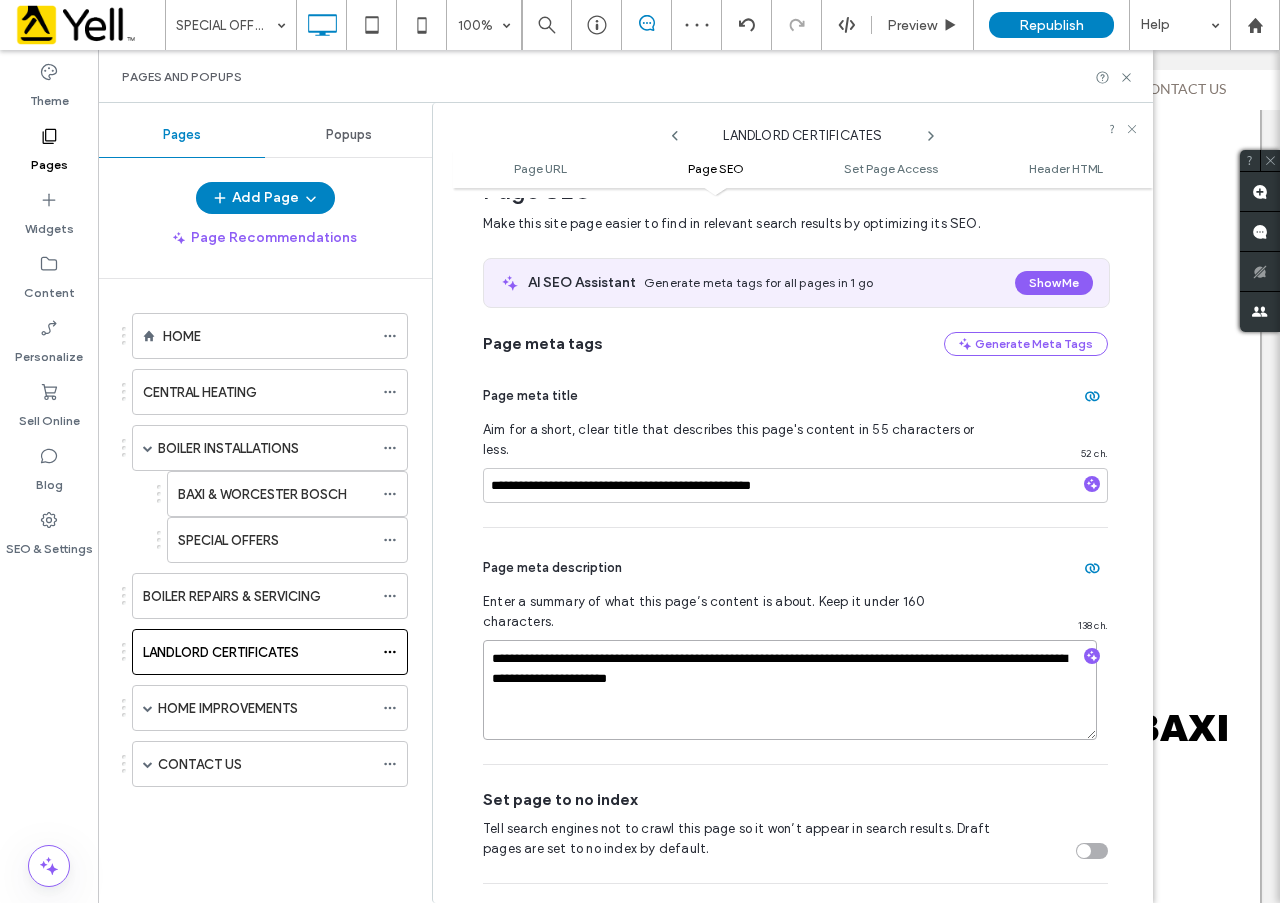 drag, startPoint x: 730, startPoint y: 637, endPoint x: 460, endPoint y: 618, distance: 270.6677 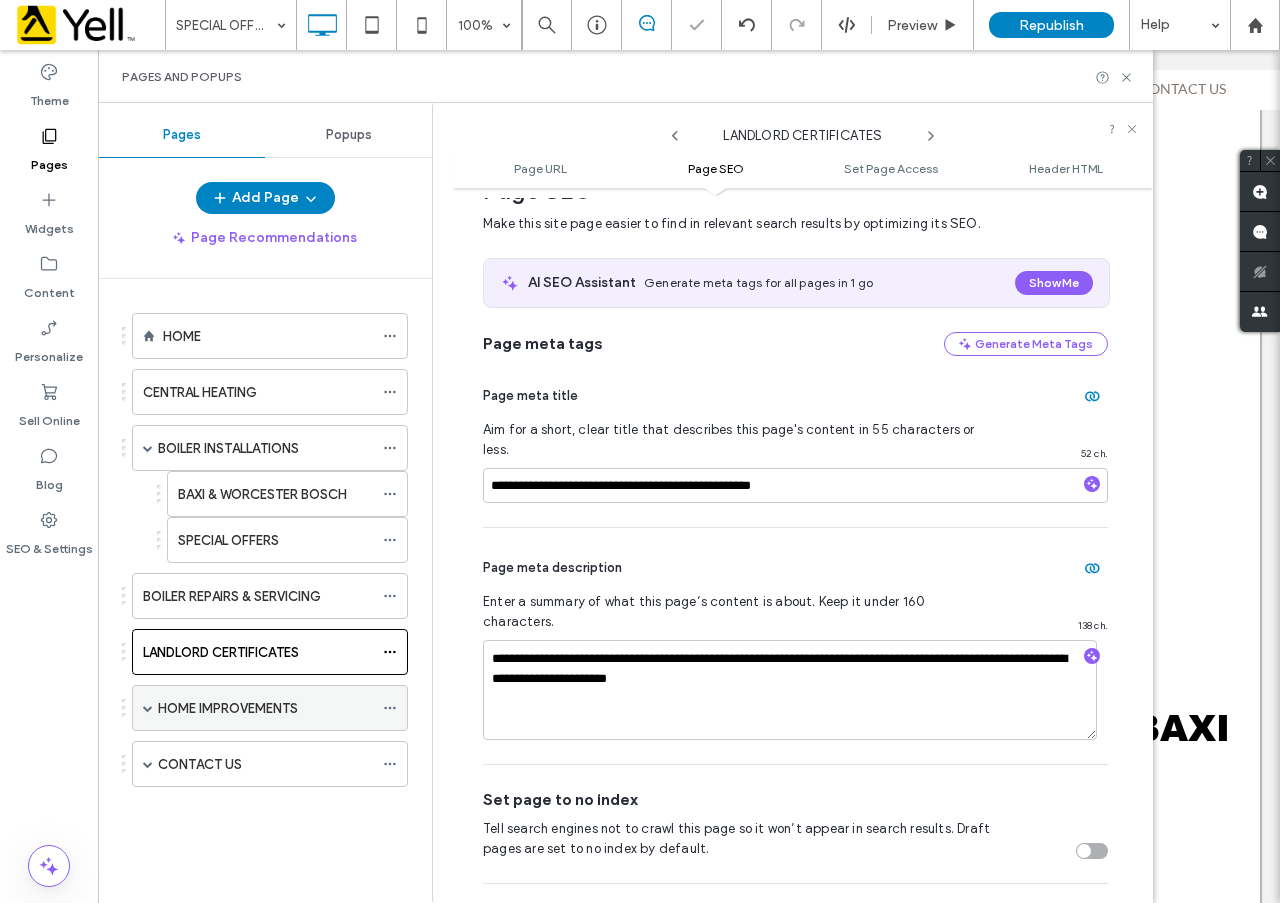 click 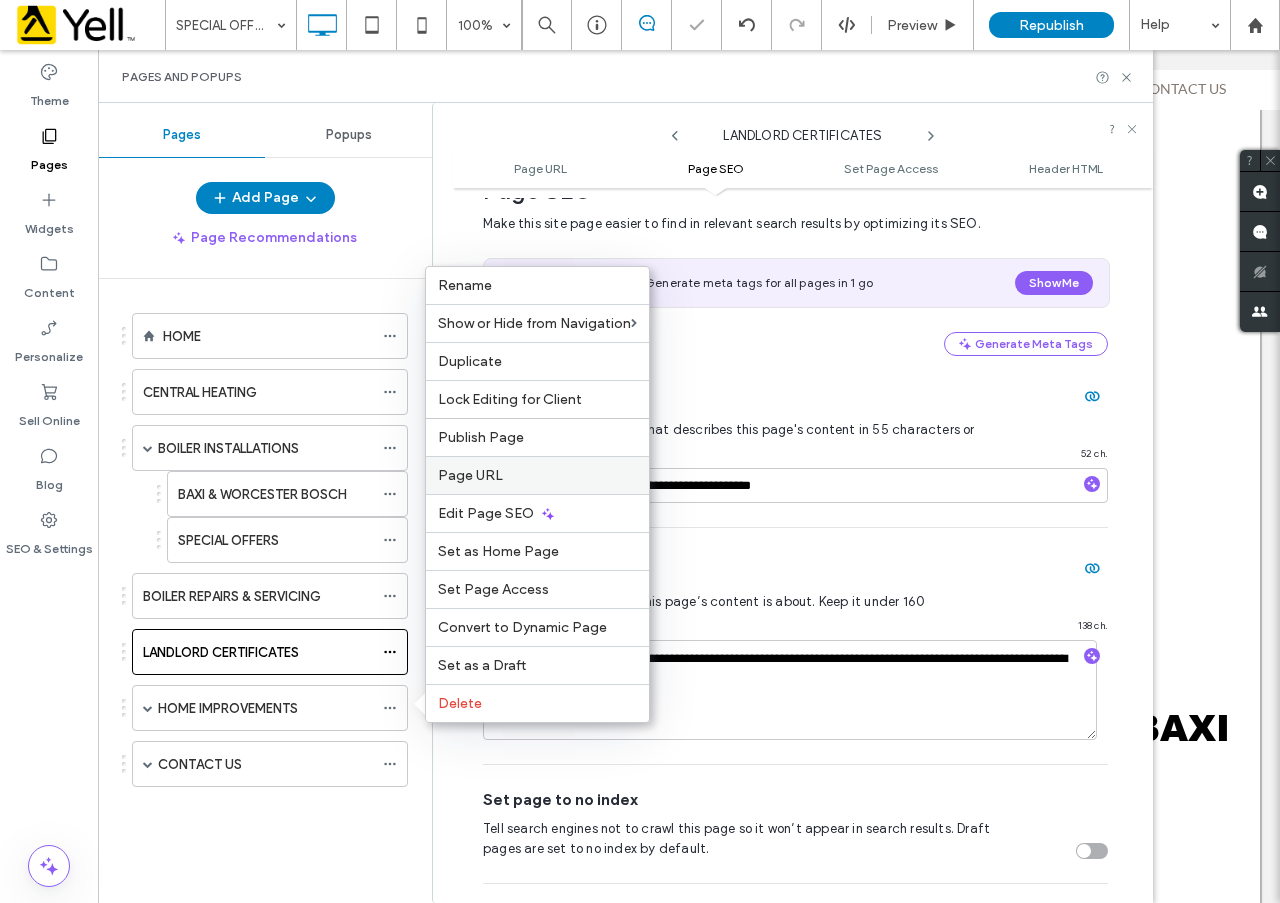 click on "Page URL" at bounding box center (537, 475) 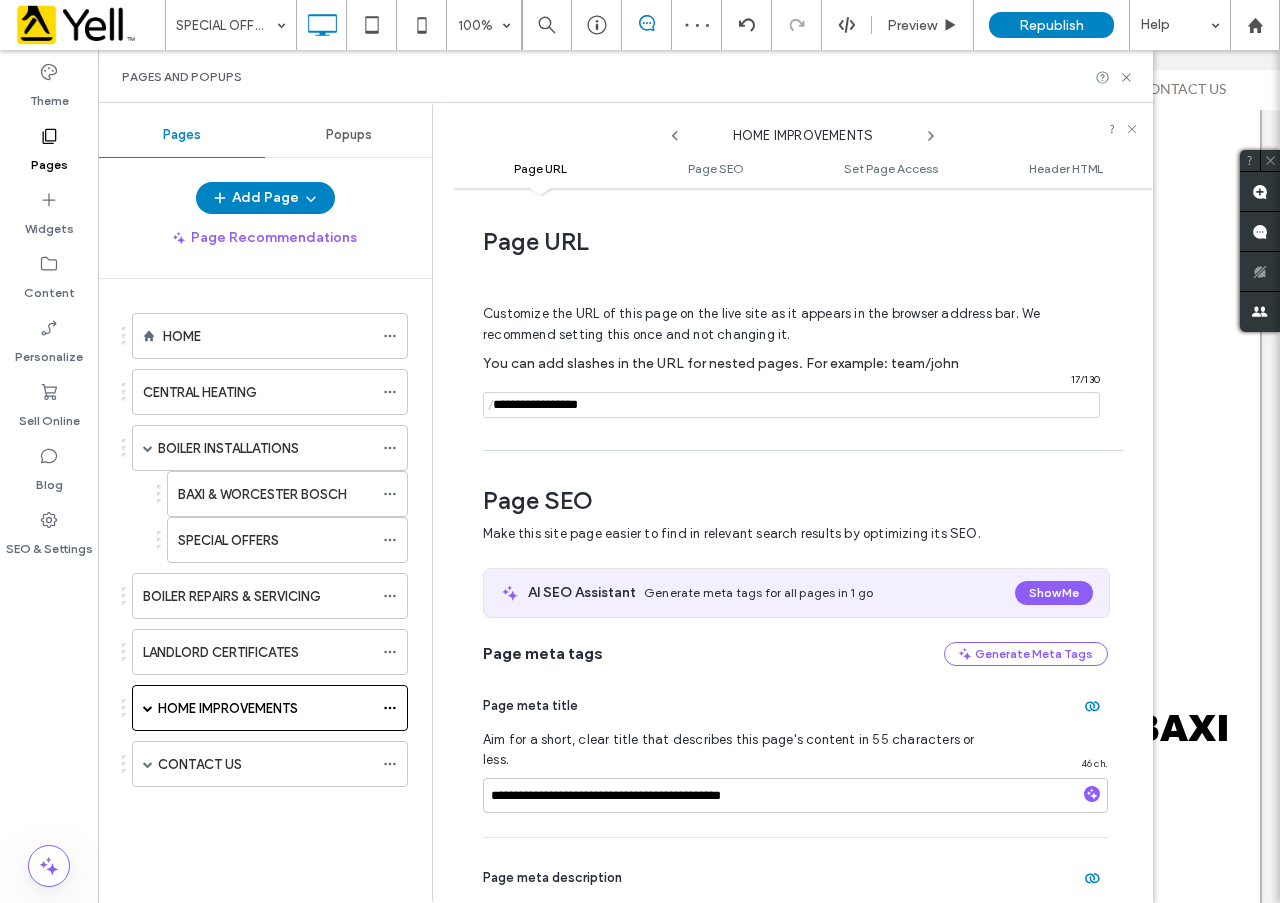 scroll, scrollTop: 10, scrollLeft: 0, axis: vertical 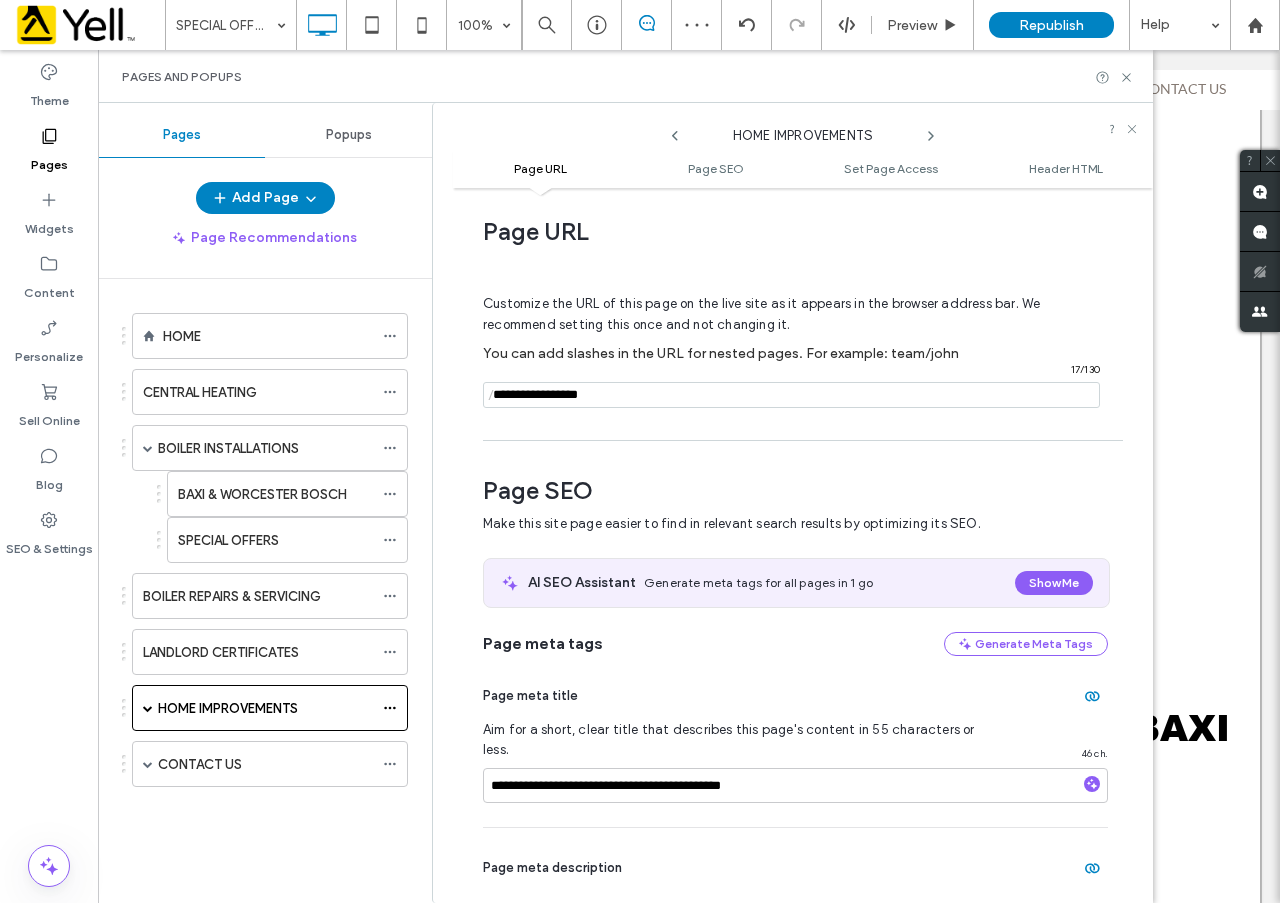 click at bounding box center (791, 395) 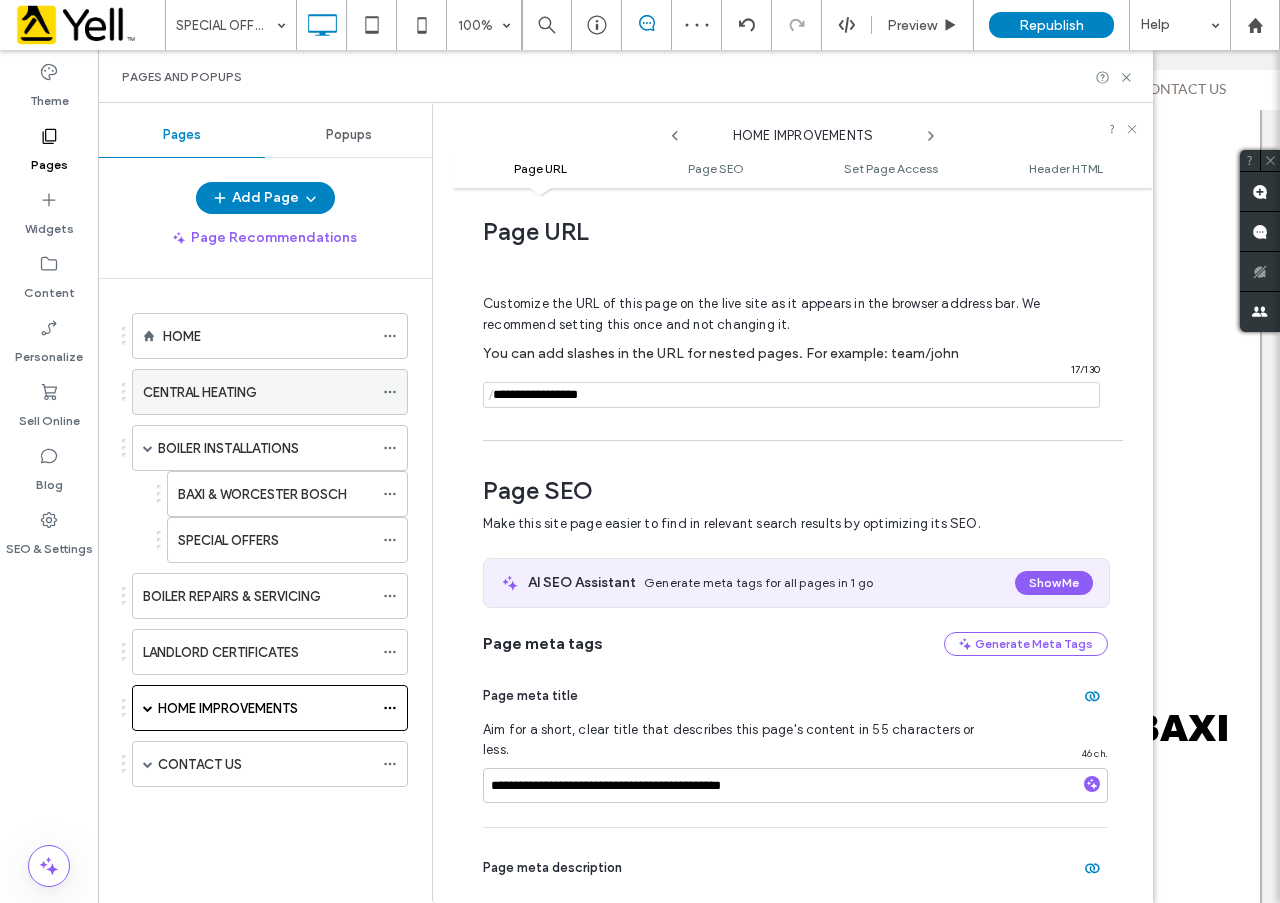 drag, startPoint x: 689, startPoint y: 397, endPoint x: 391, endPoint y: 382, distance: 298.3773 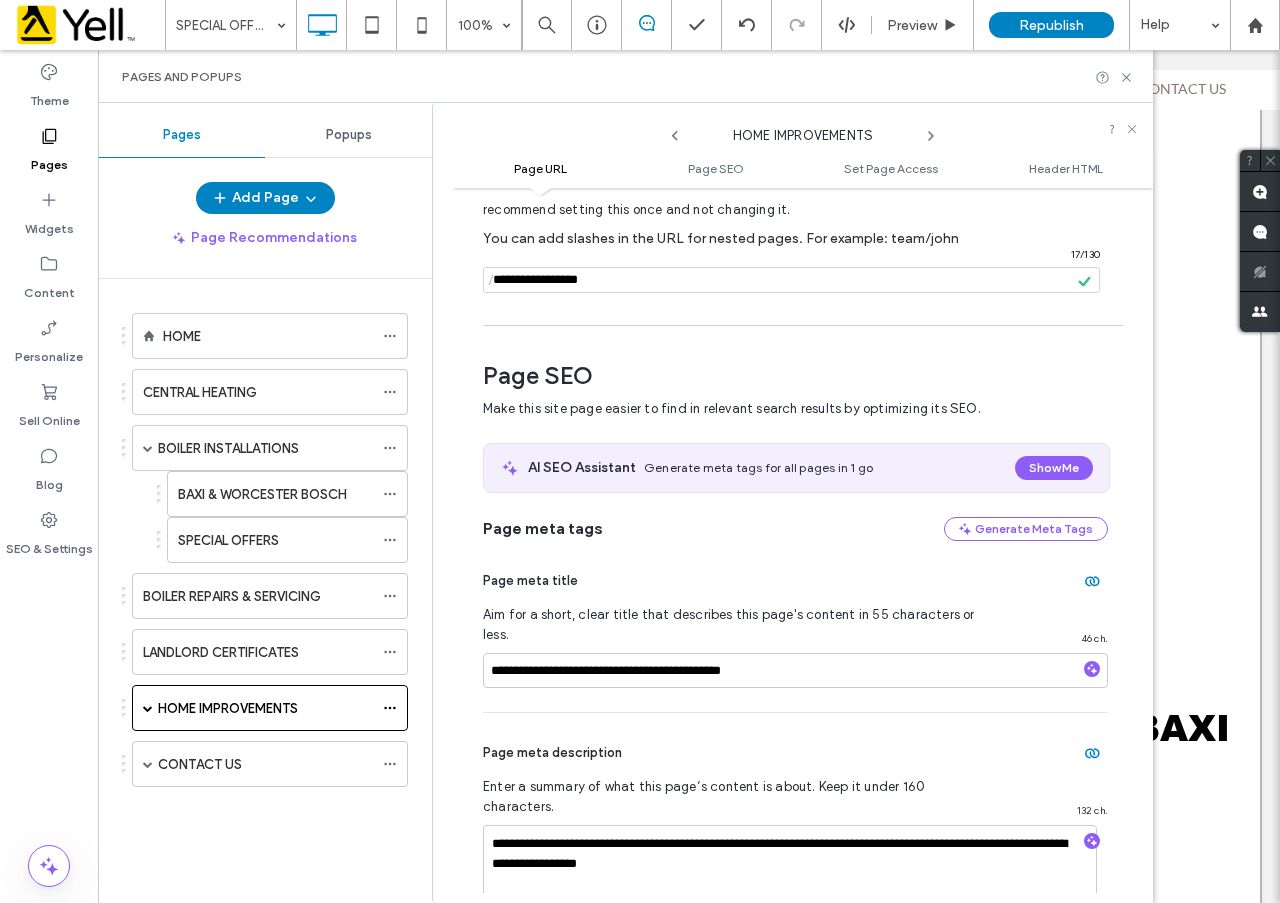 scroll, scrollTop: 210, scrollLeft: 0, axis: vertical 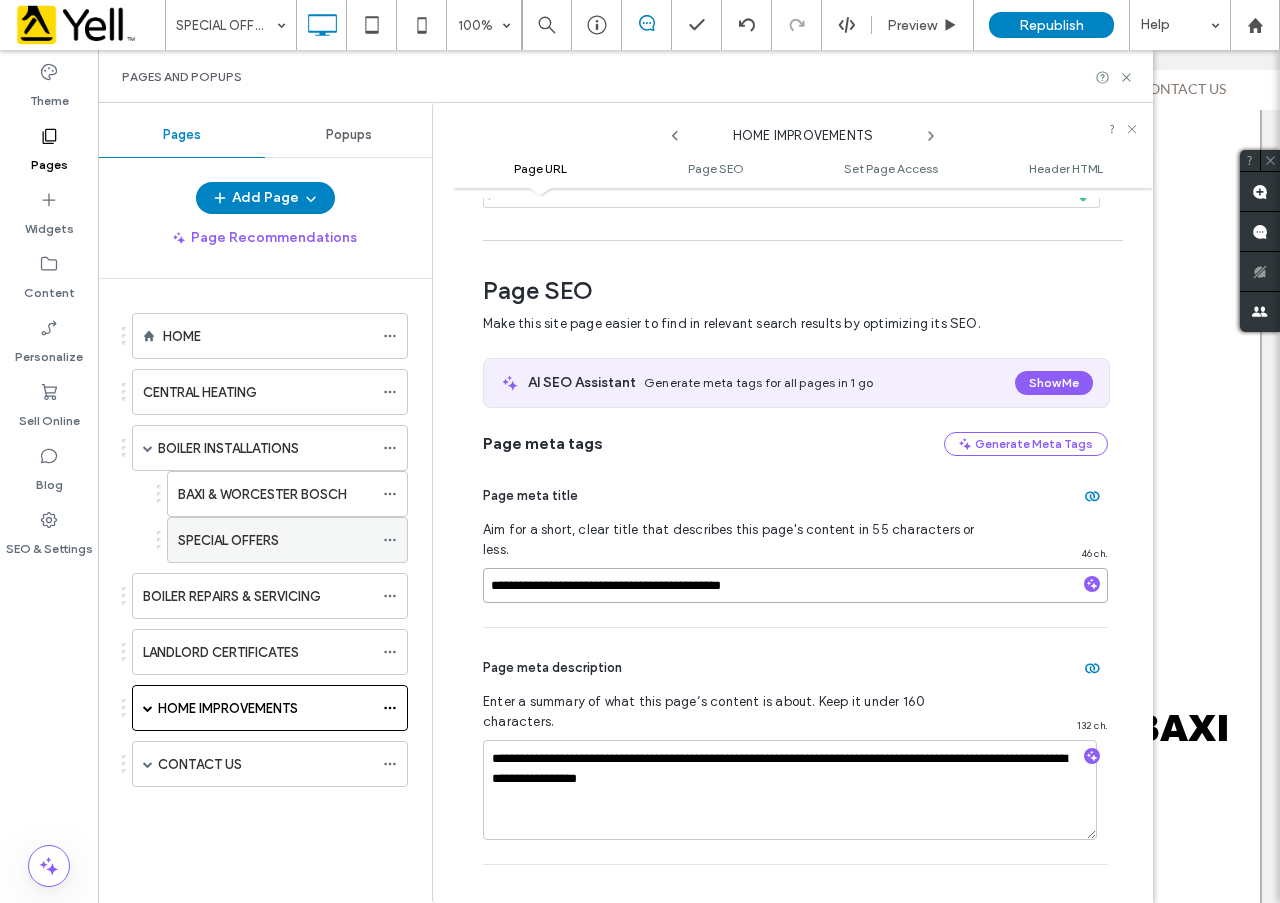 drag, startPoint x: 577, startPoint y: 567, endPoint x: 364, endPoint y: 559, distance: 213.15018 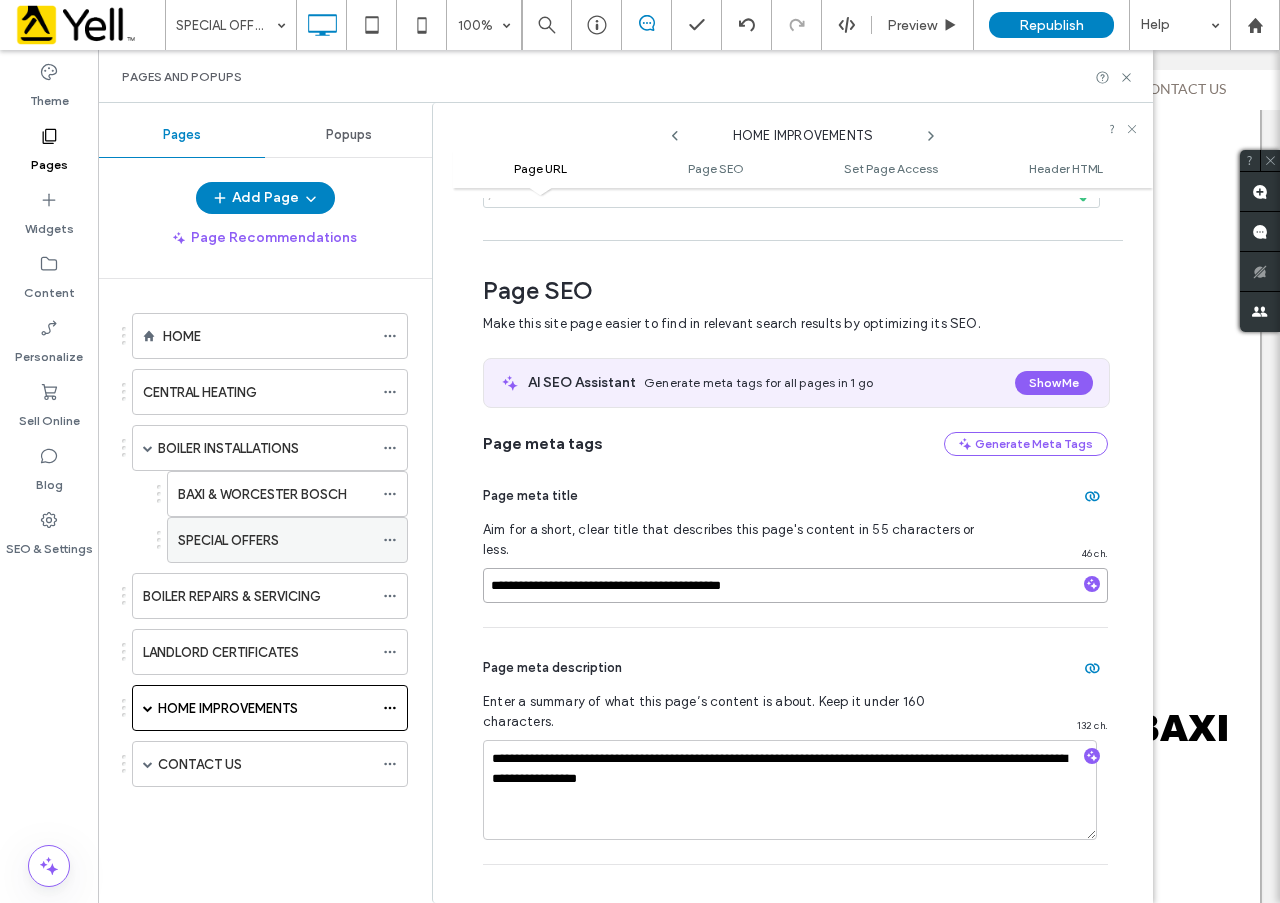 click on "**********" at bounding box center [625, 503] 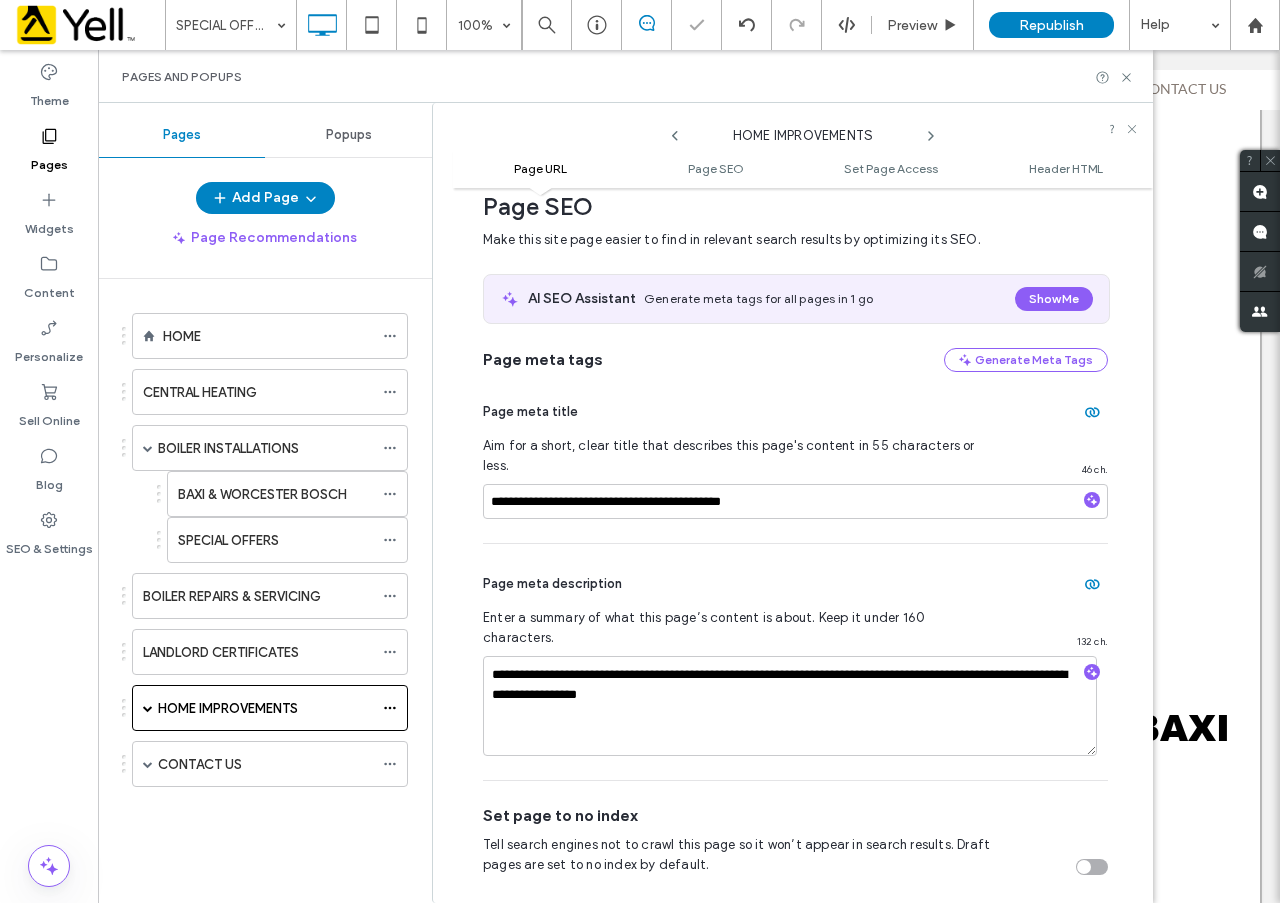 scroll, scrollTop: 410, scrollLeft: 0, axis: vertical 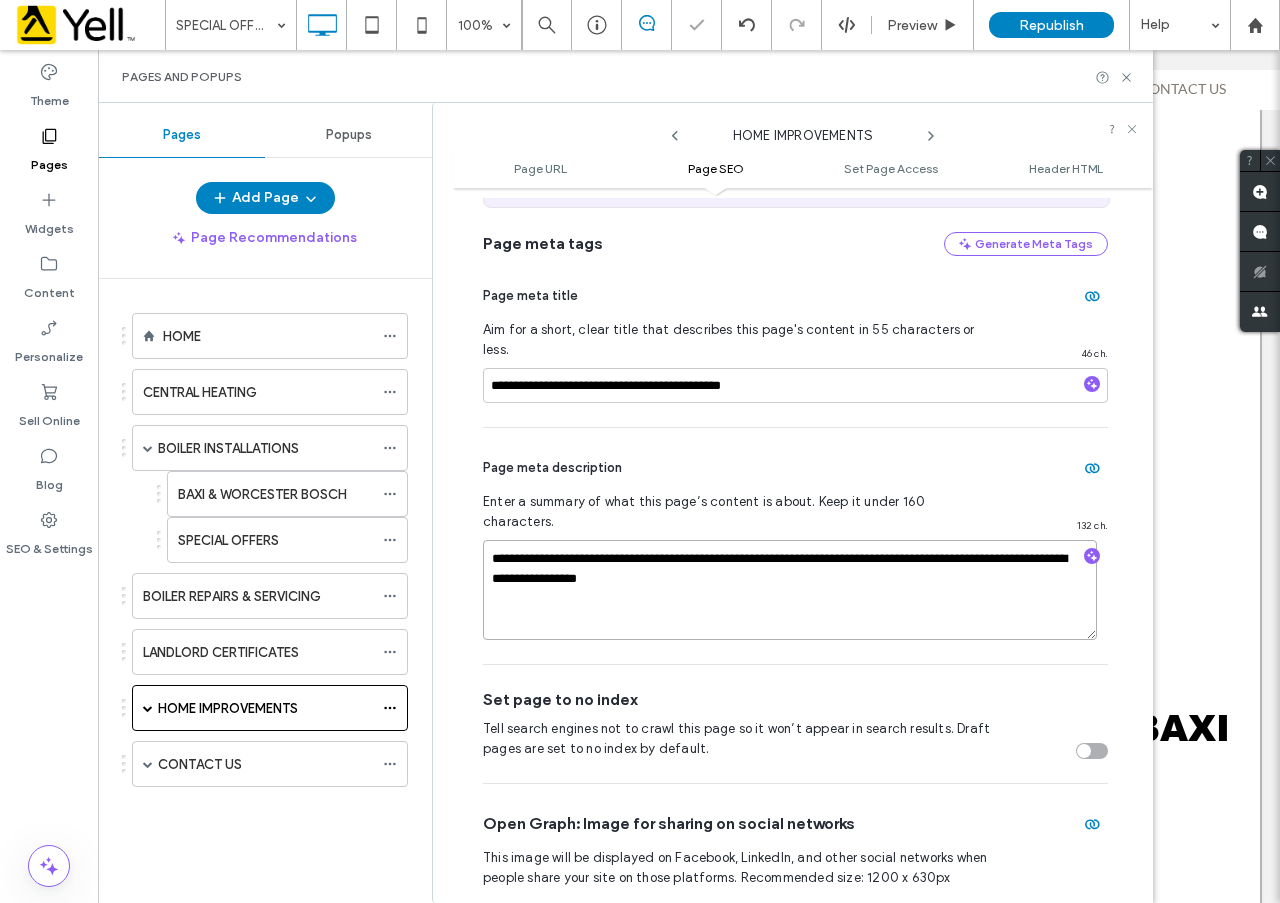 drag, startPoint x: 798, startPoint y: 545, endPoint x: 483, endPoint y: 527, distance: 315.51385 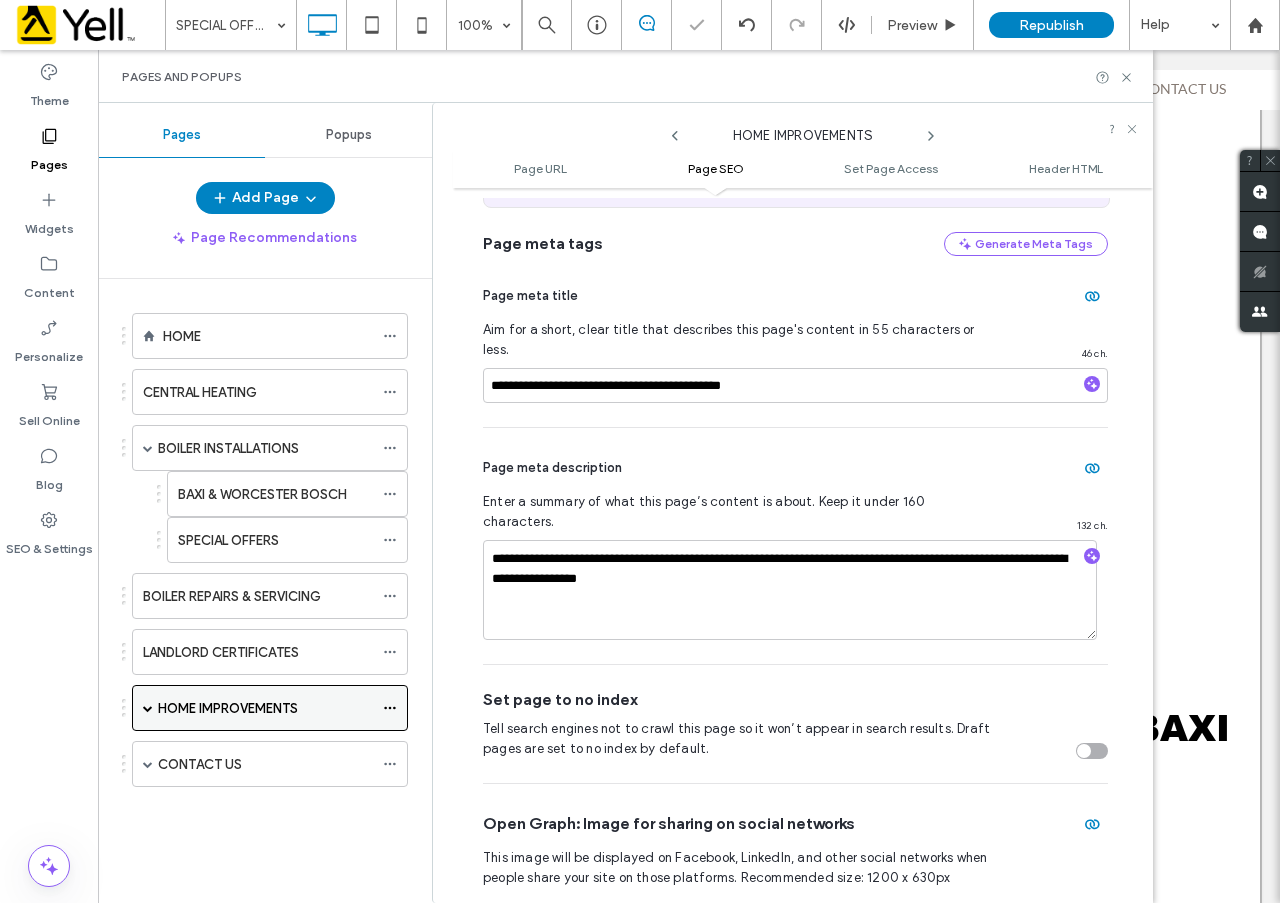 click at bounding box center [148, 708] 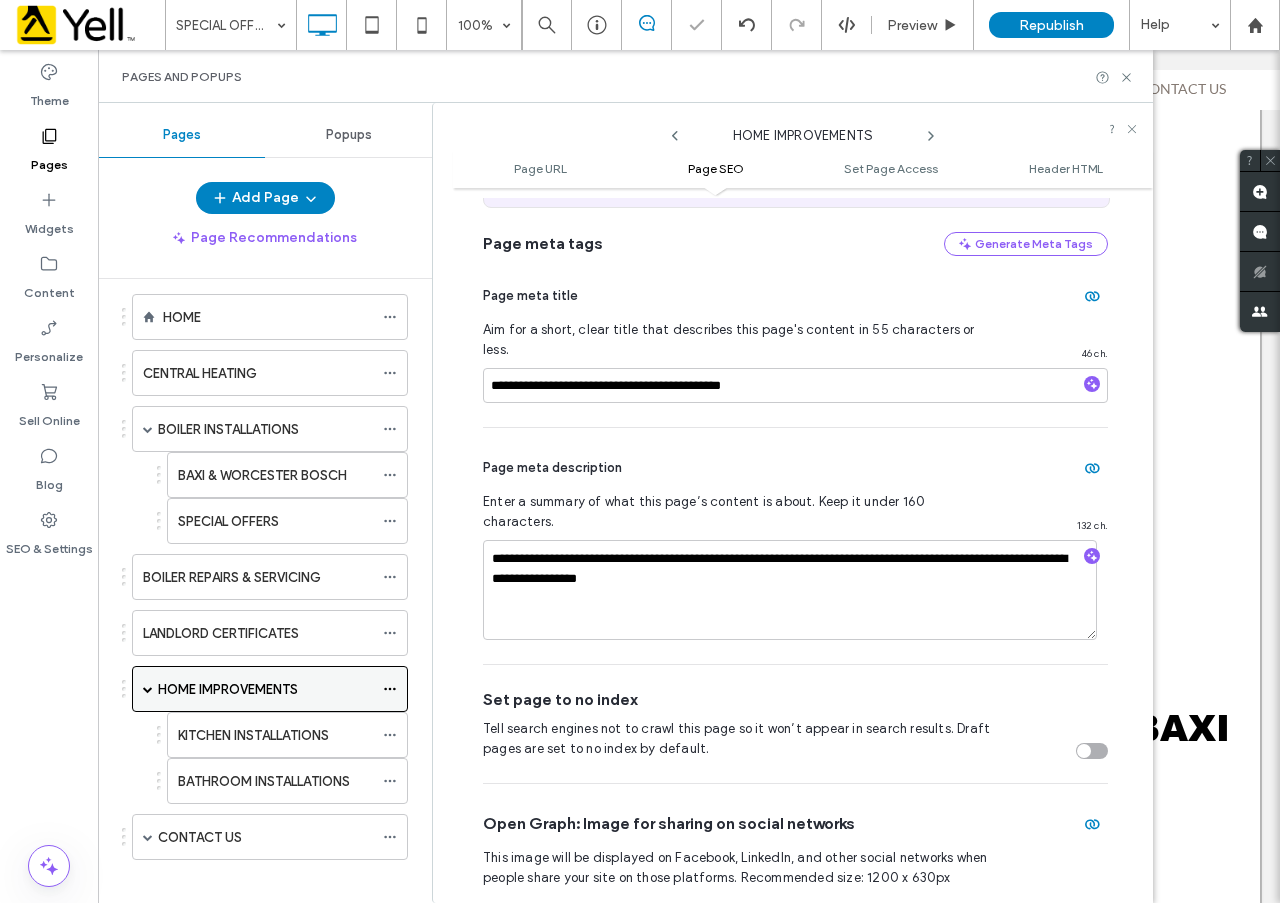 scroll, scrollTop: 36, scrollLeft: 0, axis: vertical 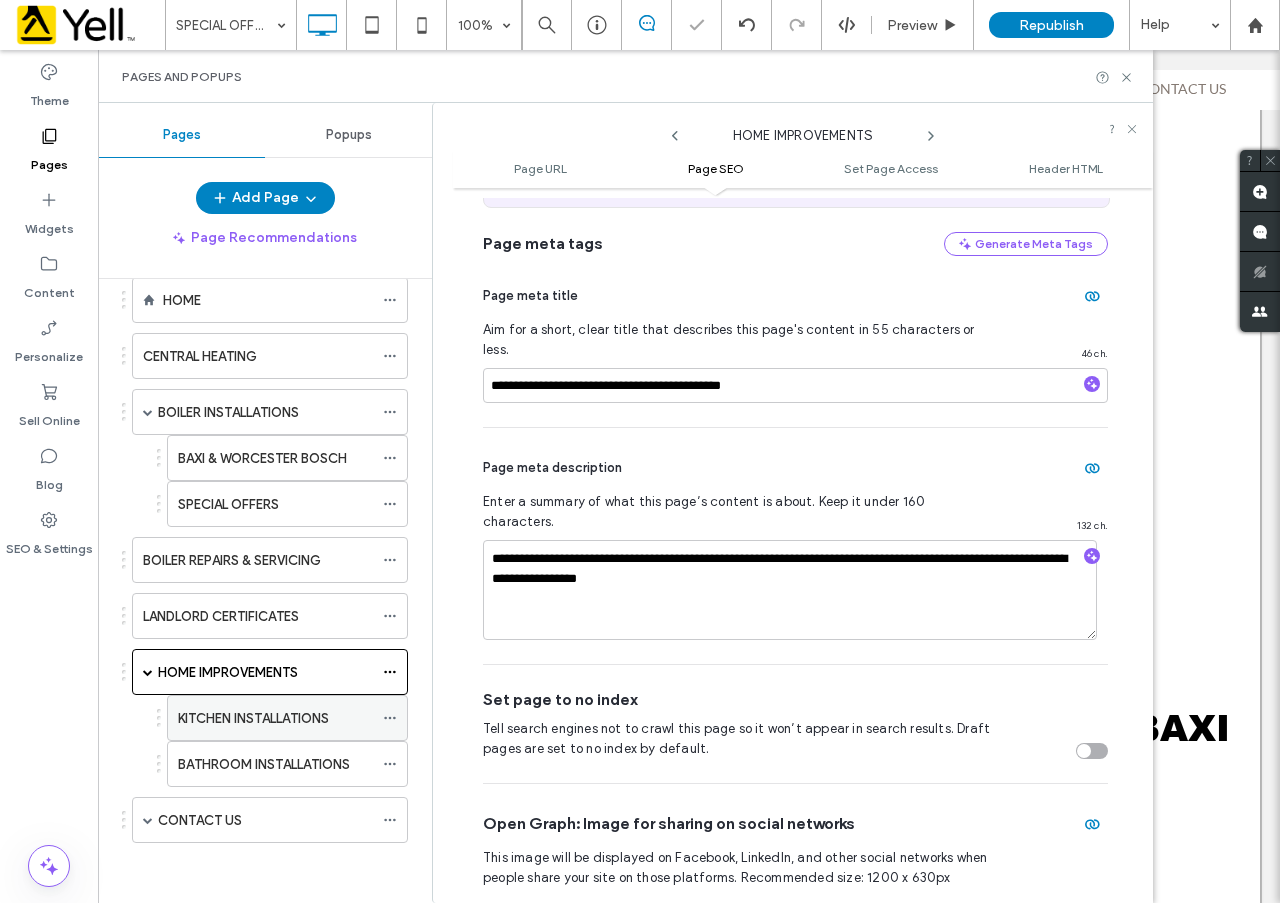 click 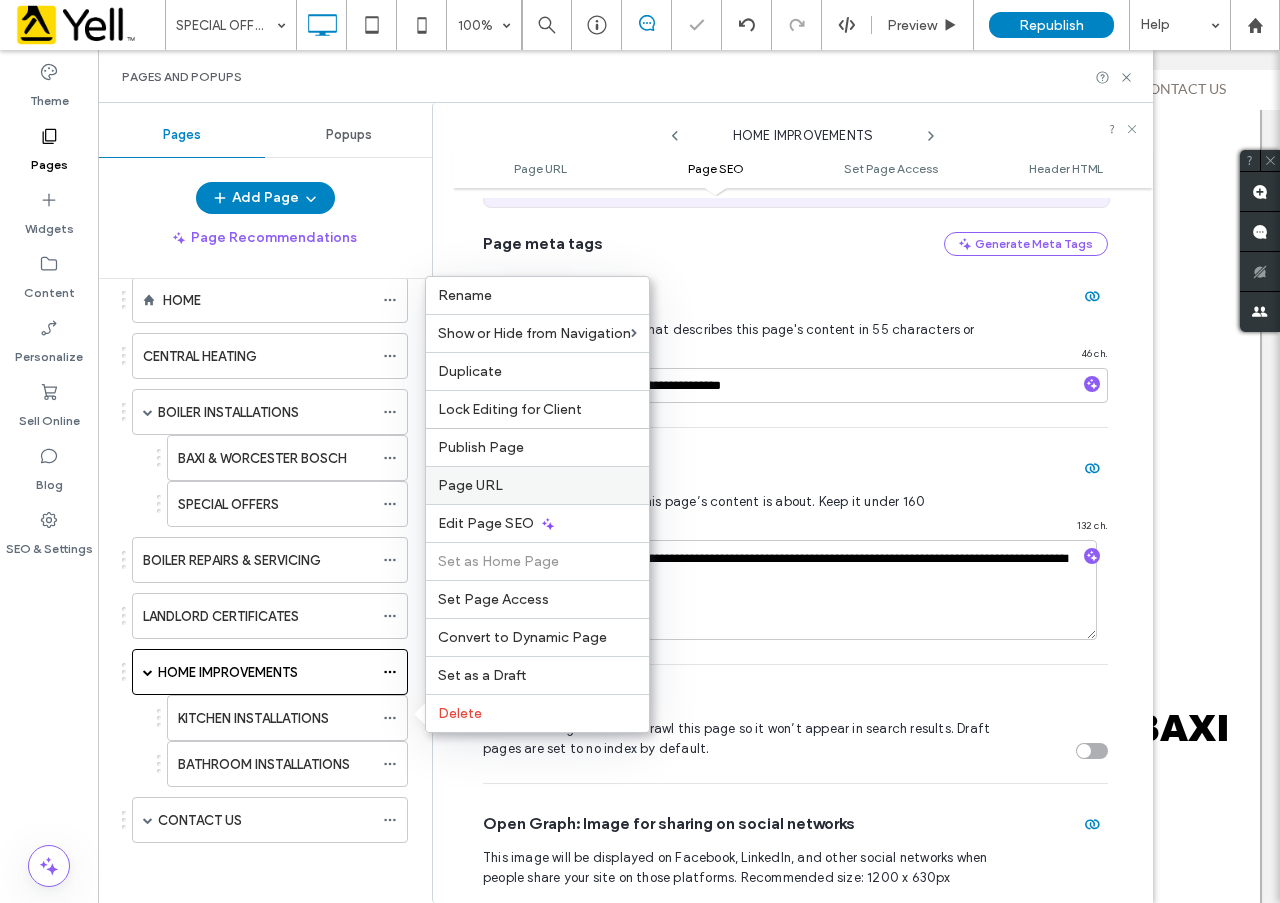 click on "Page URL" at bounding box center [537, 485] 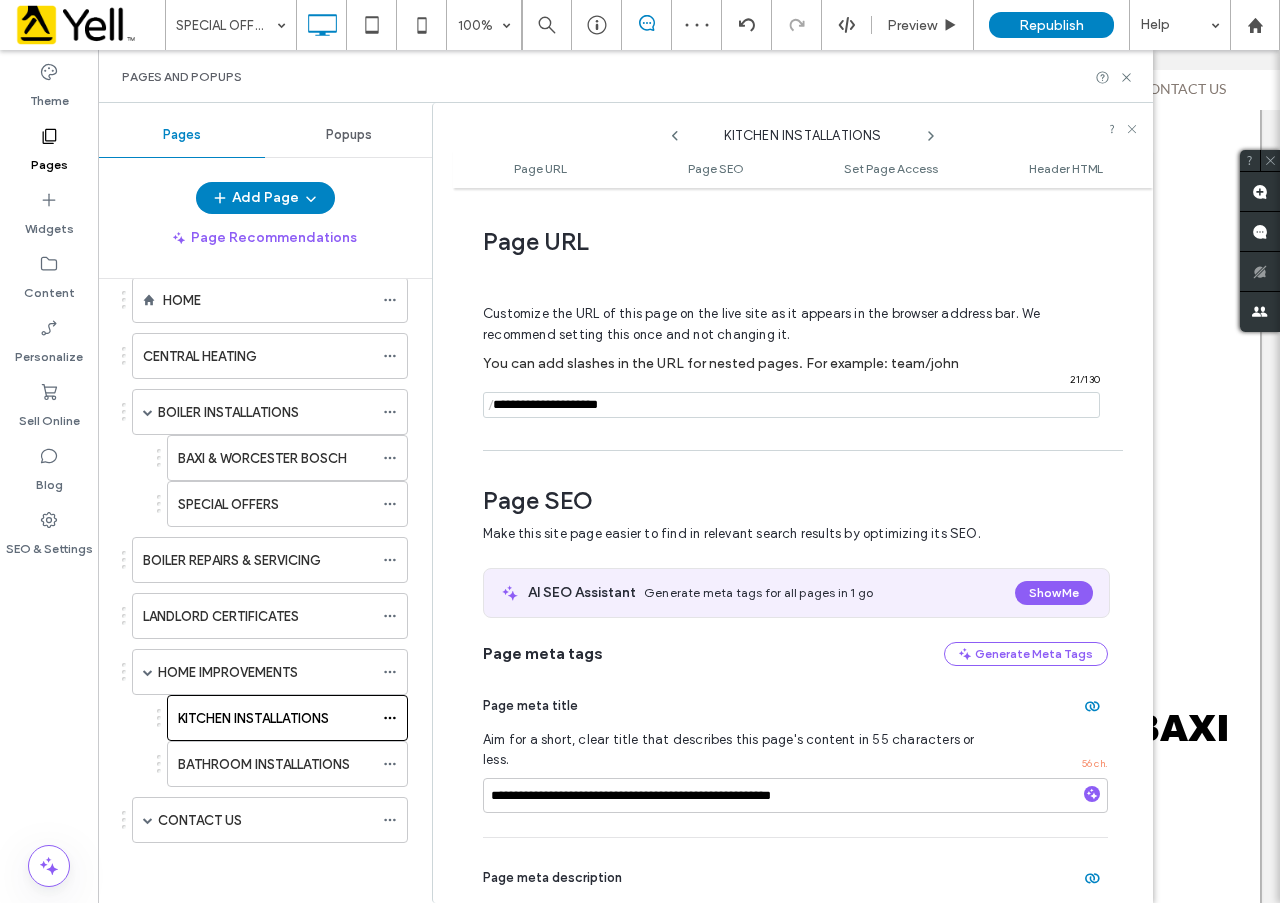 scroll, scrollTop: 10, scrollLeft: 0, axis: vertical 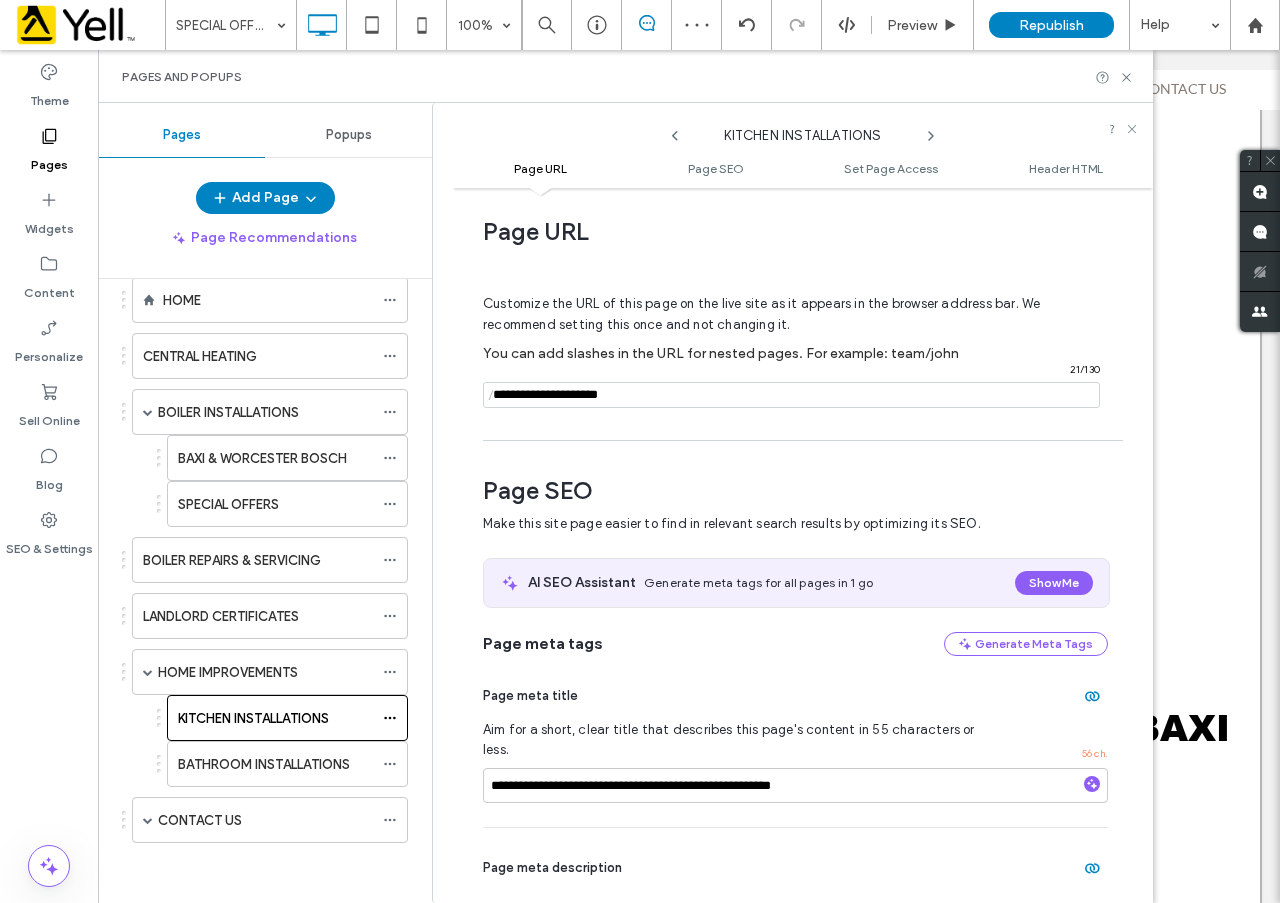 click at bounding box center [791, 395] 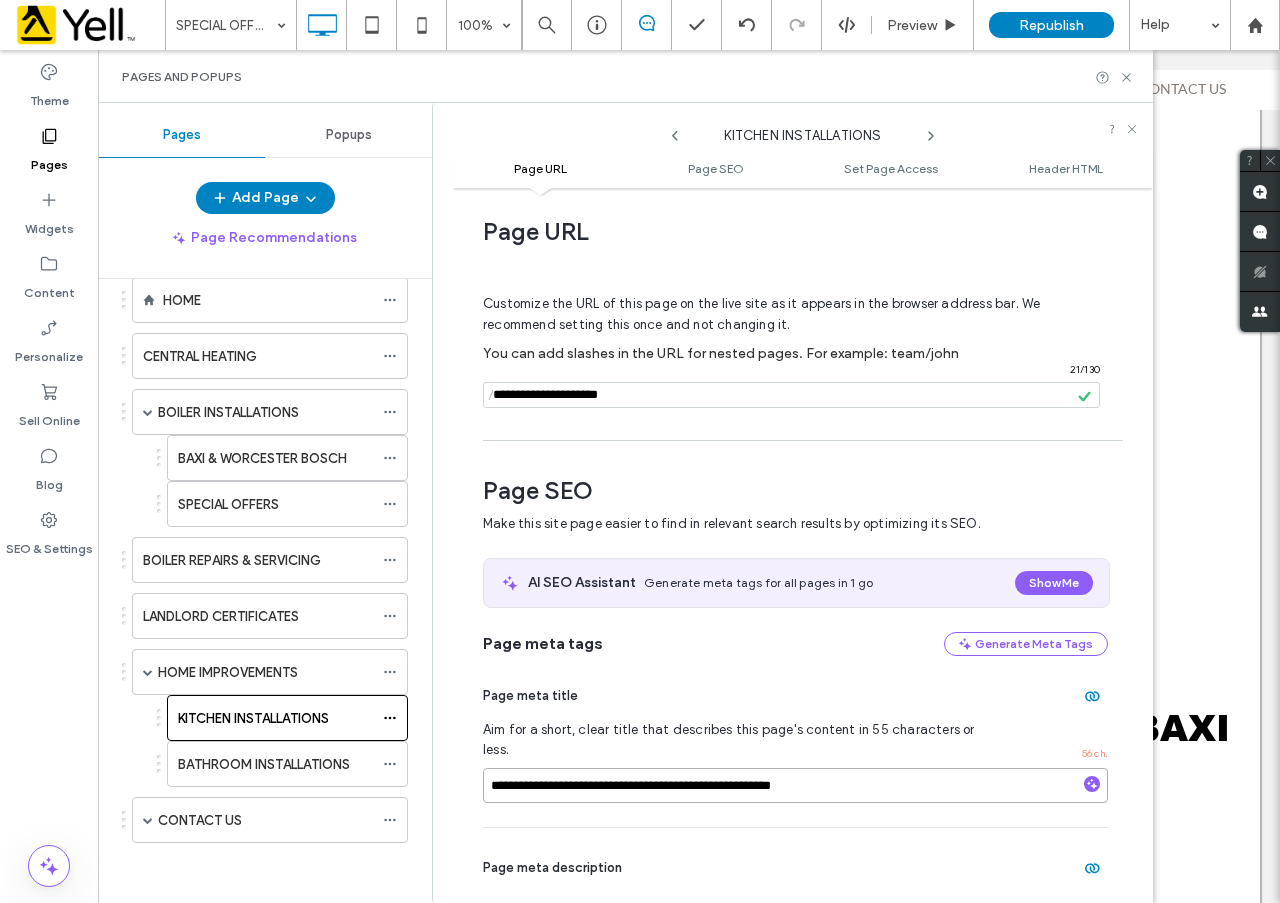 drag, startPoint x: 879, startPoint y: 778, endPoint x: 472, endPoint y: 745, distance: 408.33563 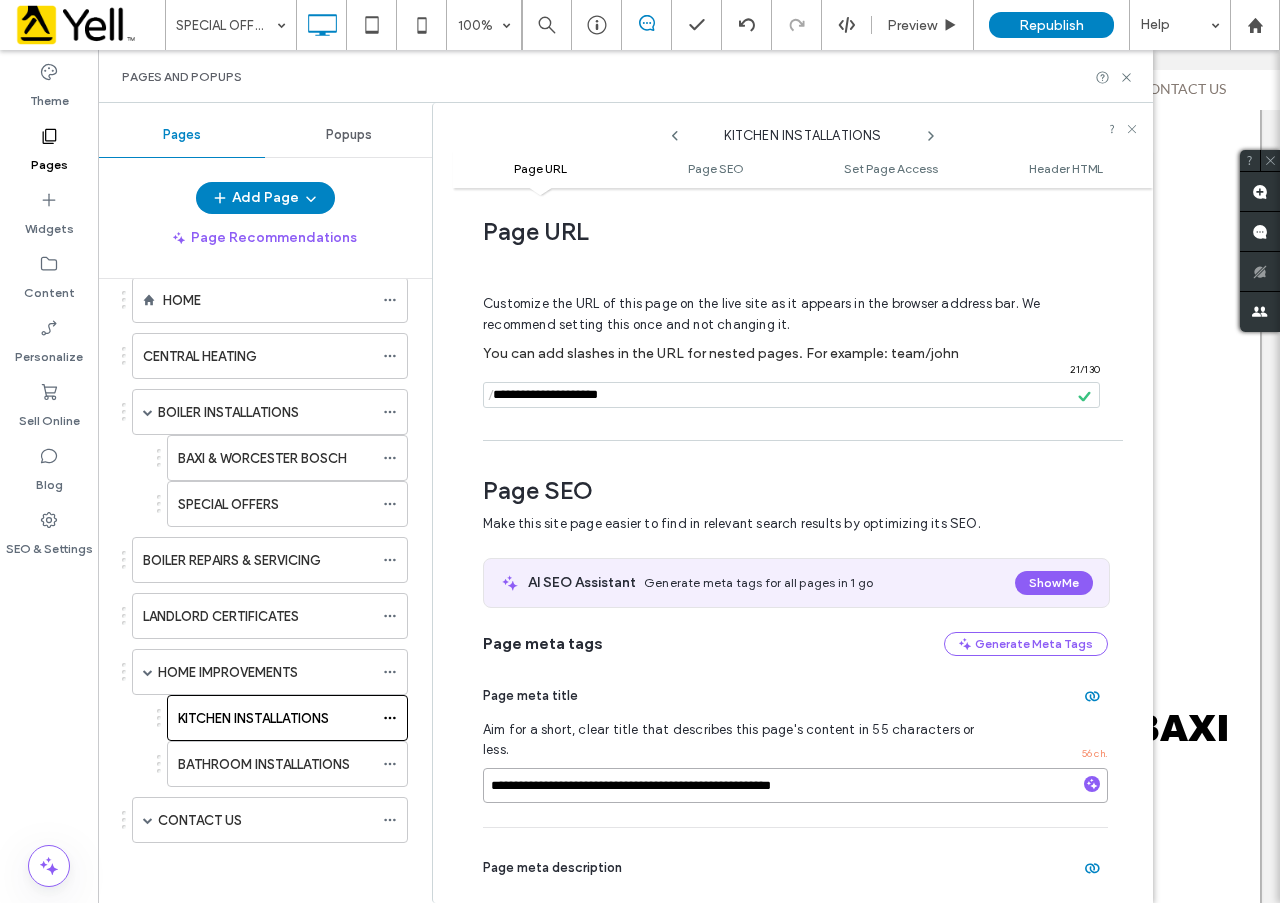 click on "**********" at bounding box center (803, 545) 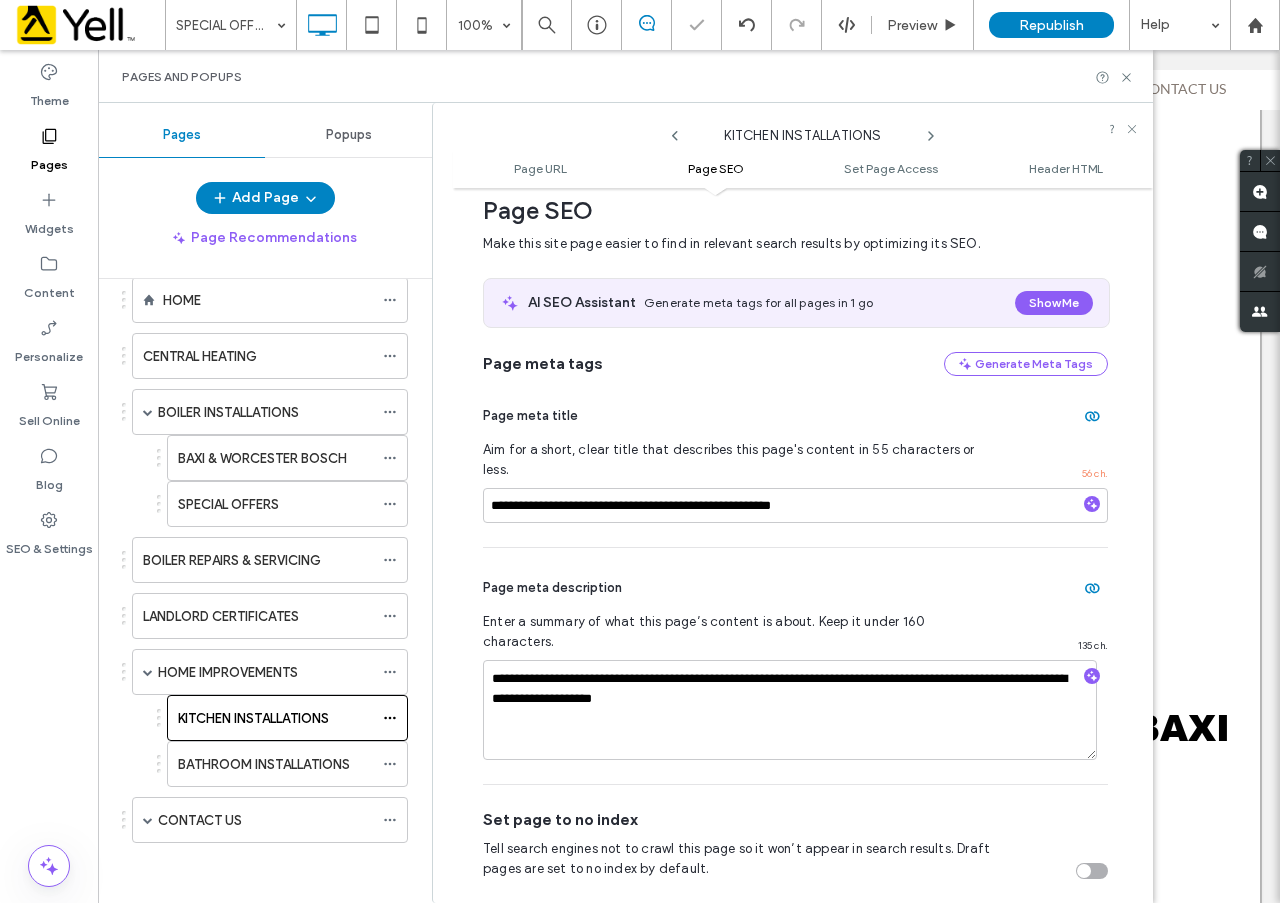 scroll, scrollTop: 410, scrollLeft: 0, axis: vertical 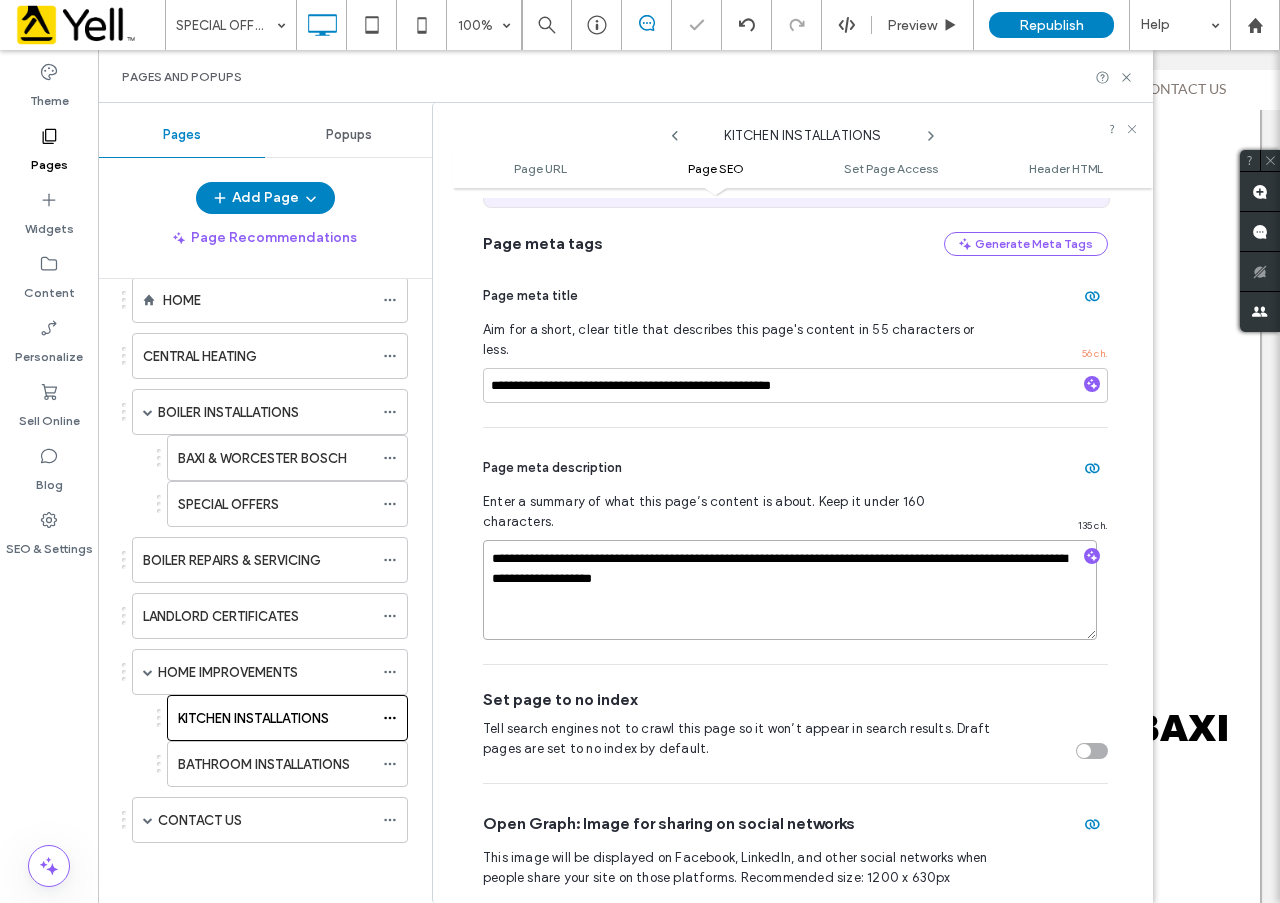 drag, startPoint x: 776, startPoint y: 550, endPoint x: 482, endPoint y: 517, distance: 295.84625 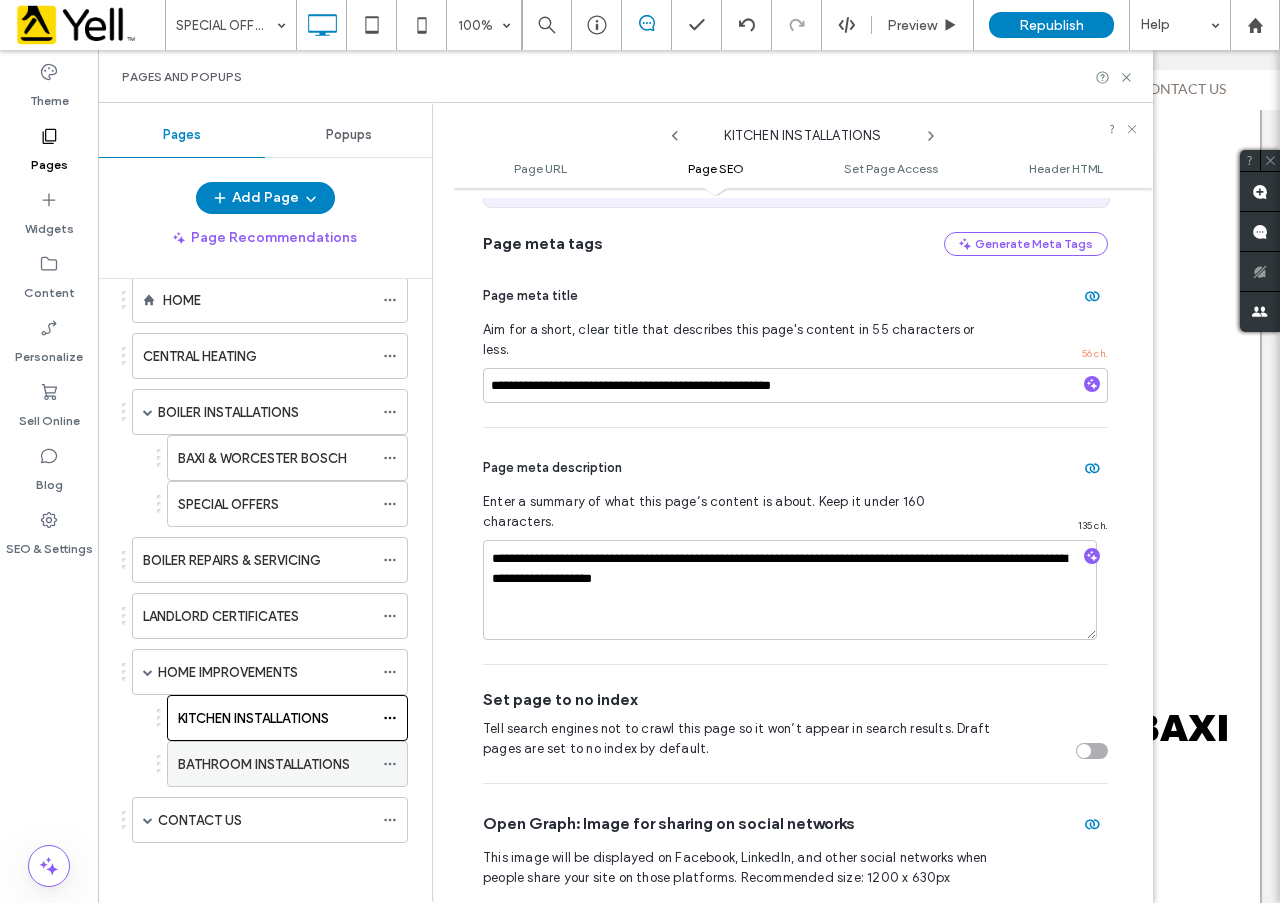 click 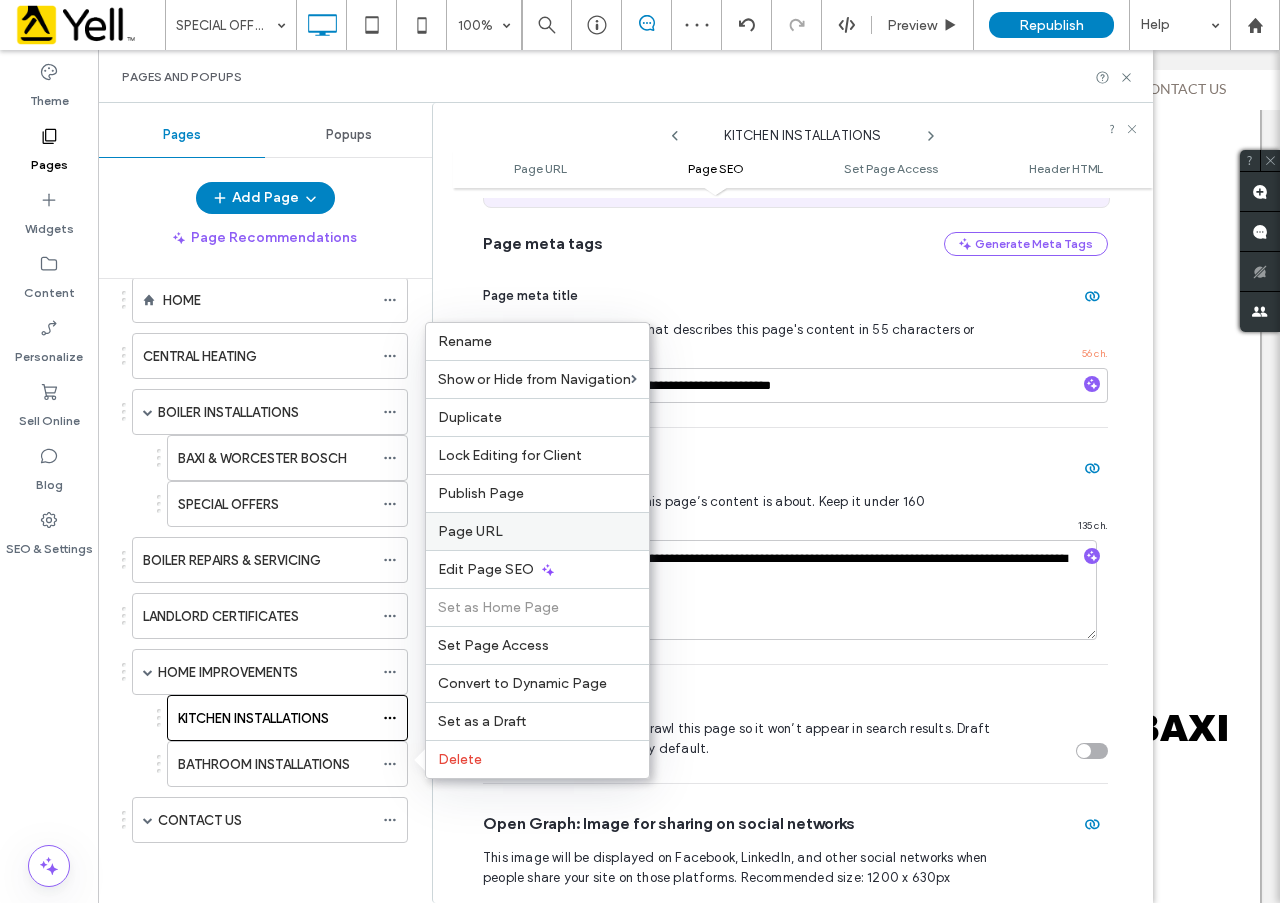 click on "Page URL" at bounding box center (470, 531) 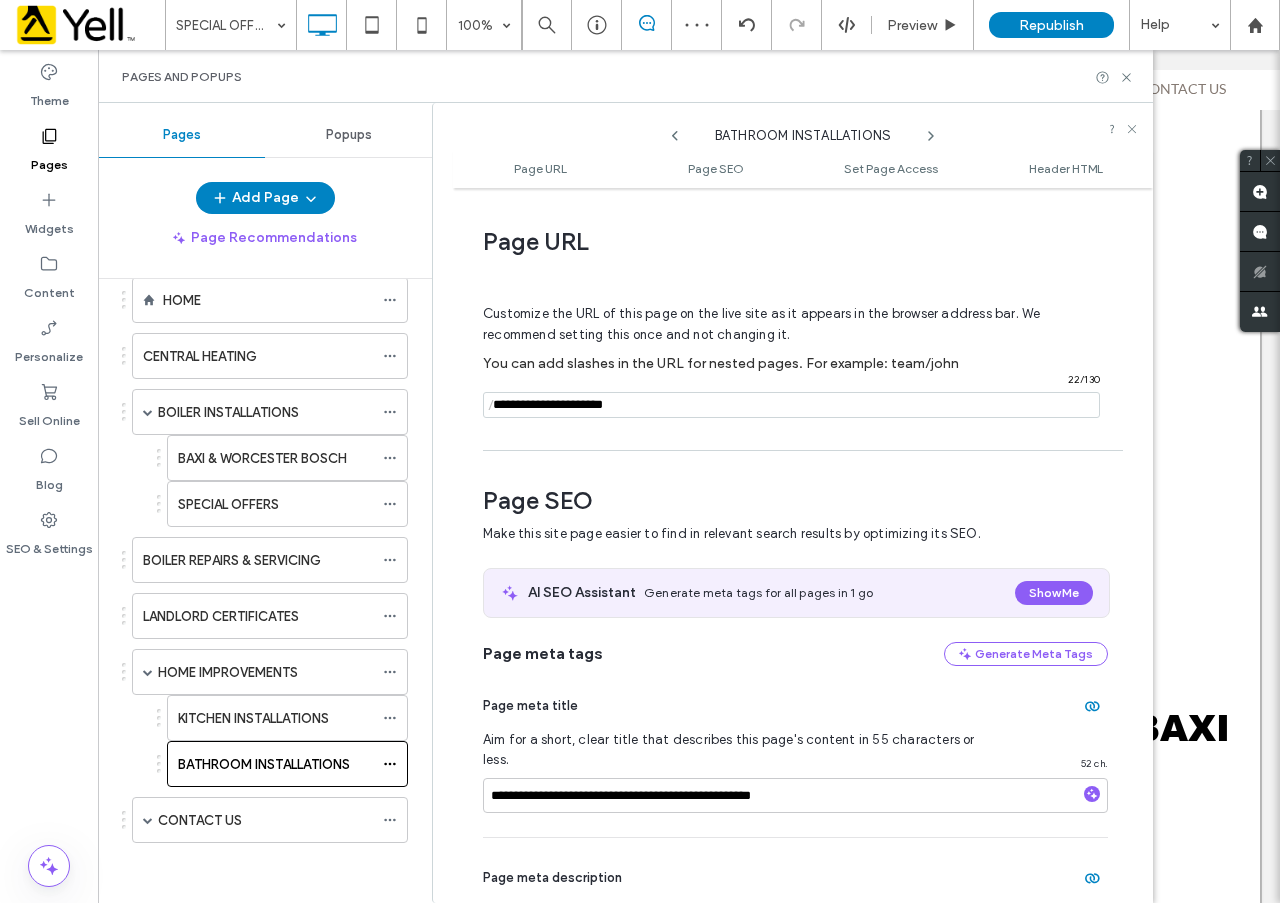 scroll, scrollTop: 10, scrollLeft: 0, axis: vertical 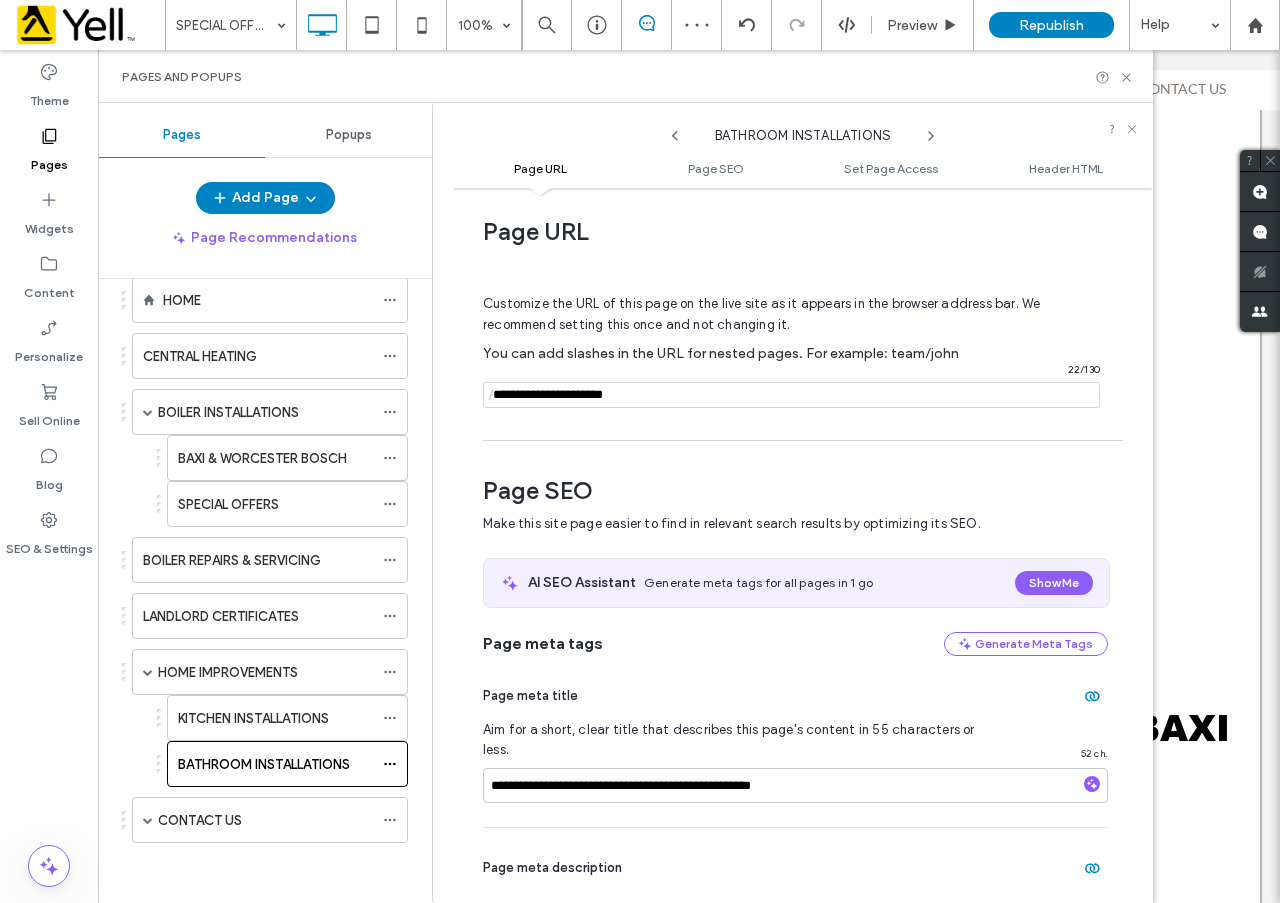 drag, startPoint x: 610, startPoint y: 393, endPoint x: 376, endPoint y: 382, distance: 234.2584 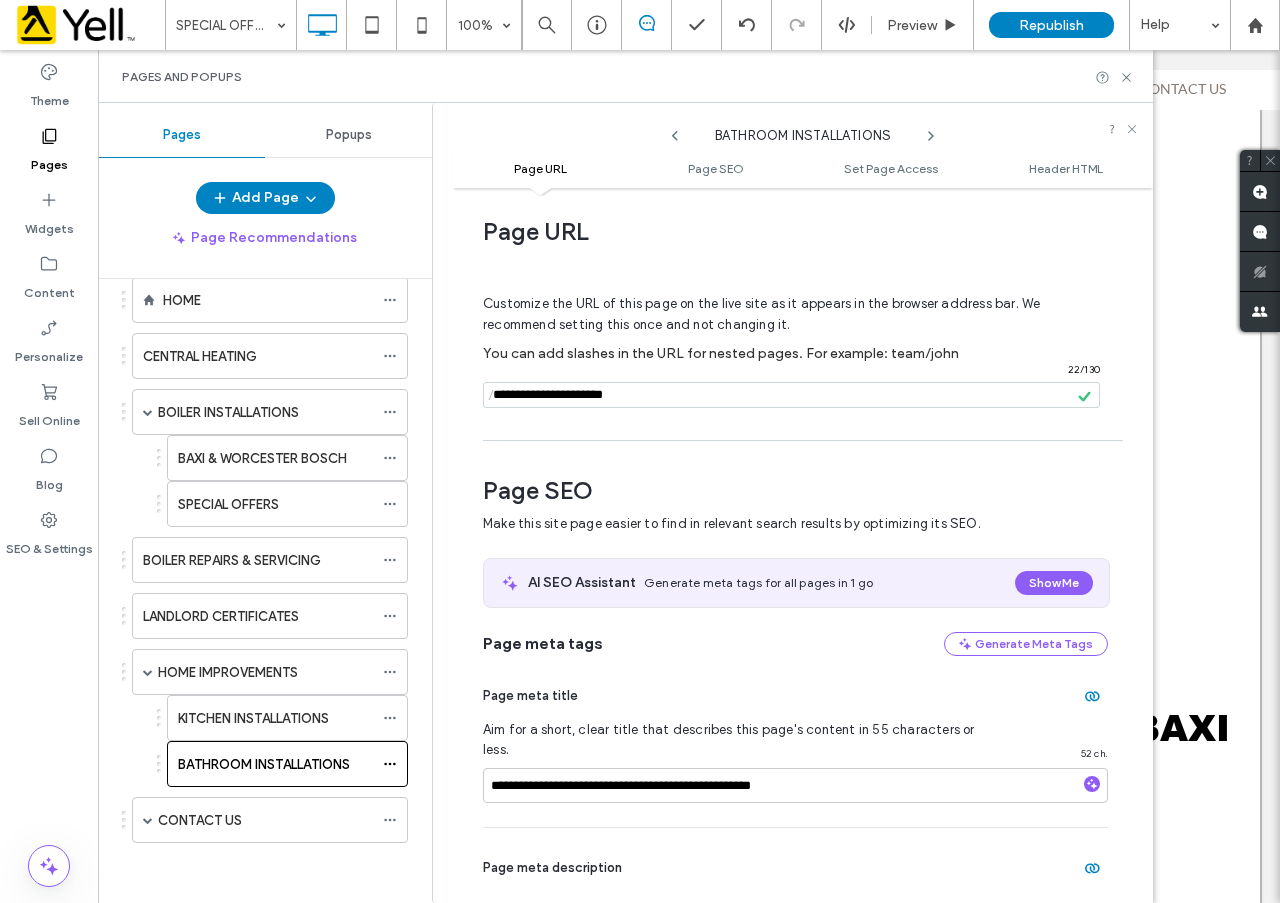 scroll, scrollTop: 210, scrollLeft: 0, axis: vertical 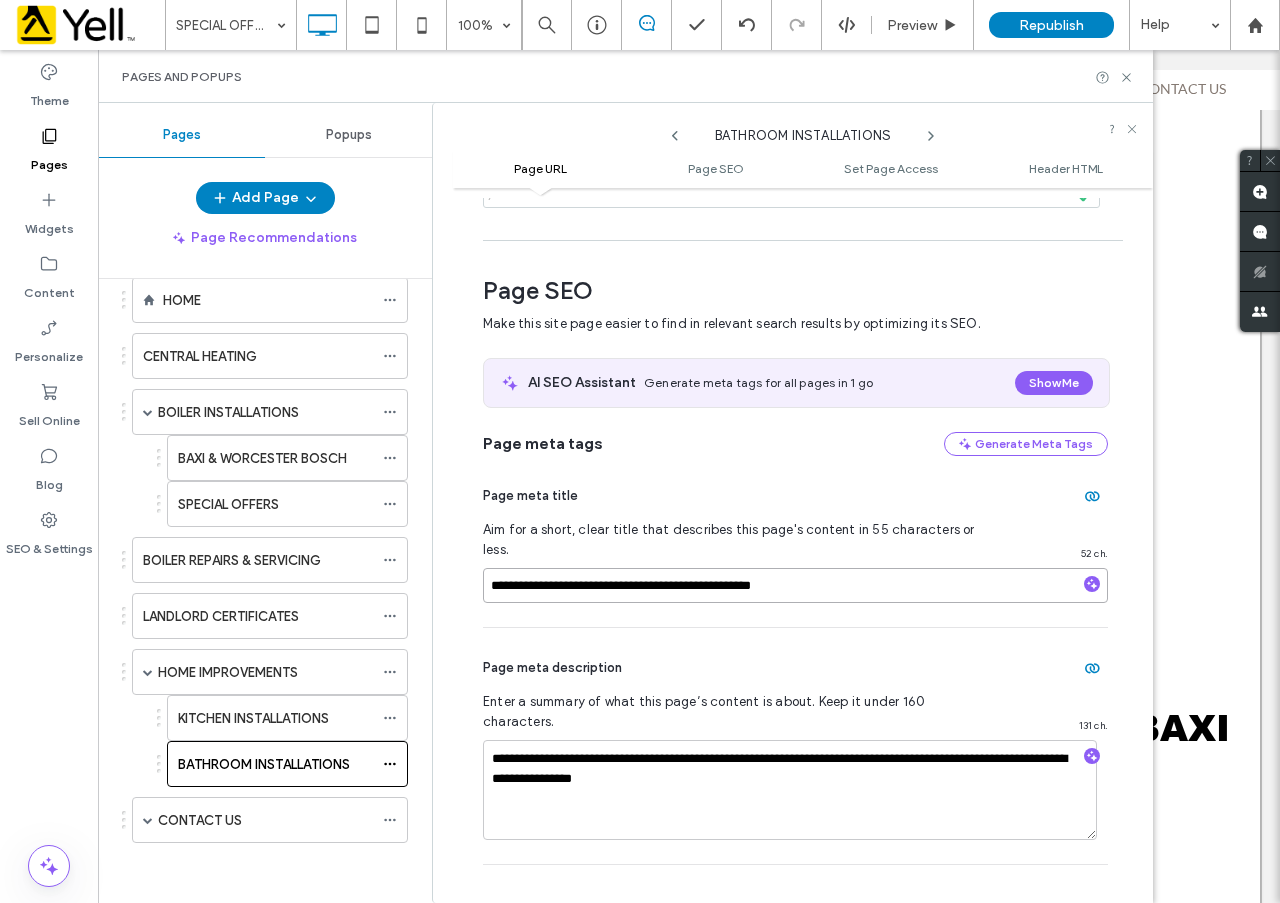 drag, startPoint x: 860, startPoint y: 571, endPoint x: 480, endPoint y: 568, distance: 380.01184 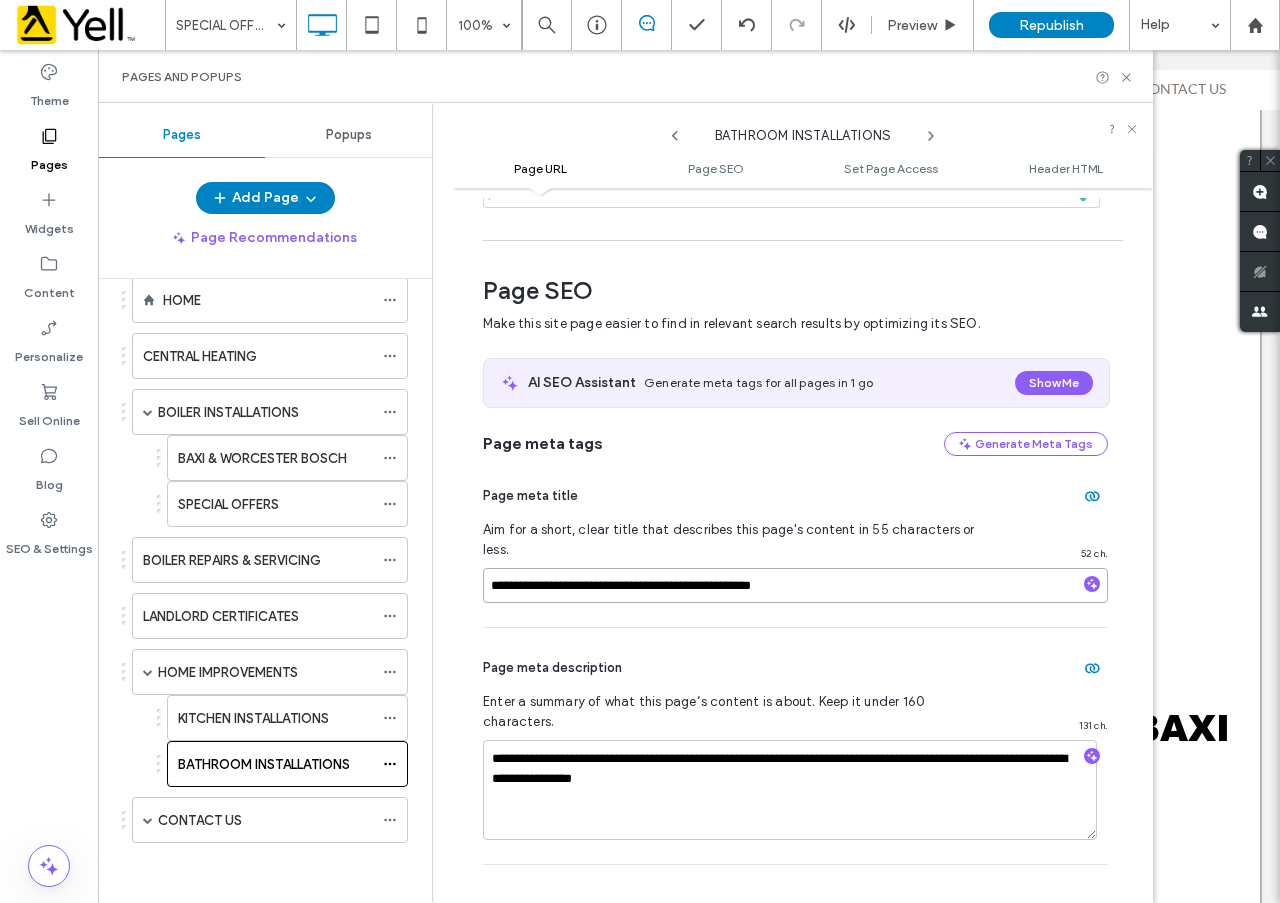 click on "**********" at bounding box center (803, 545) 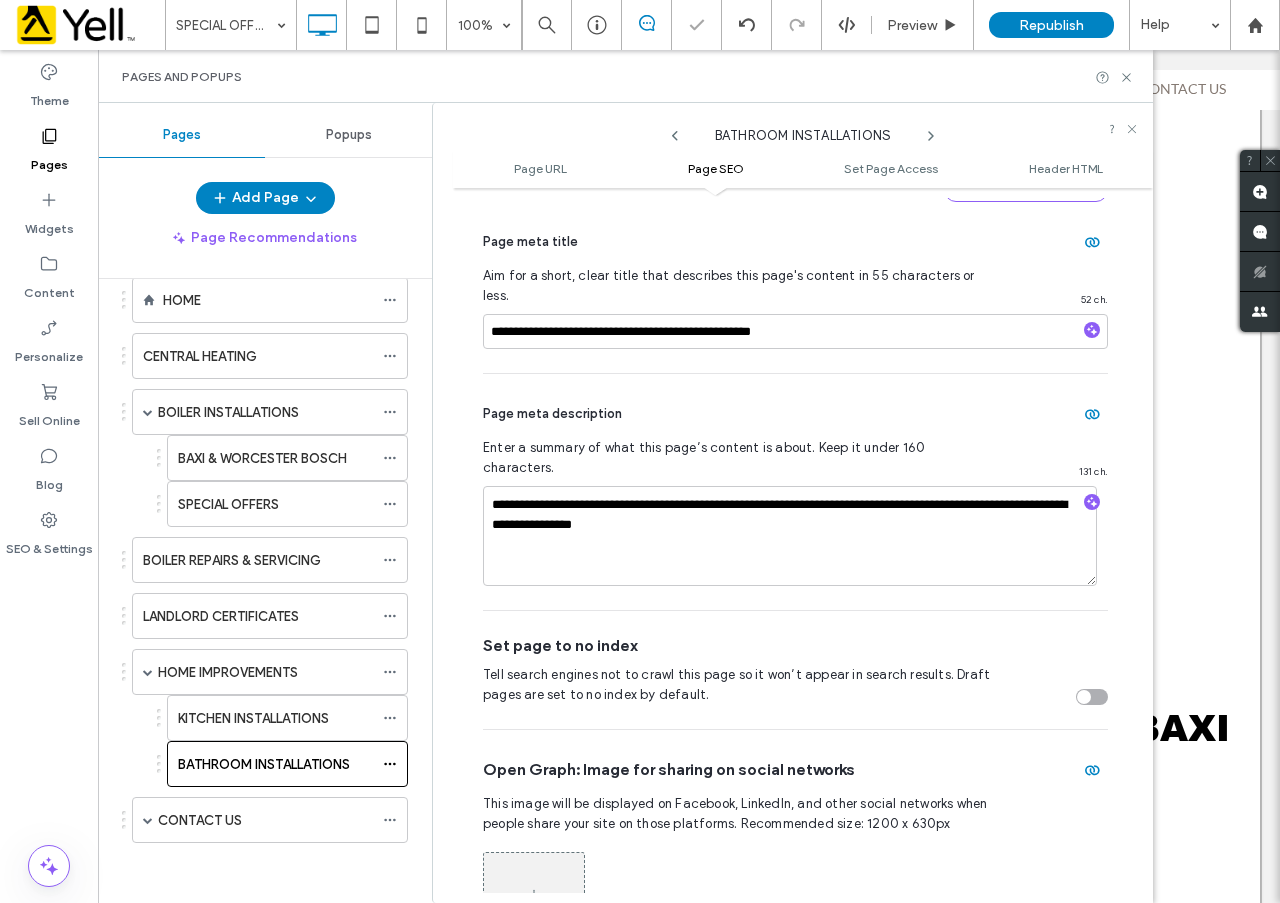 scroll, scrollTop: 510, scrollLeft: 0, axis: vertical 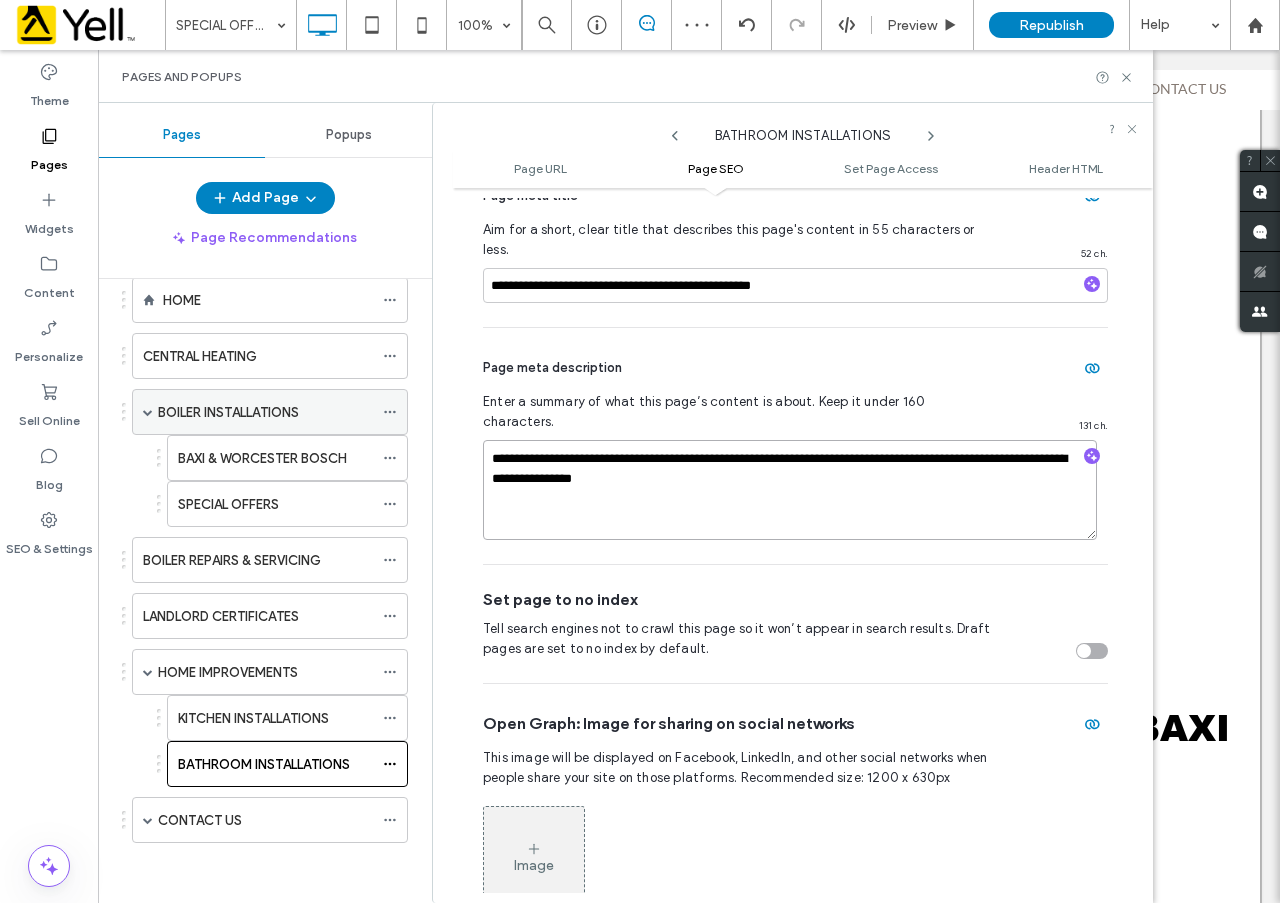 drag, startPoint x: 461, startPoint y: 433, endPoint x: 395, endPoint y: 402, distance: 72.91776 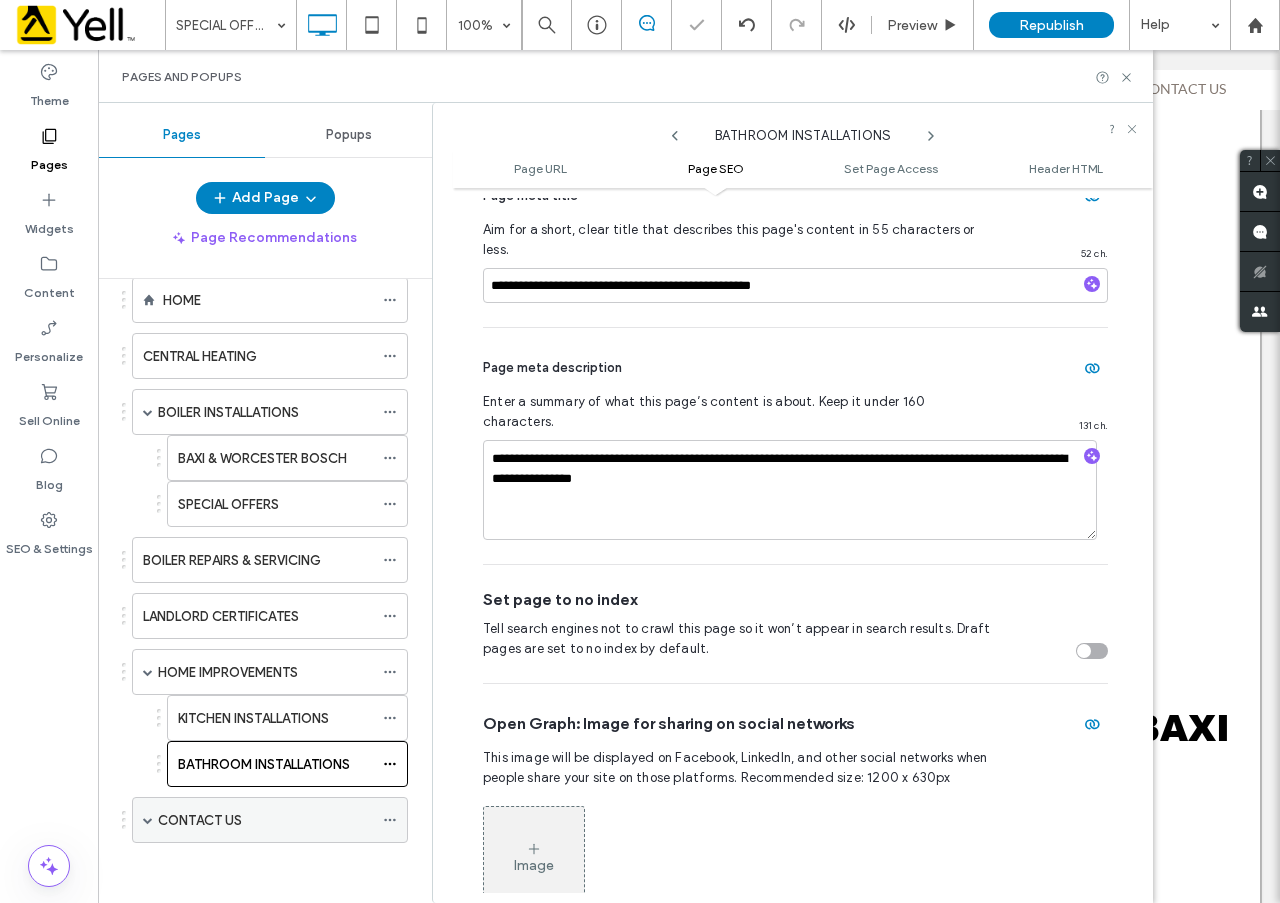click 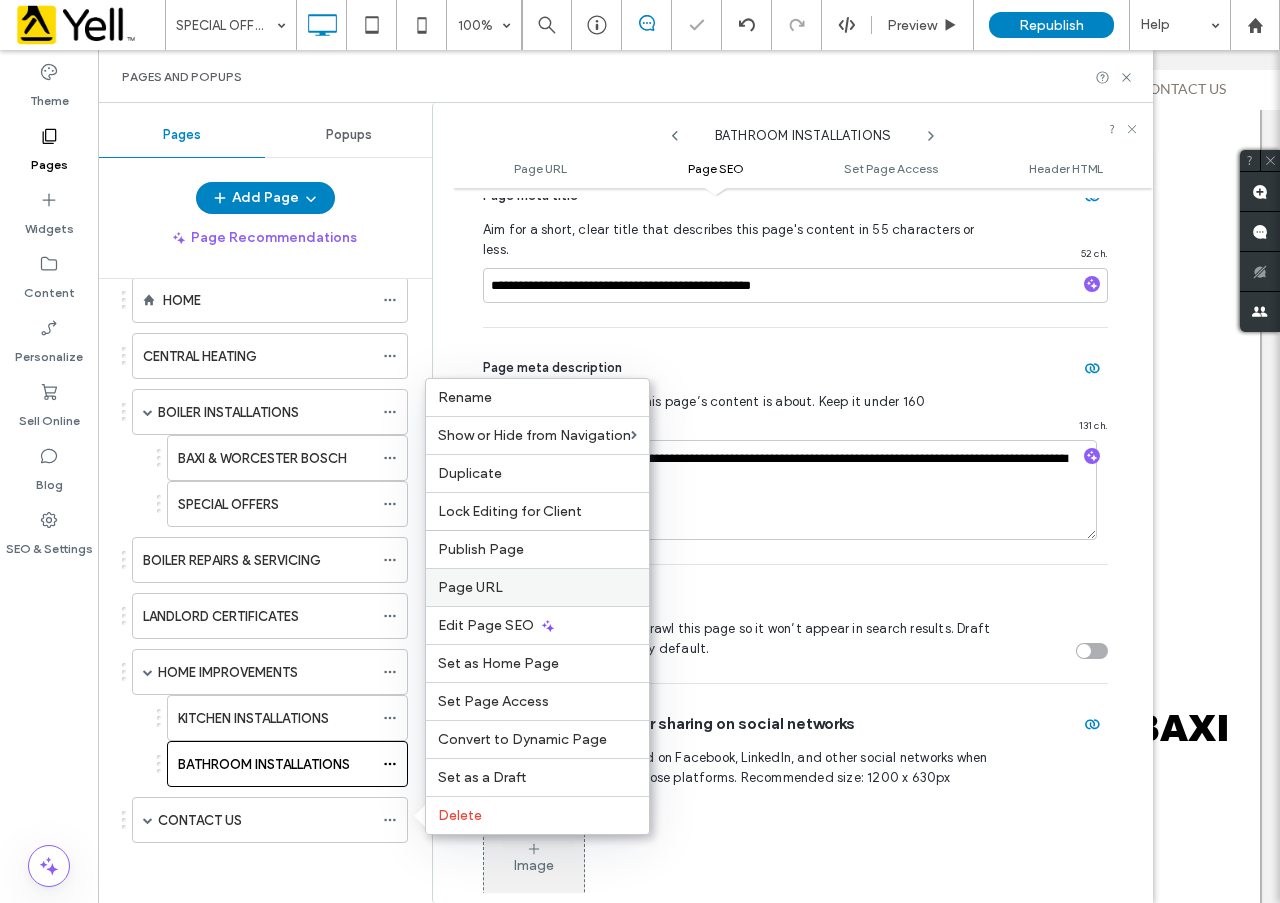 click on "Page URL" at bounding box center [537, 587] 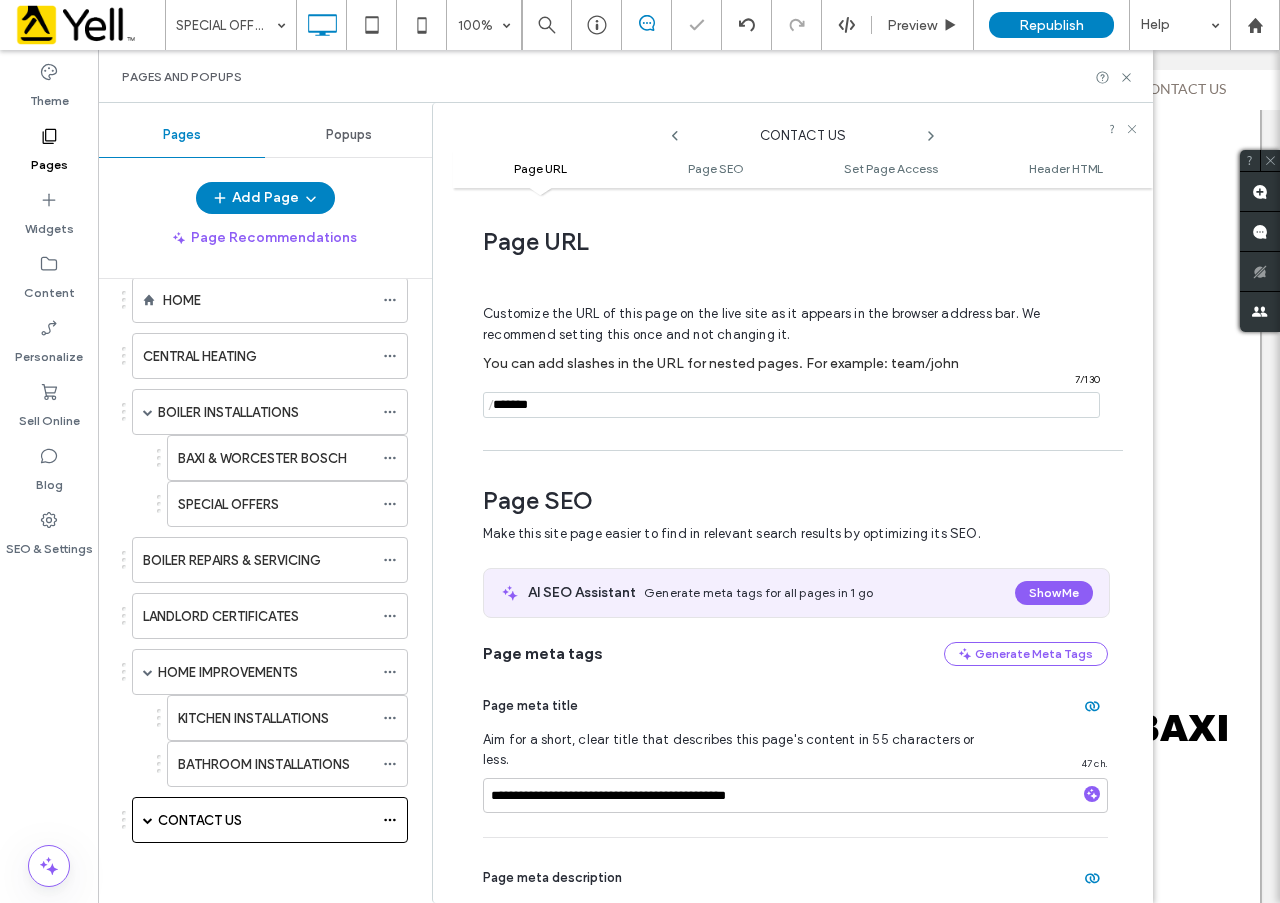 scroll, scrollTop: 10, scrollLeft: 0, axis: vertical 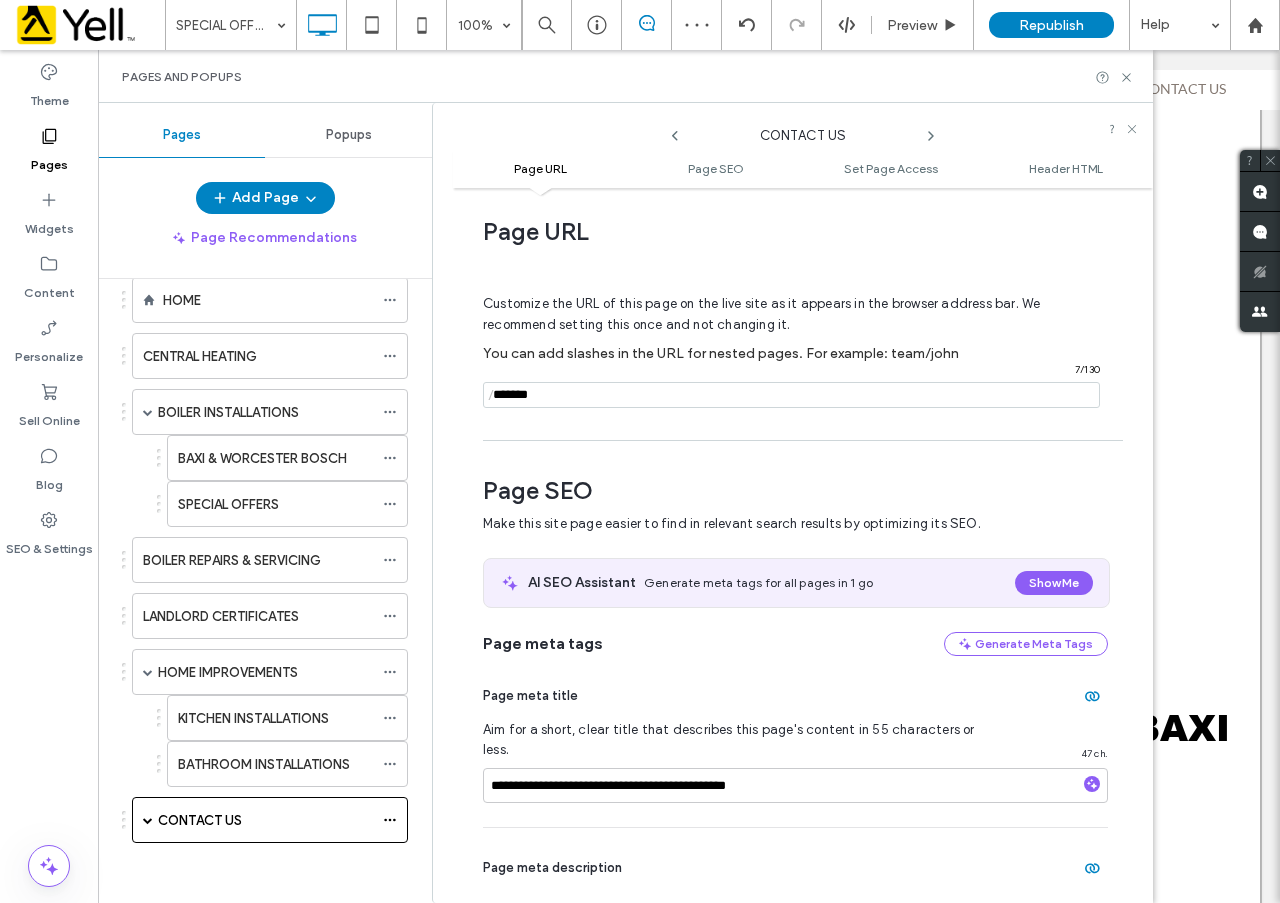 click at bounding box center (791, 395) 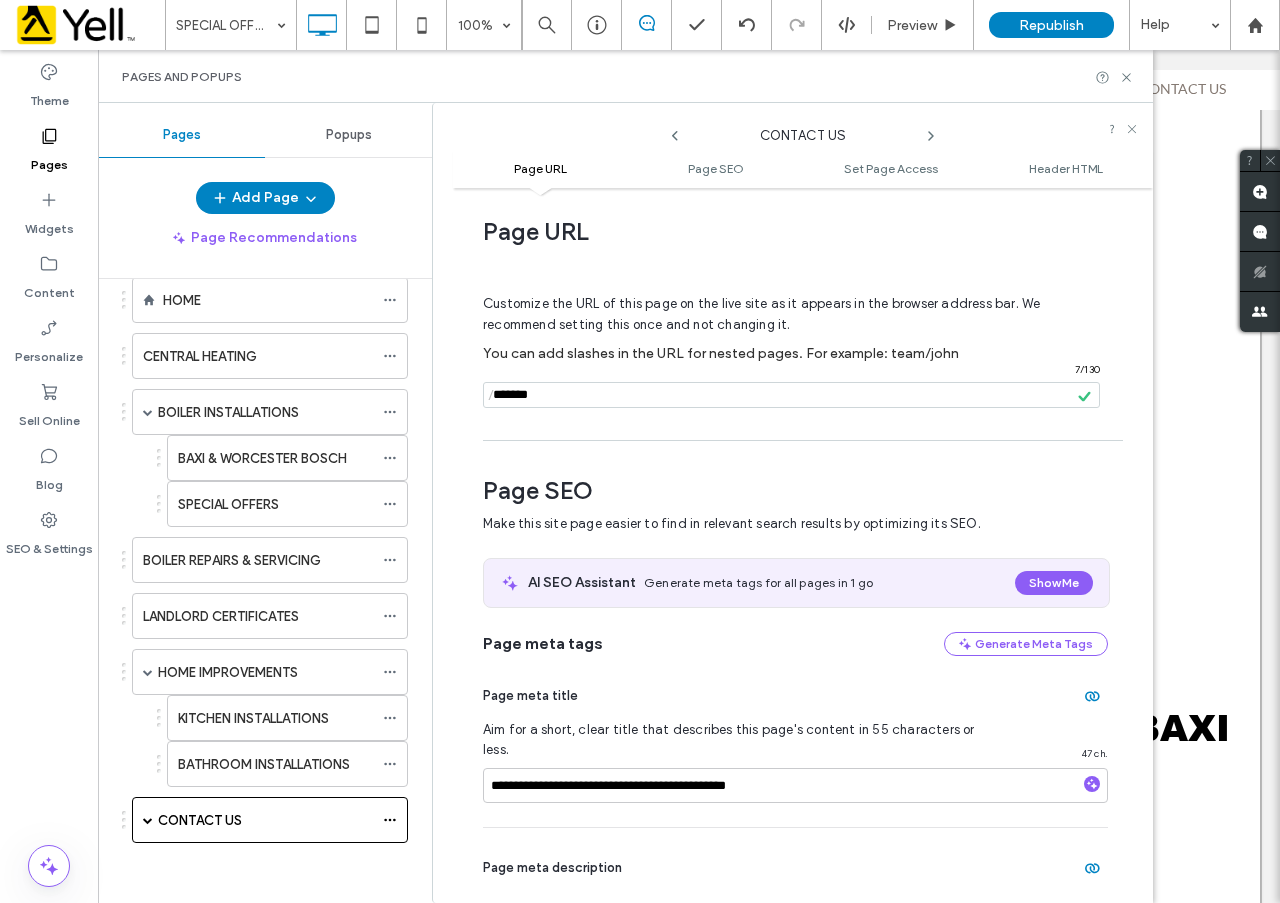 scroll, scrollTop: 210, scrollLeft: 0, axis: vertical 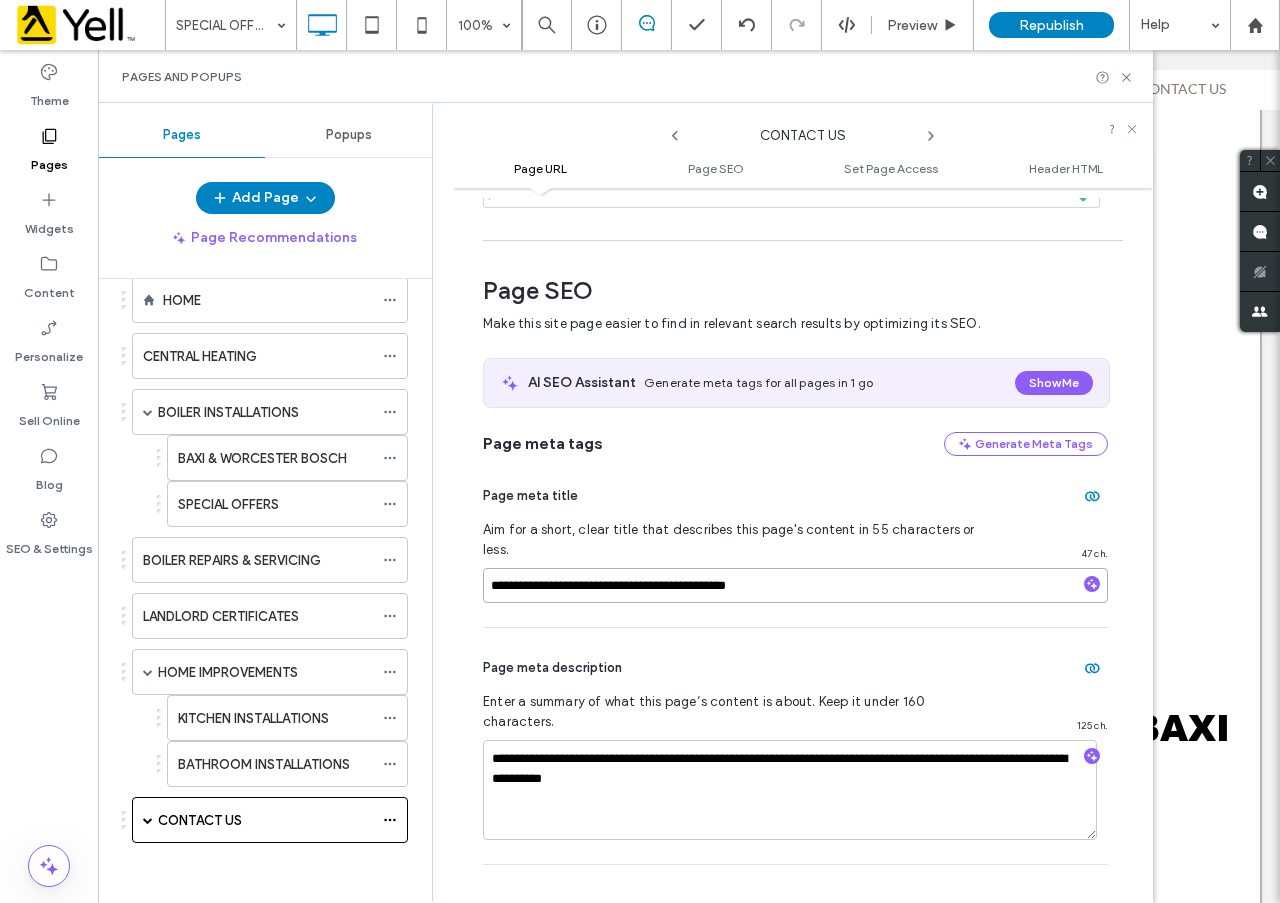 drag, startPoint x: 769, startPoint y: 561, endPoint x: 484, endPoint y: 554, distance: 285.08594 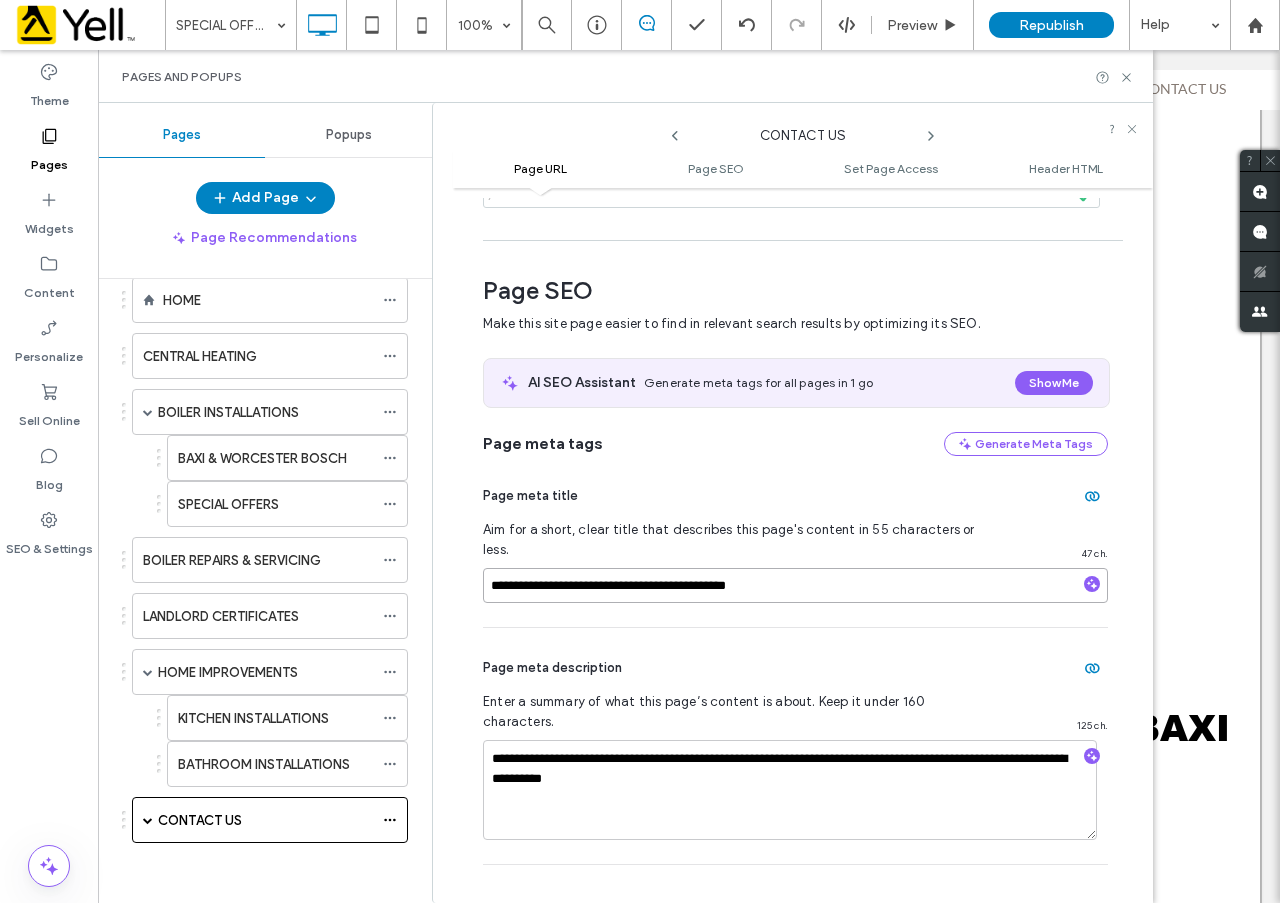 click on "**********" at bounding box center (795, 585) 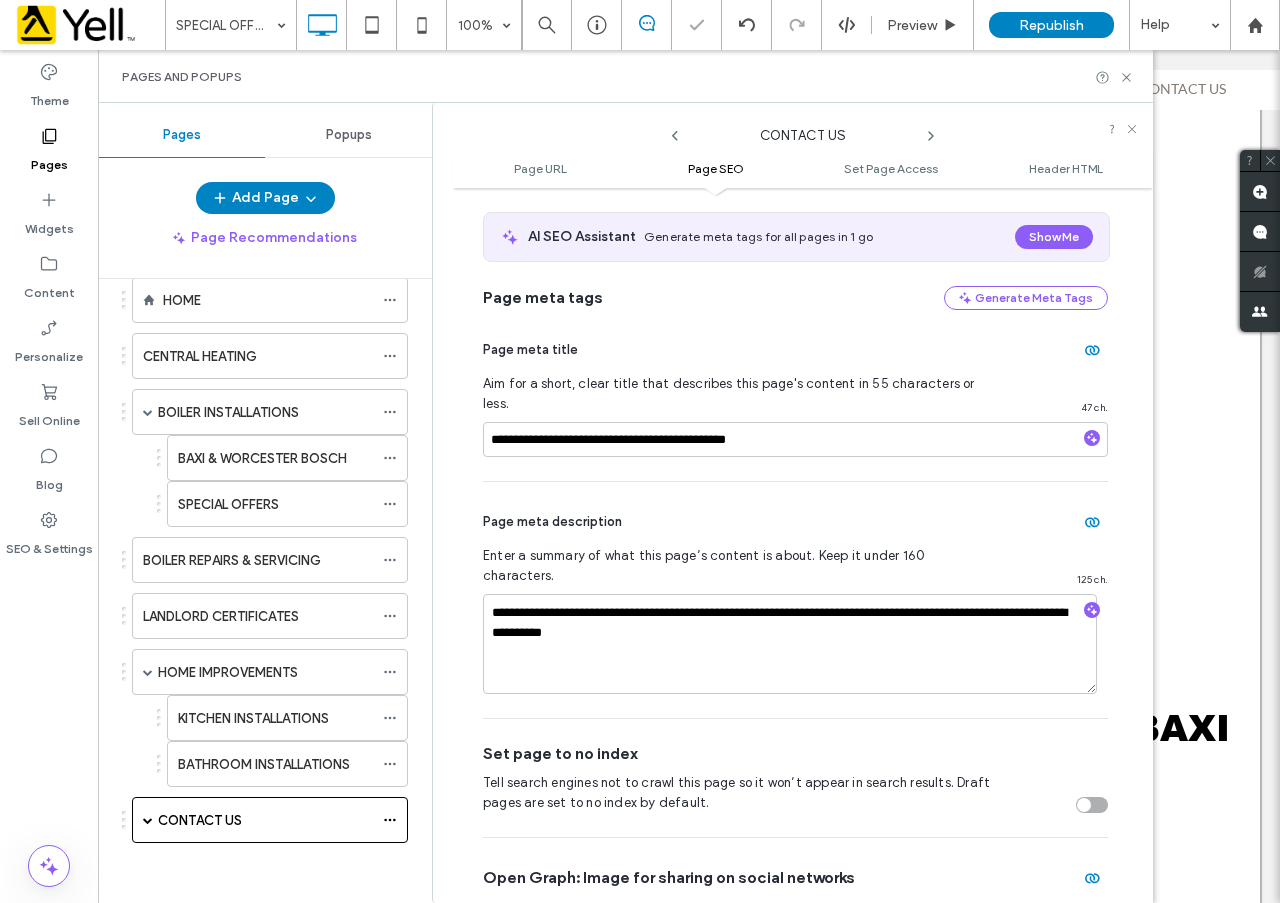 scroll, scrollTop: 510, scrollLeft: 0, axis: vertical 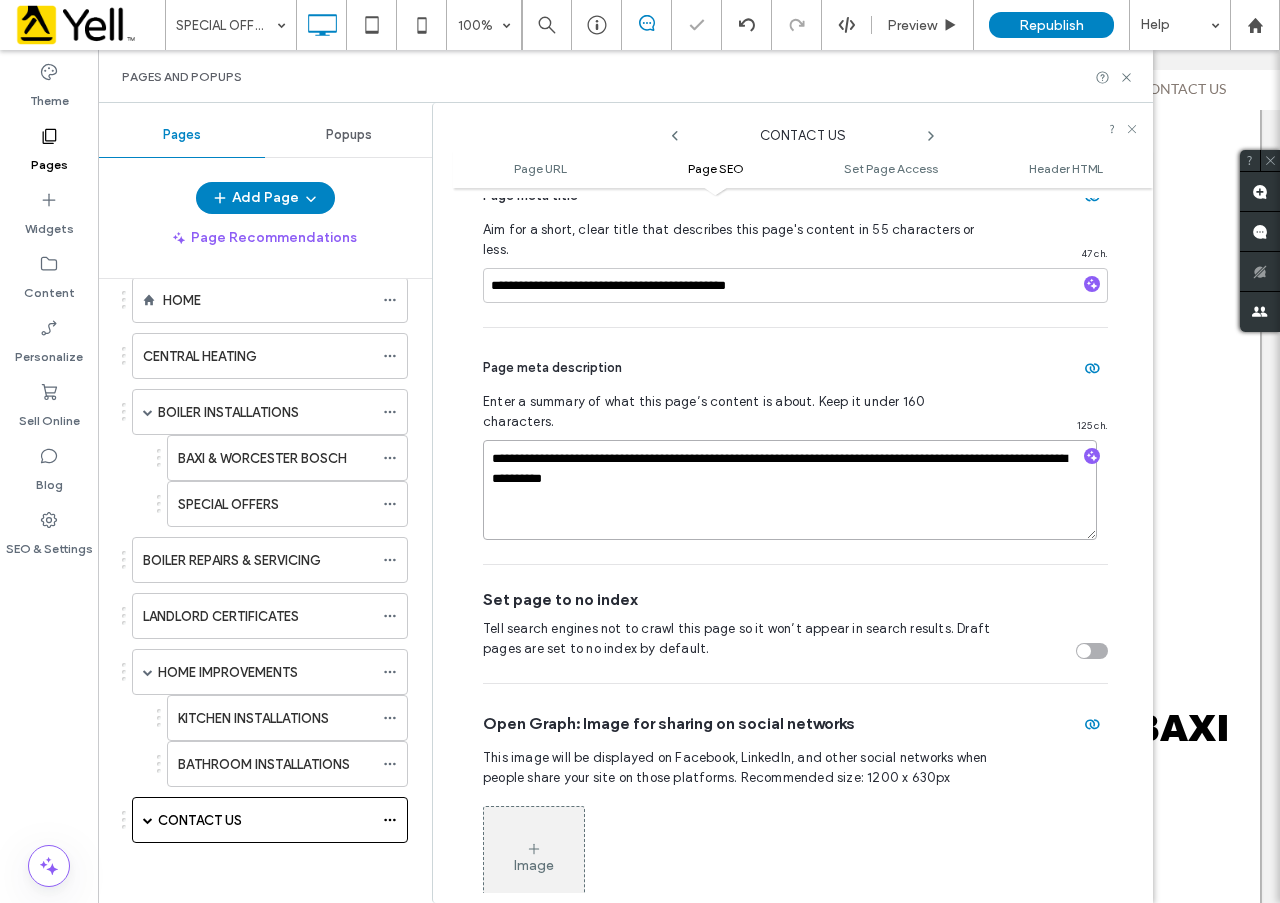 drag, startPoint x: 550, startPoint y: 423, endPoint x: 481, endPoint y: 410, distance: 70.21396 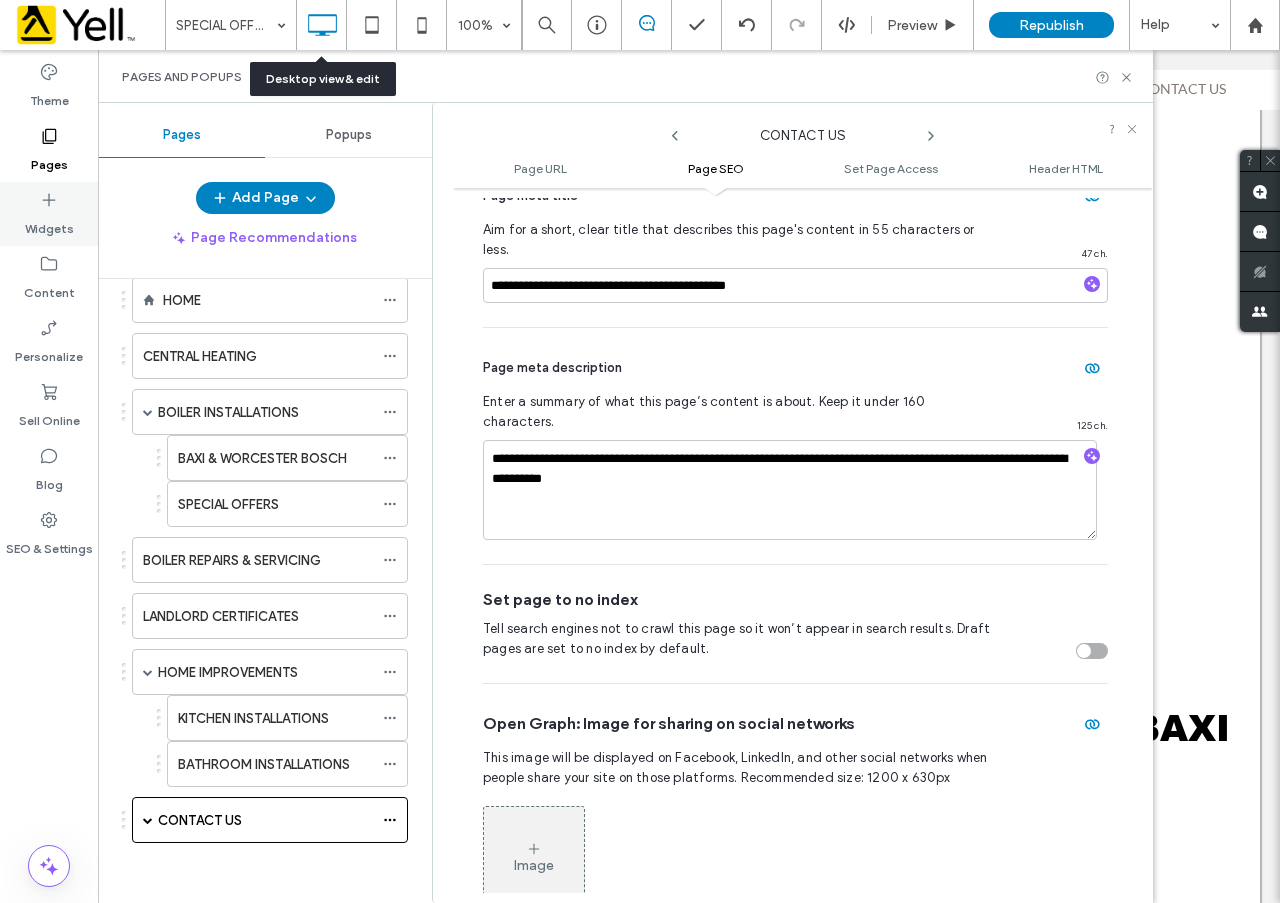 click 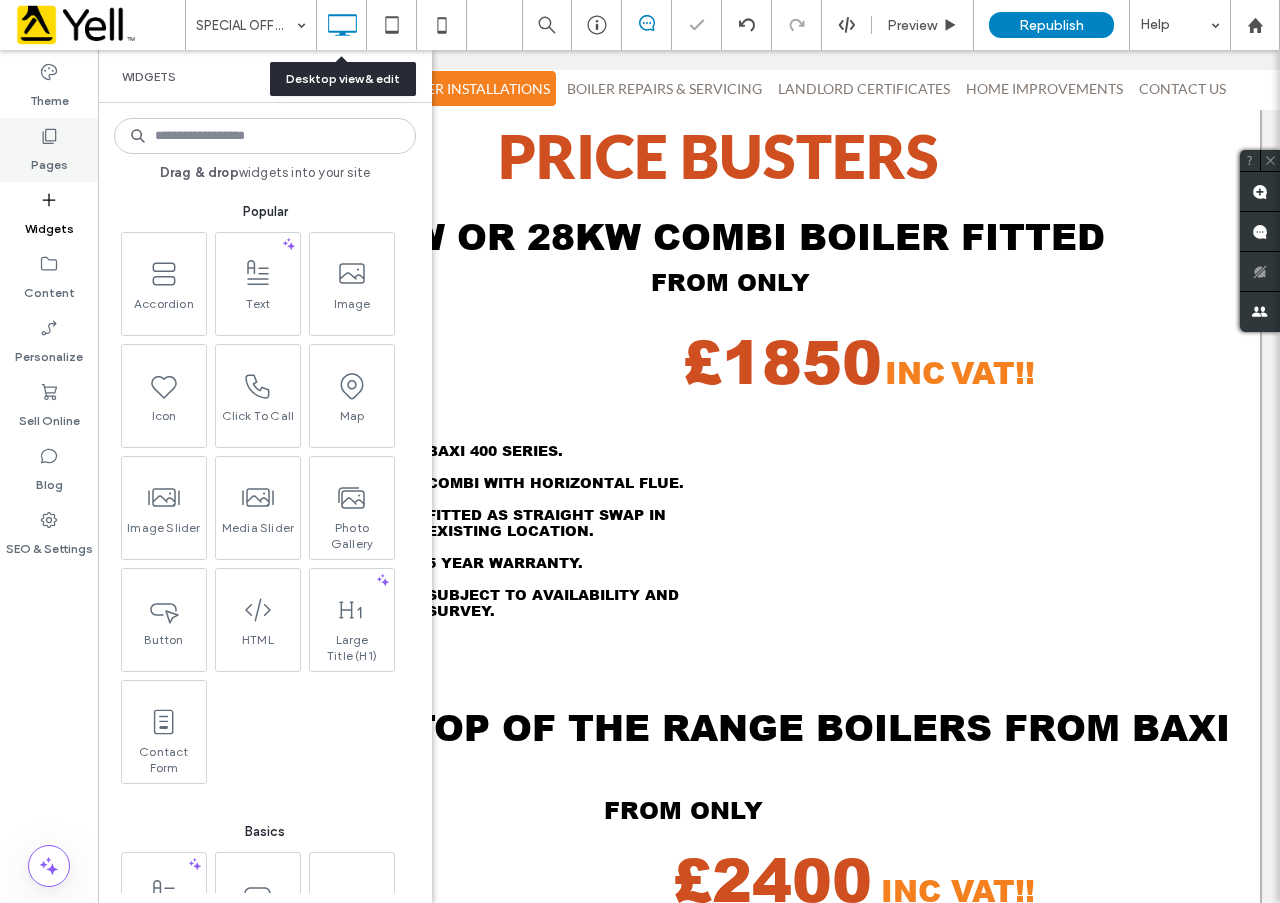 click on "Pages" at bounding box center [49, 160] 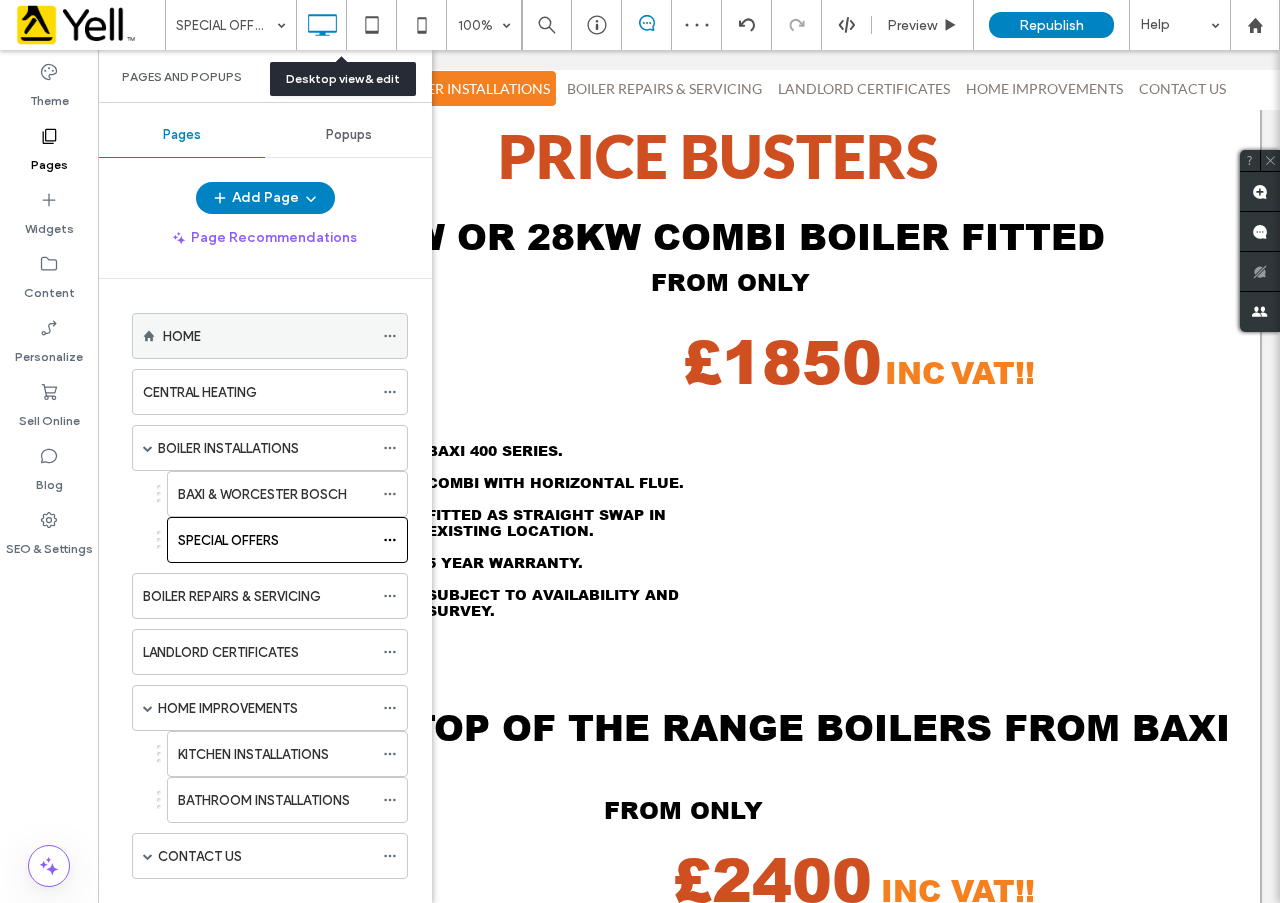 click on "HOME" at bounding box center (268, 336) 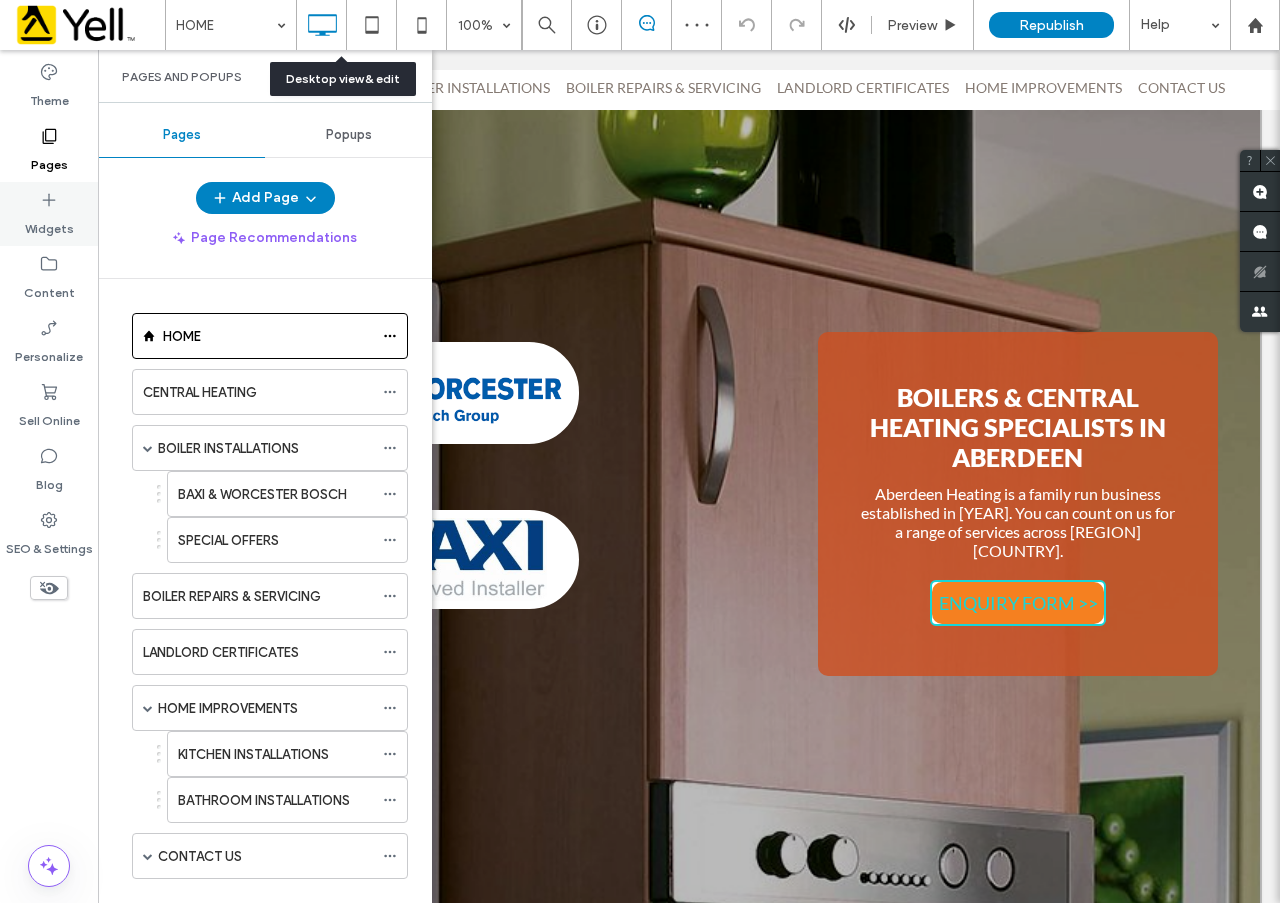 scroll, scrollTop: 0, scrollLeft: 0, axis: both 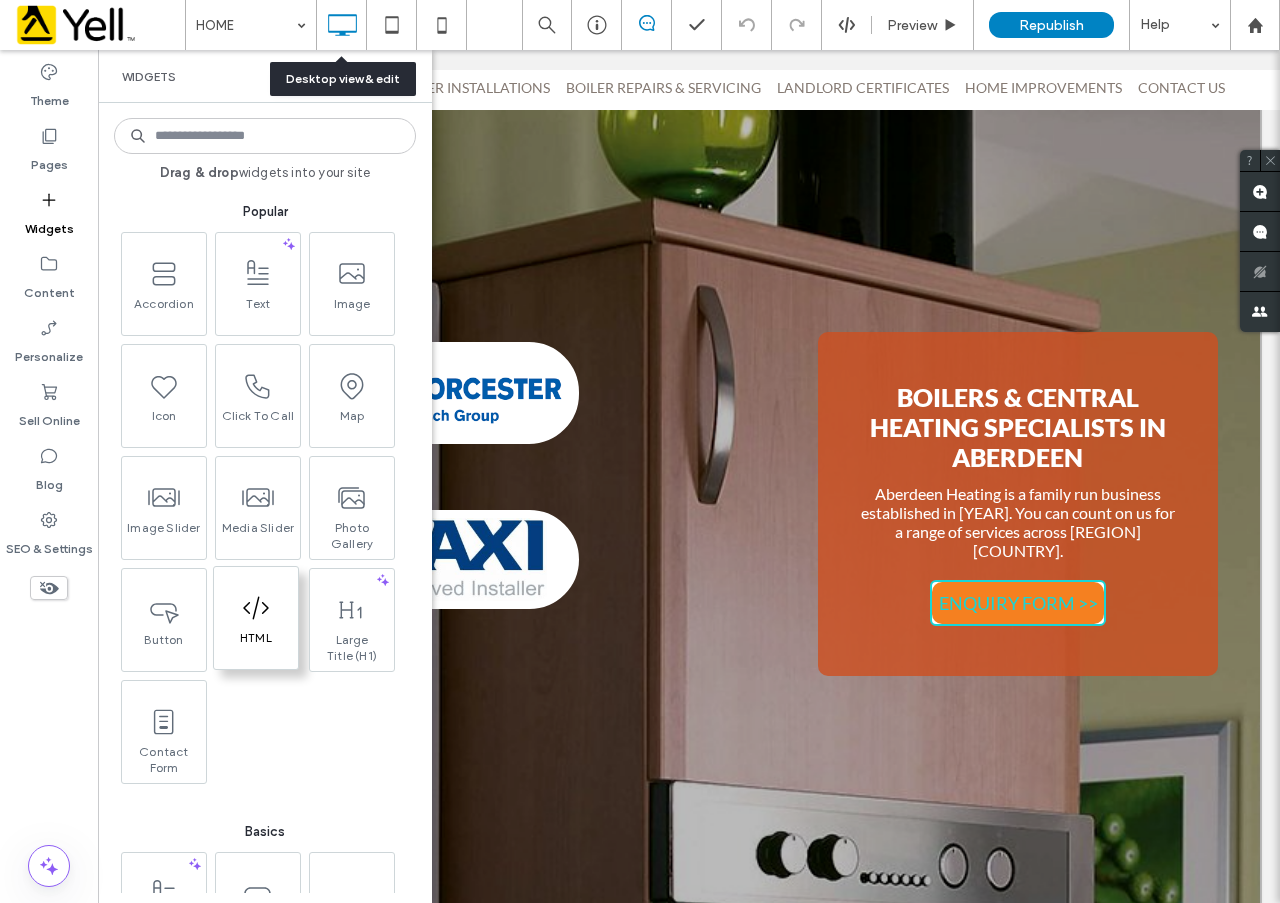 click at bounding box center [256, 607] 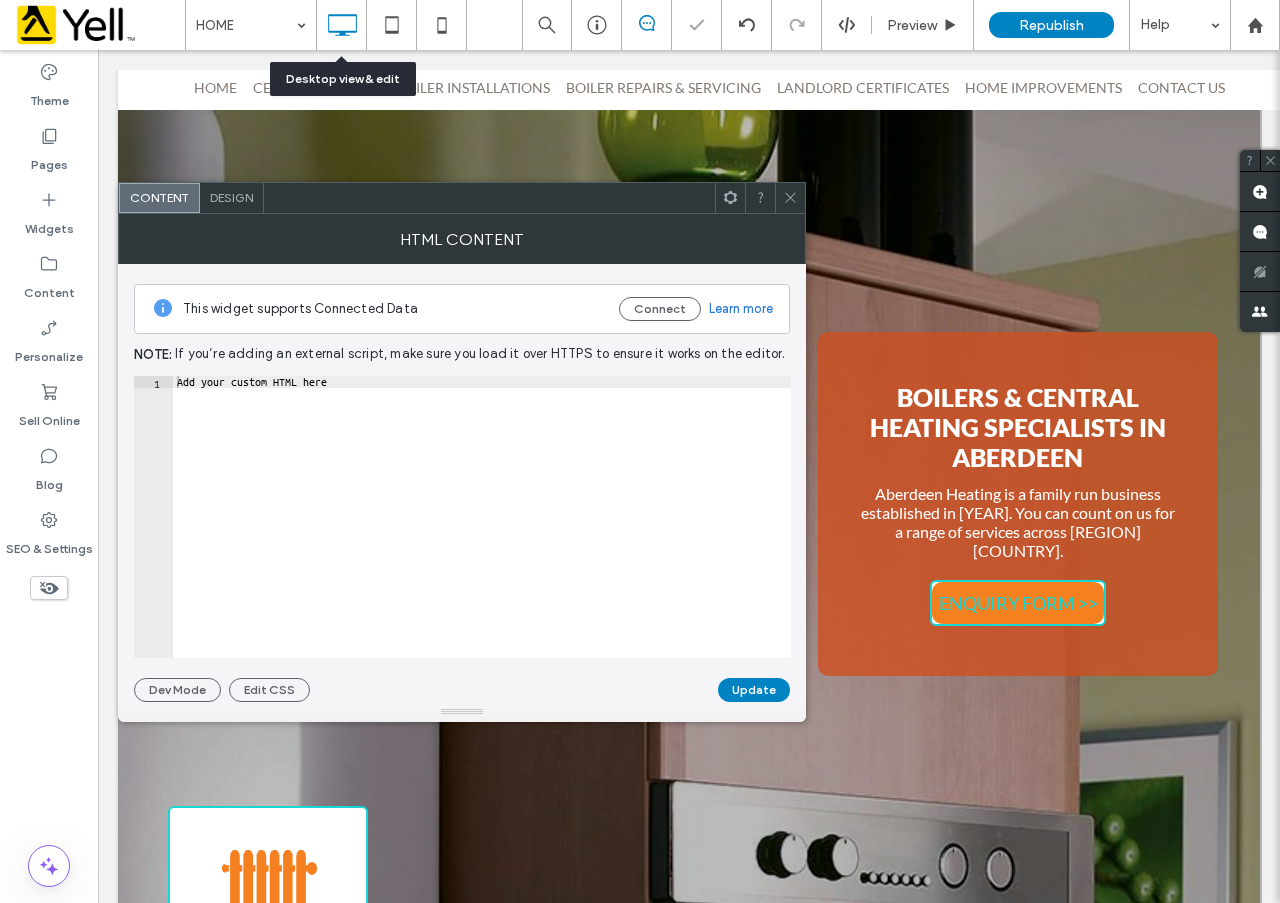 click 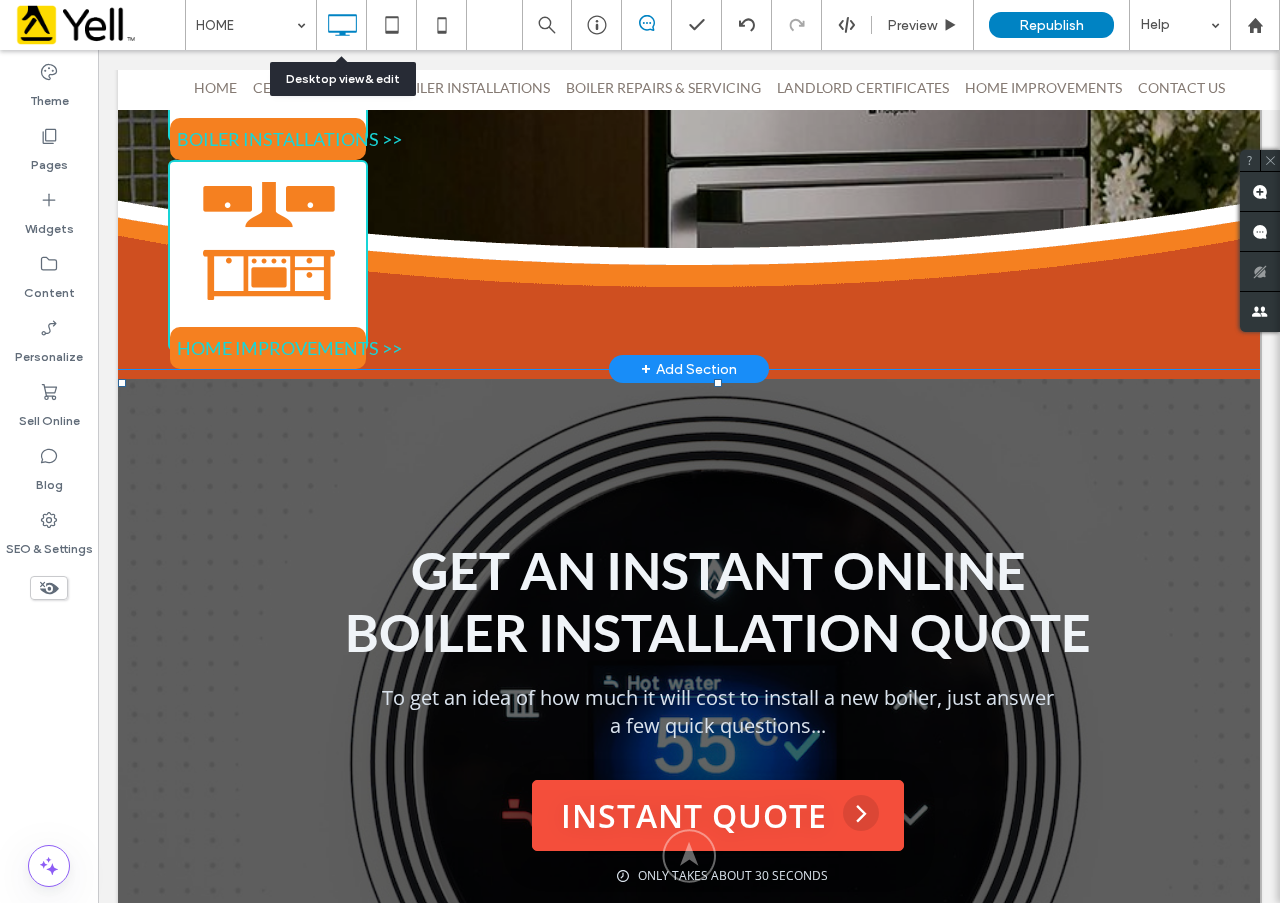 scroll, scrollTop: 1100, scrollLeft: 0, axis: vertical 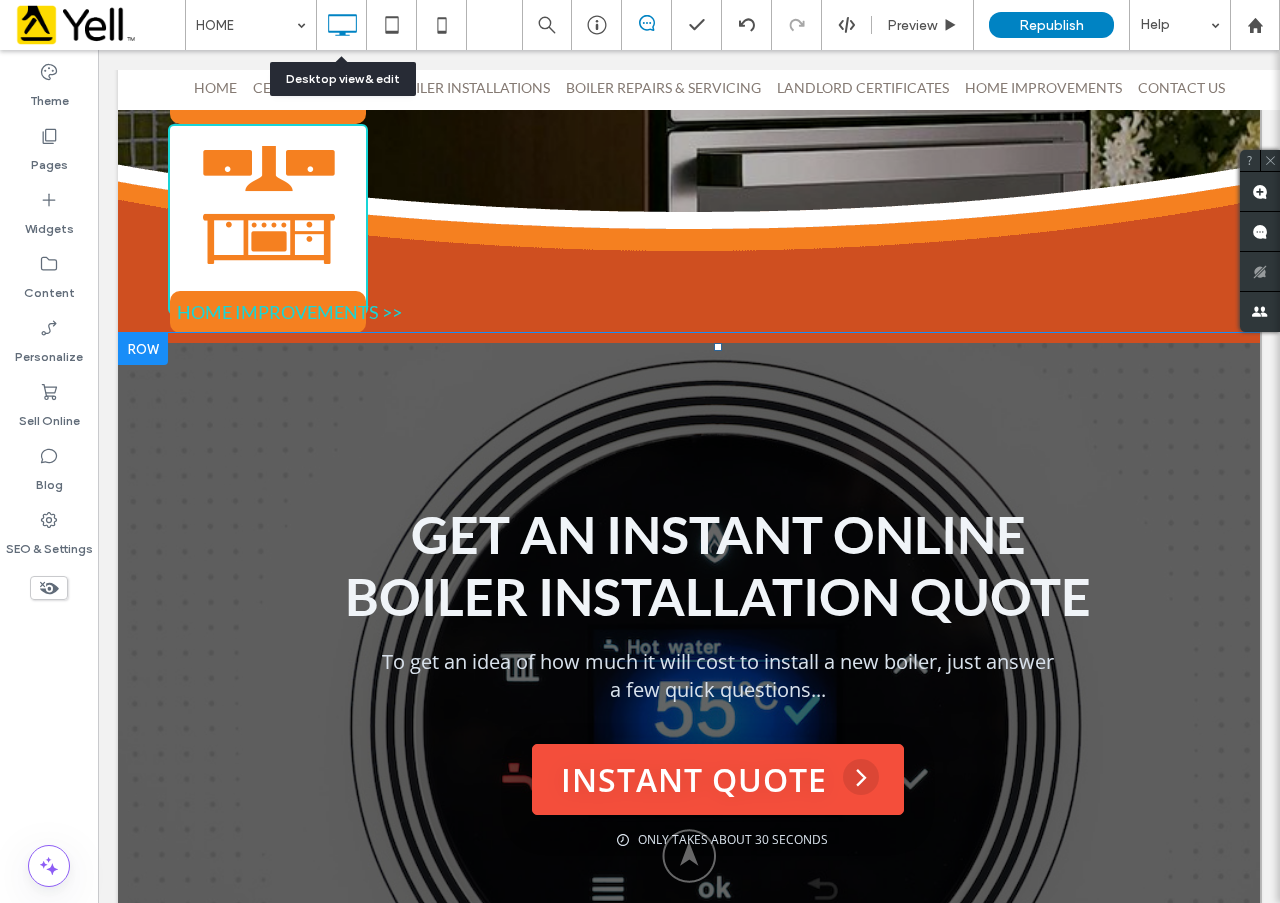 click at bounding box center (718, 1074) 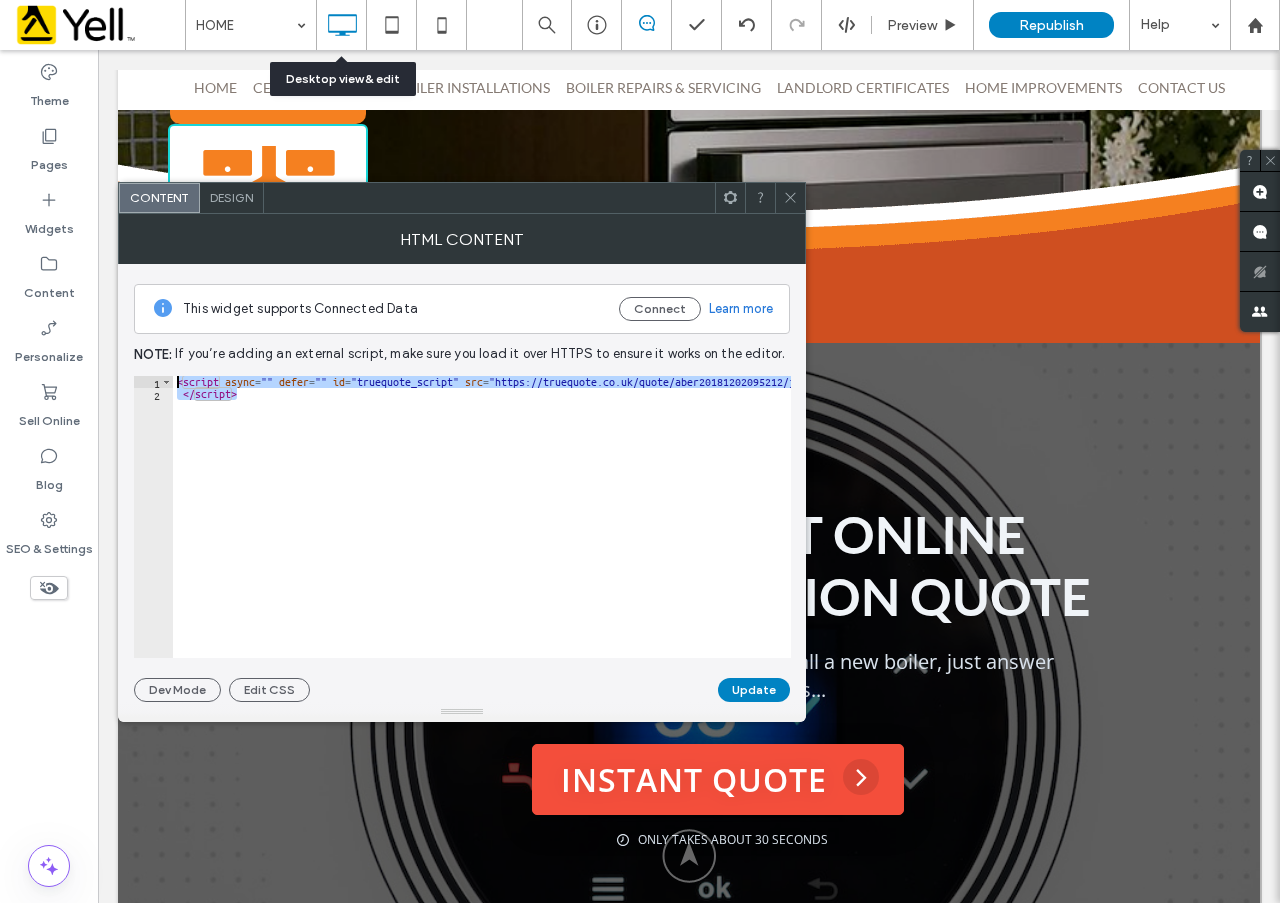 drag, startPoint x: 260, startPoint y: 391, endPoint x: 173, endPoint y: 380, distance: 87.69264 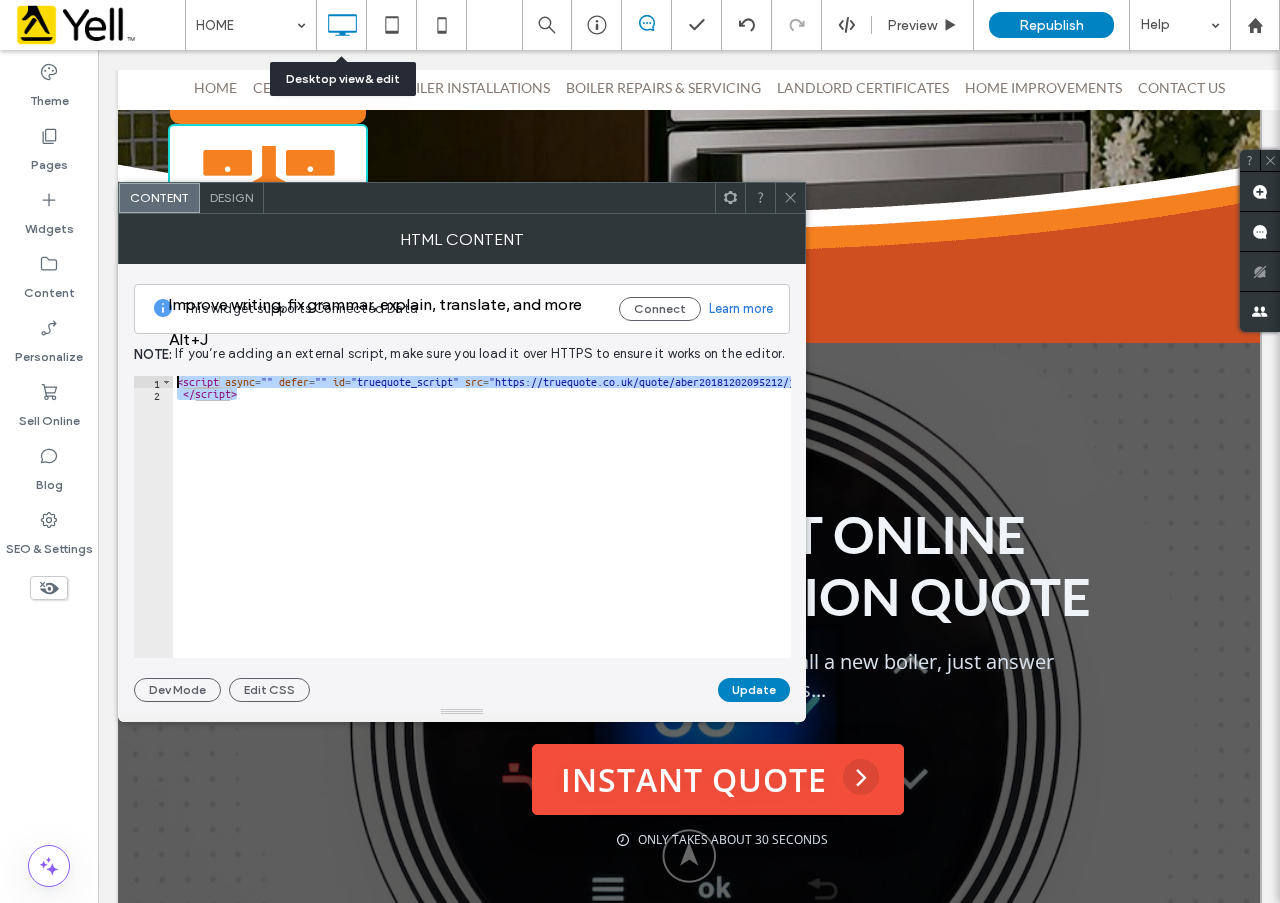 drag, startPoint x: 188, startPoint y: 381, endPoint x: 565, endPoint y: 507, distance: 397.4984 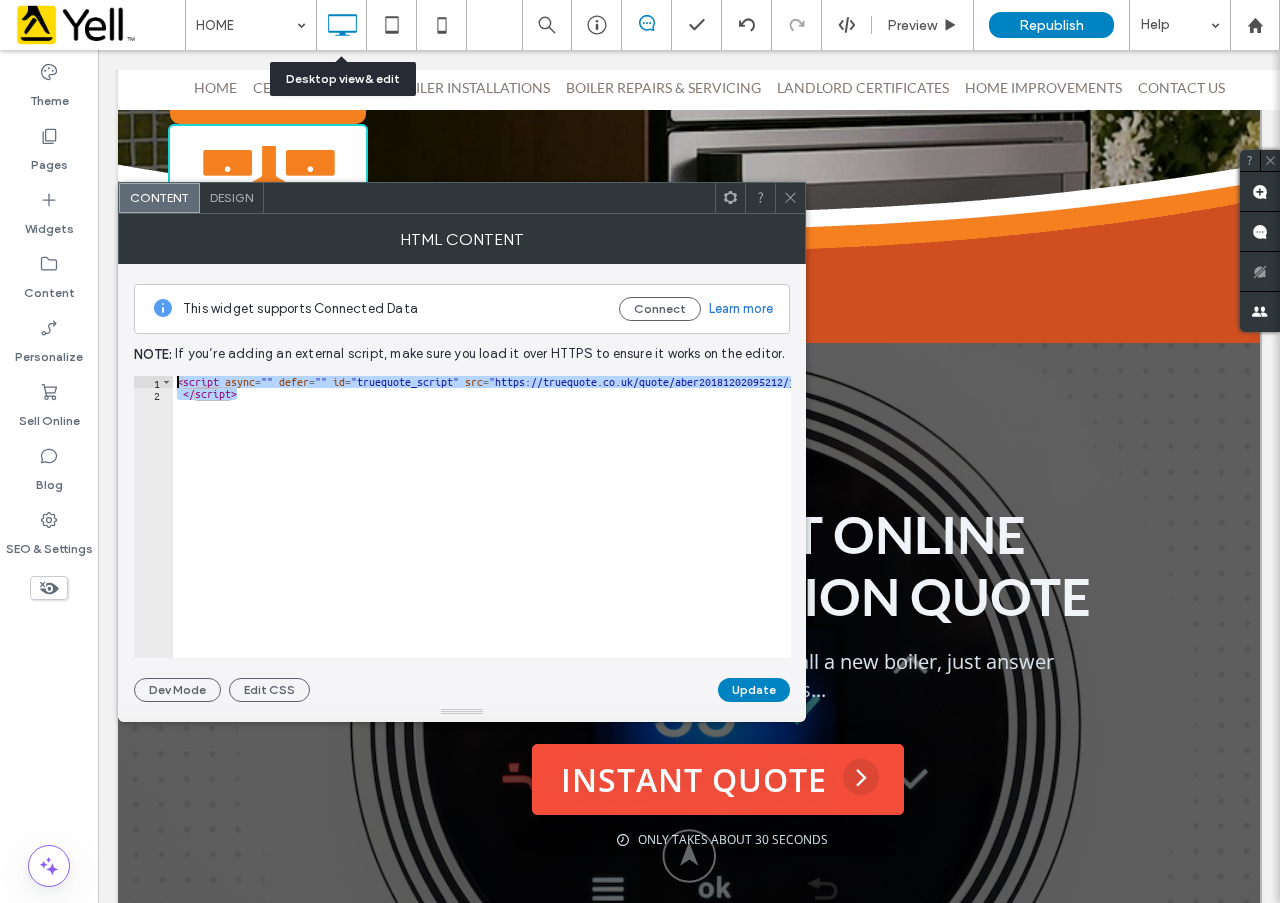 drag, startPoint x: 247, startPoint y: 396, endPoint x: 179, endPoint y: 386, distance: 68.73136 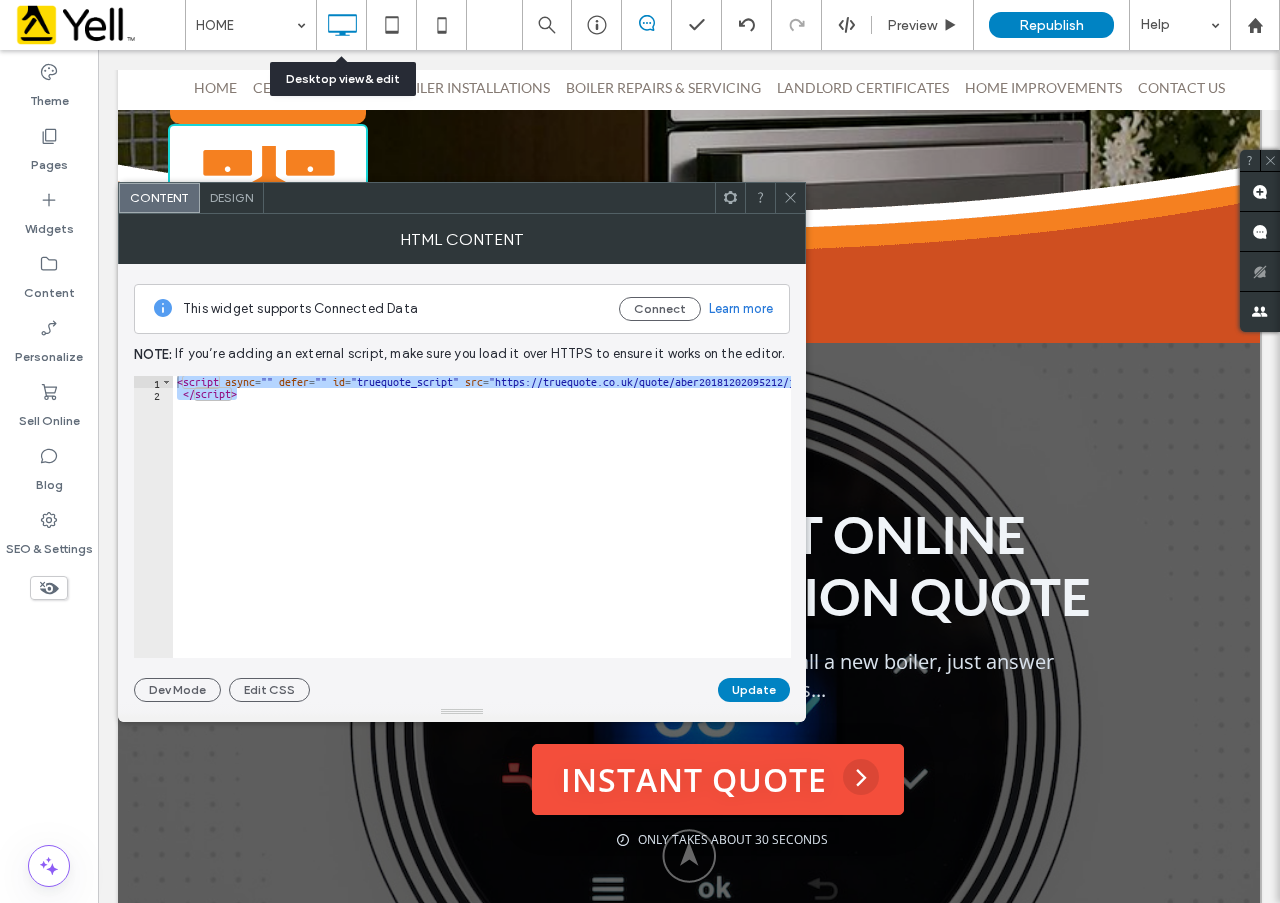 click 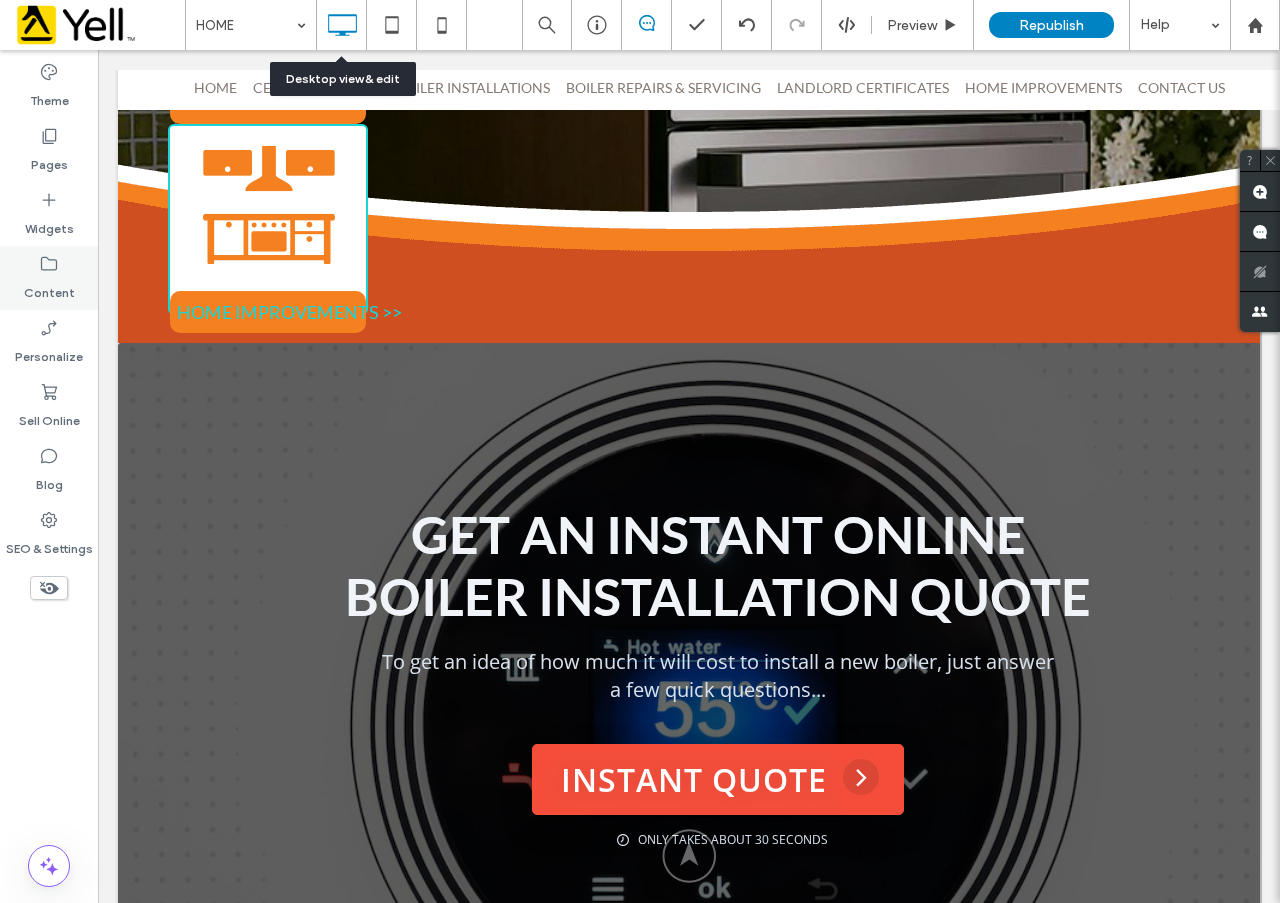 click 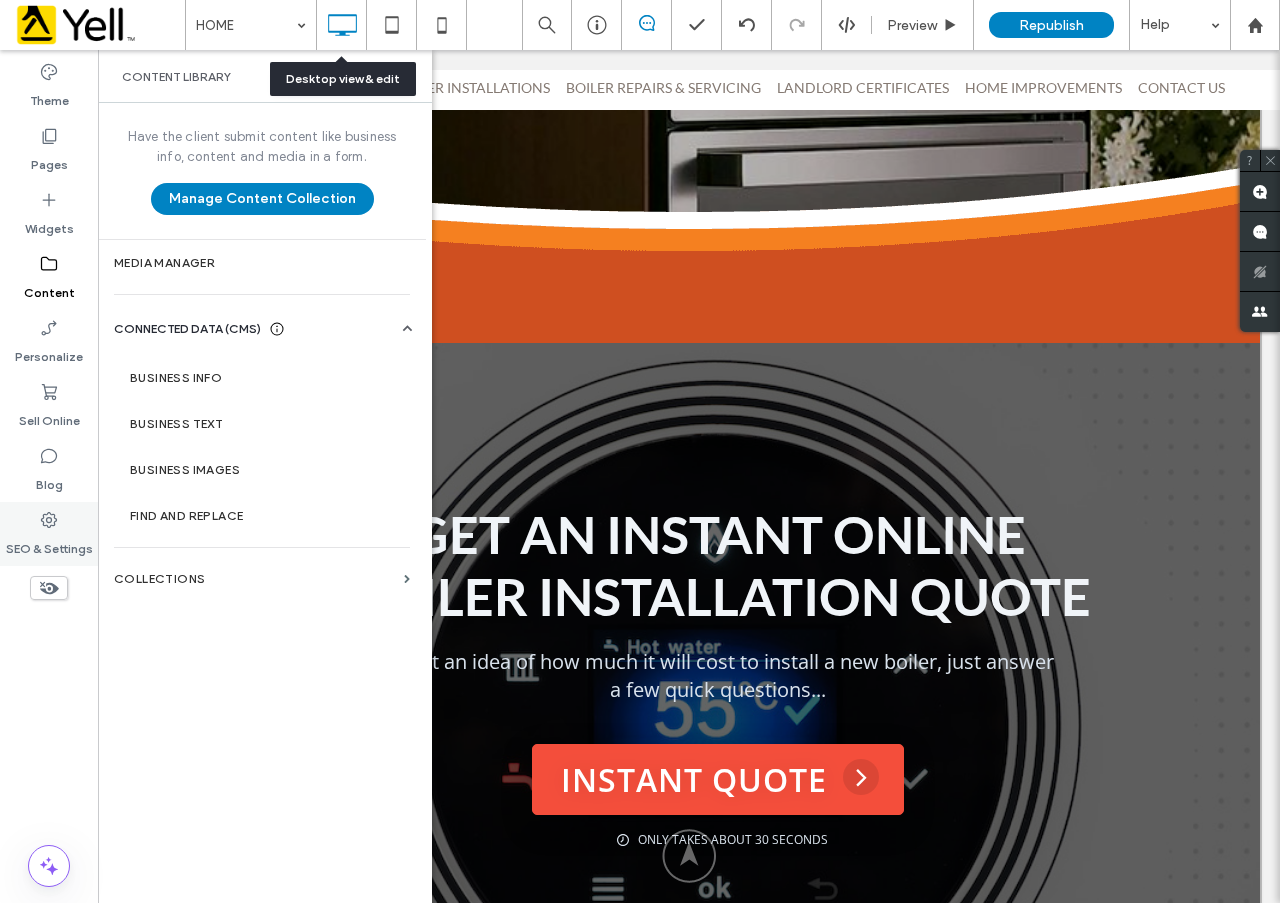 click on "SEO & Settings" at bounding box center (49, 544) 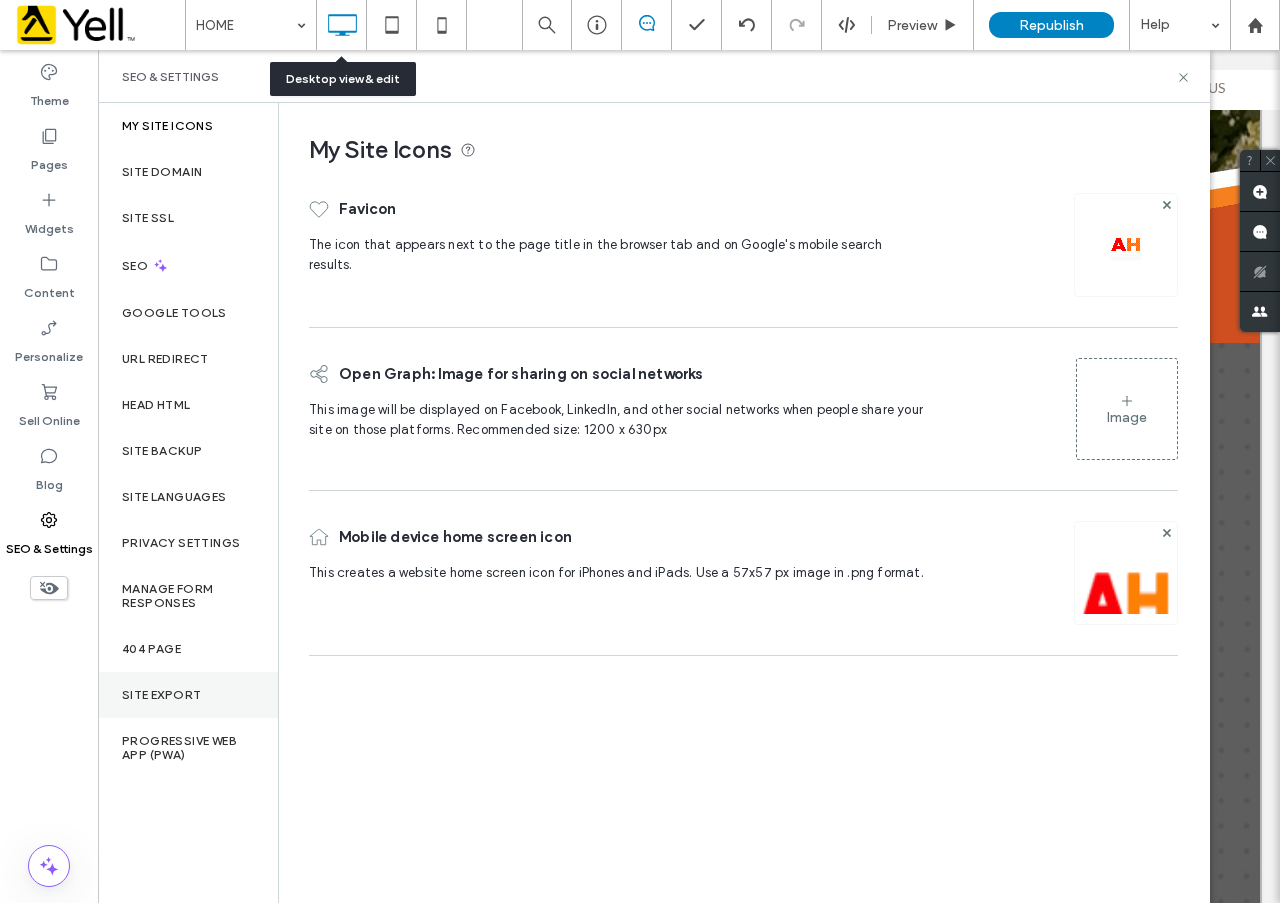 click on "Site Export" at bounding box center (161, 695) 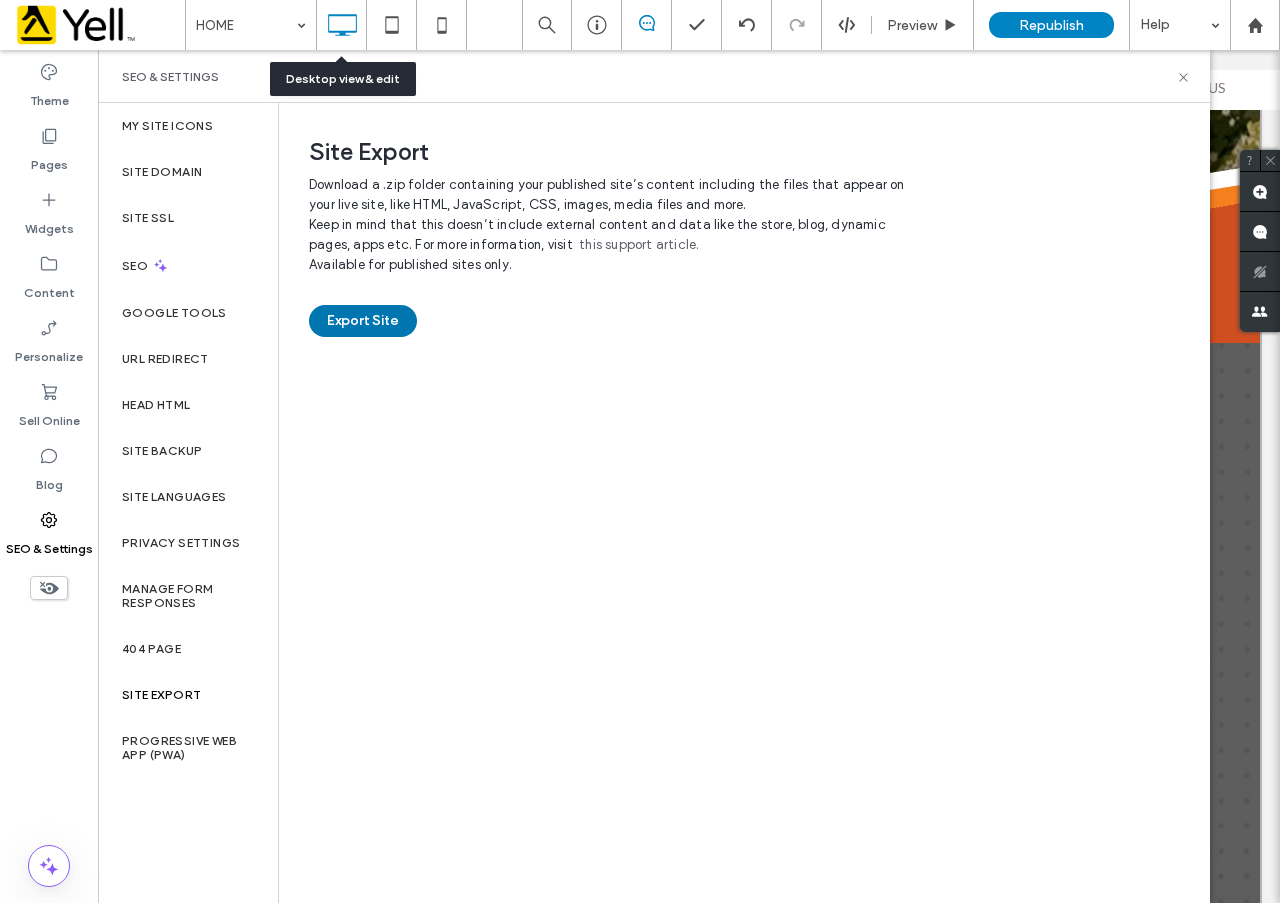 click on "Export Site" at bounding box center (363, 321) 